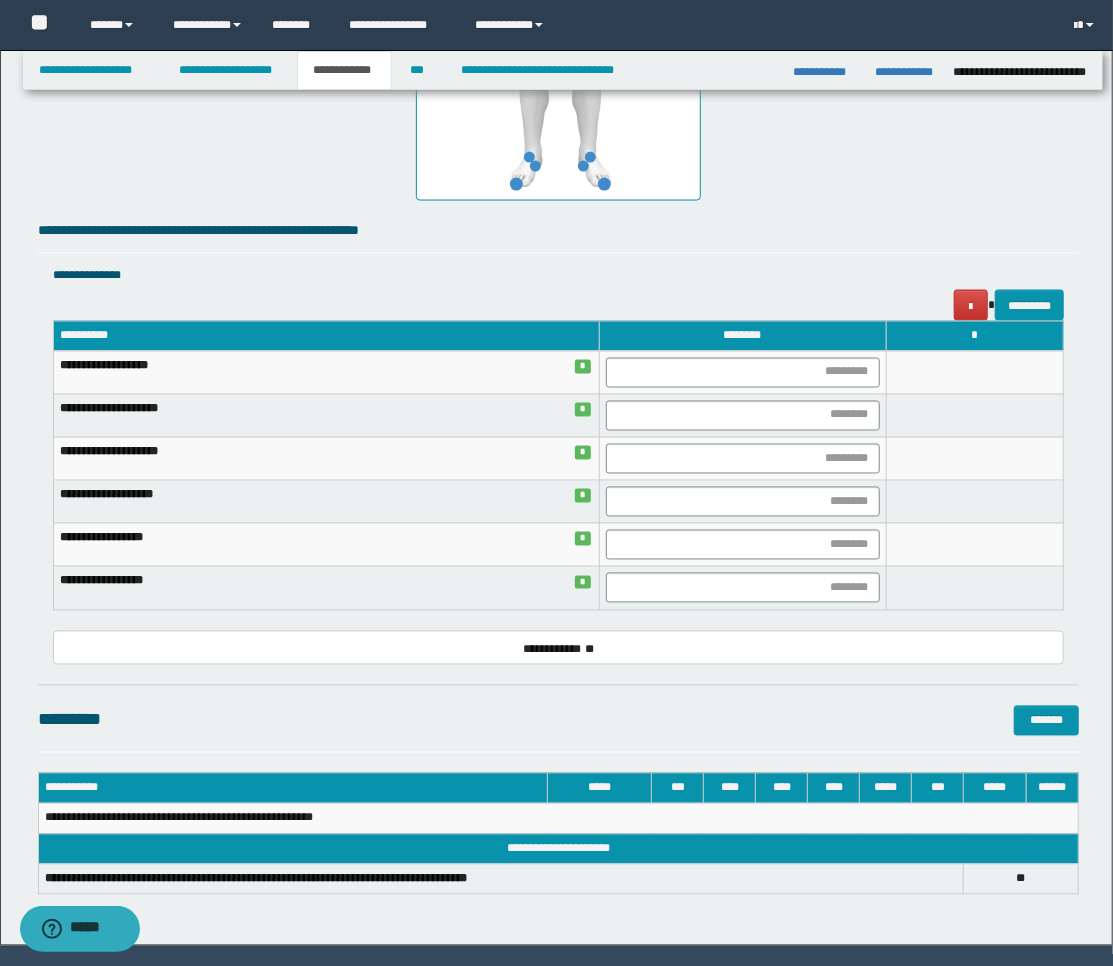 scroll, scrollTop: 0, scrollLeft: 0, axis: both 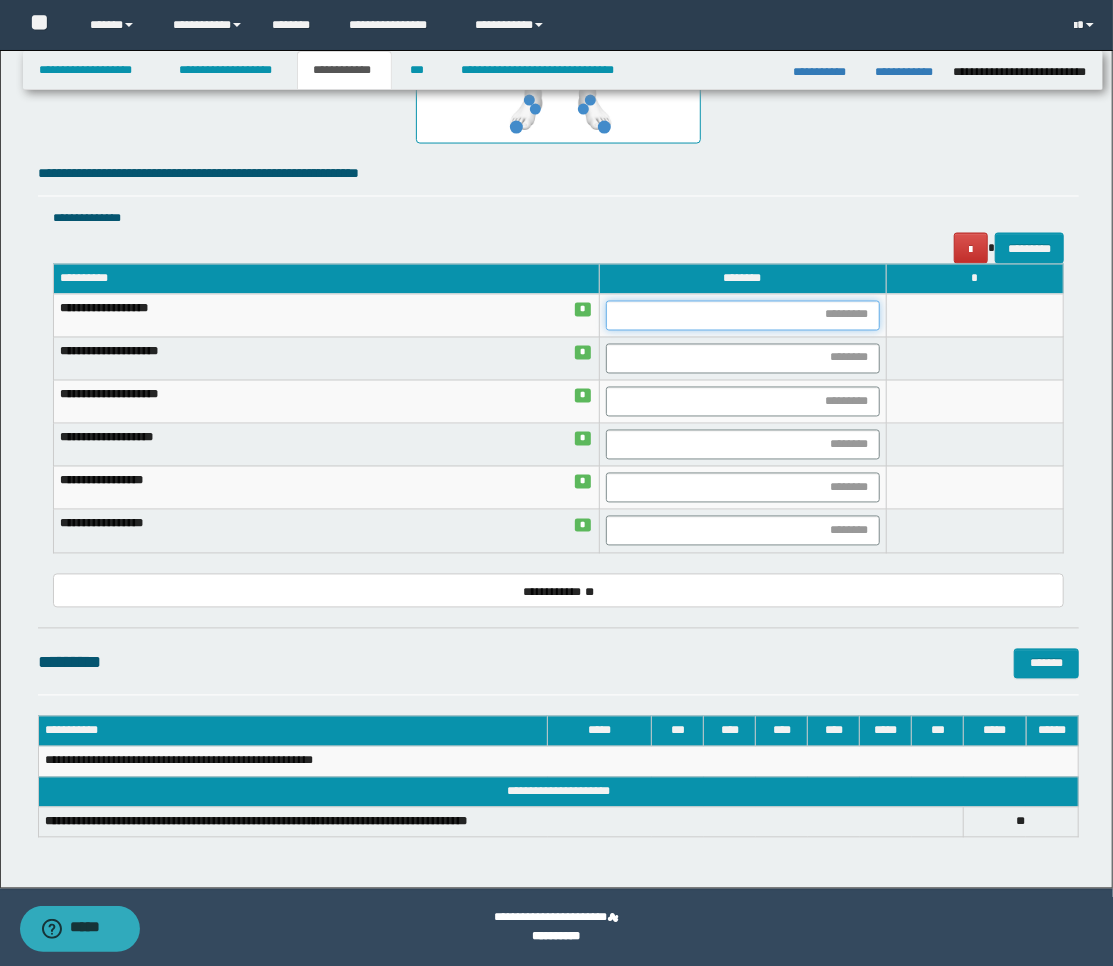 click at bounding box center [743, 316] 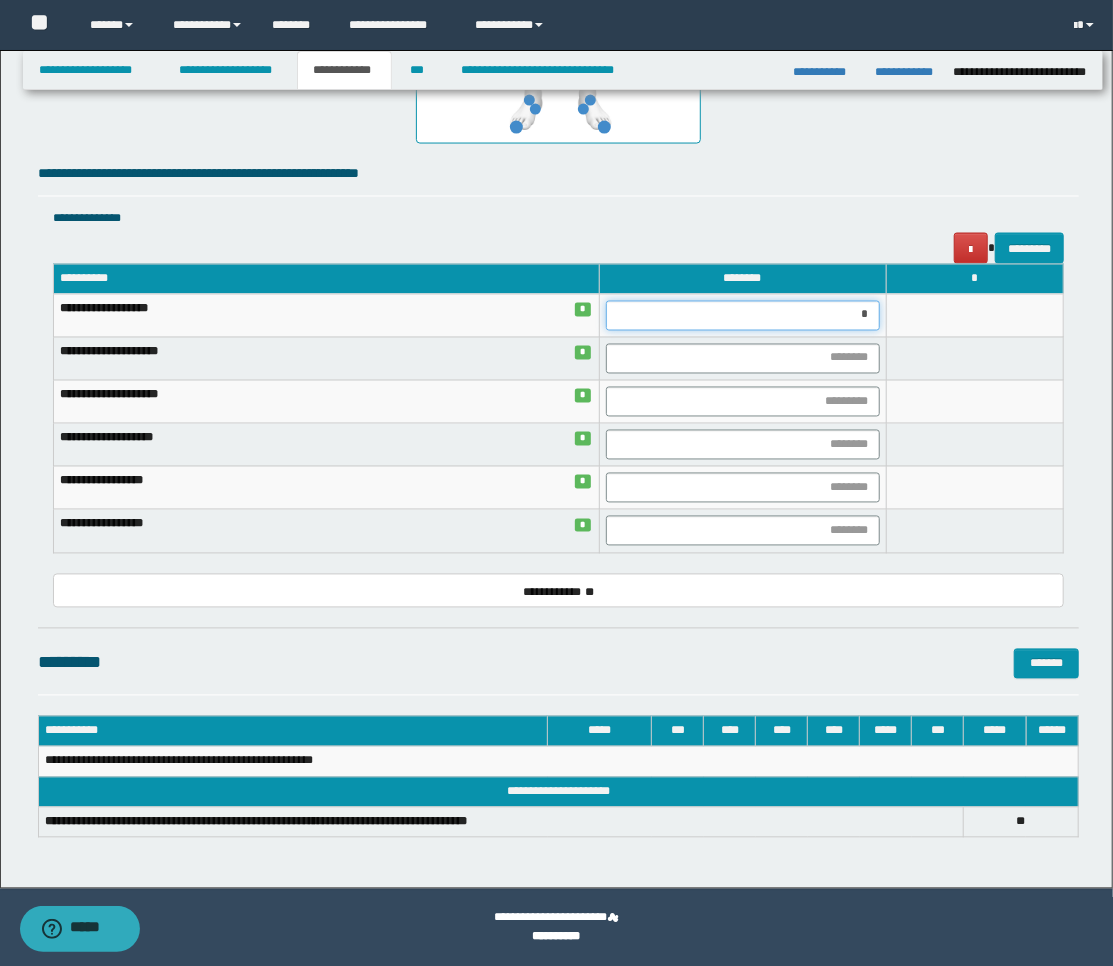 type on "**" 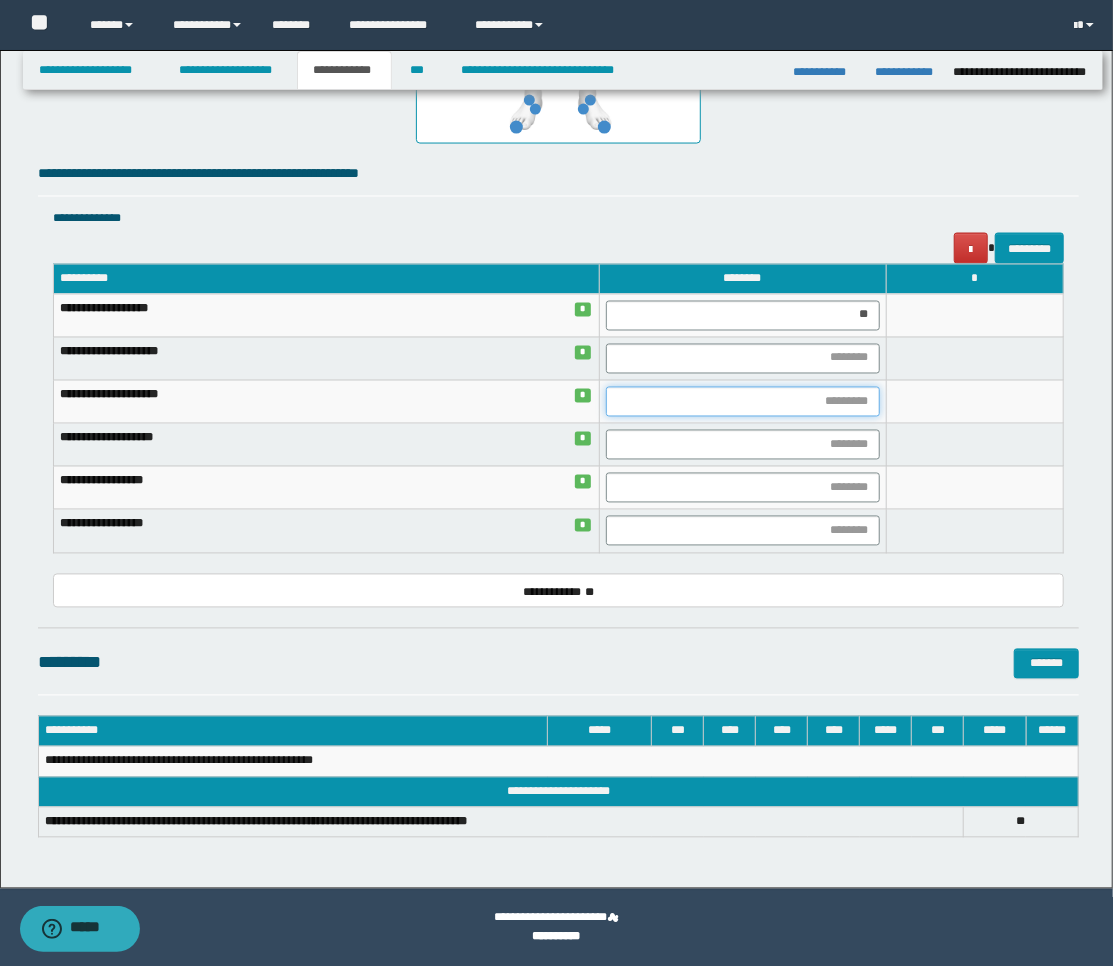 click at bounding box center [743, 402] 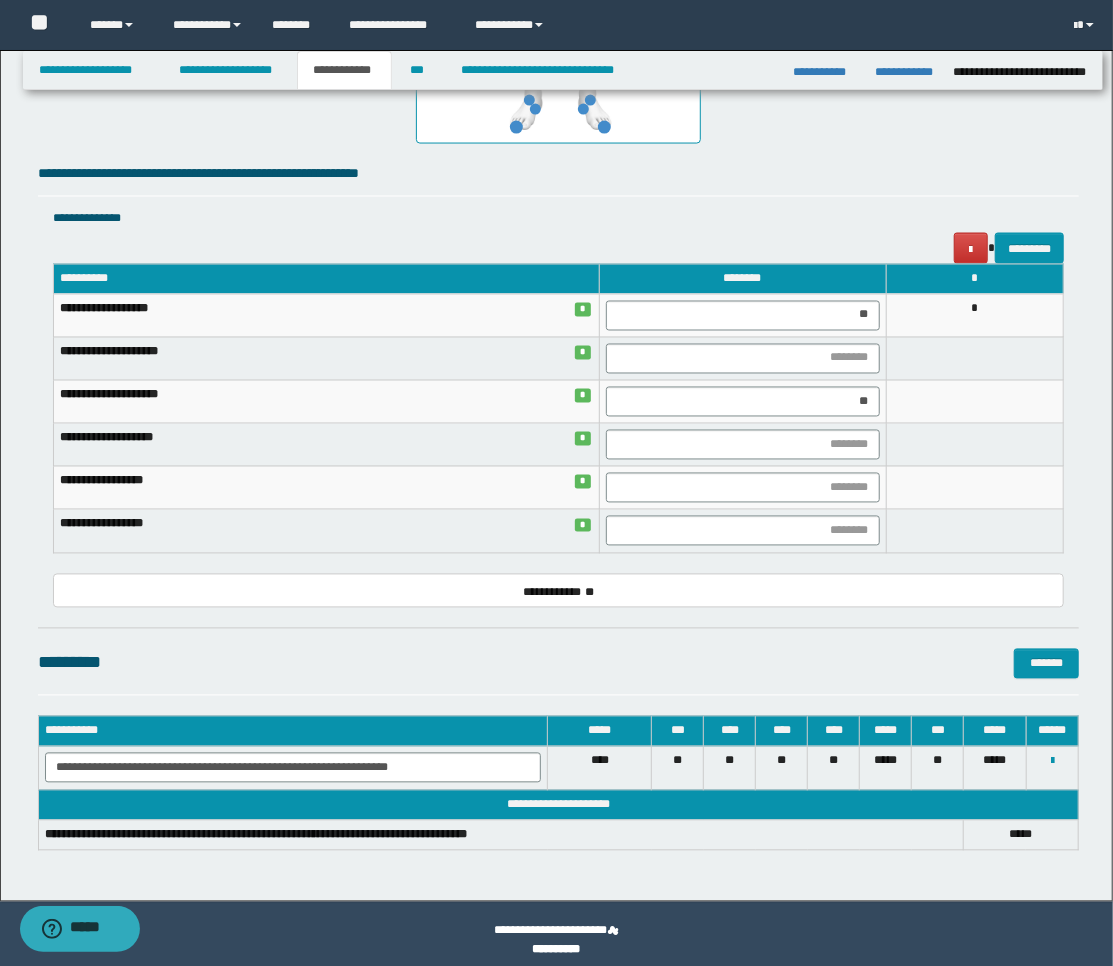click at bounding box center (975, 445) 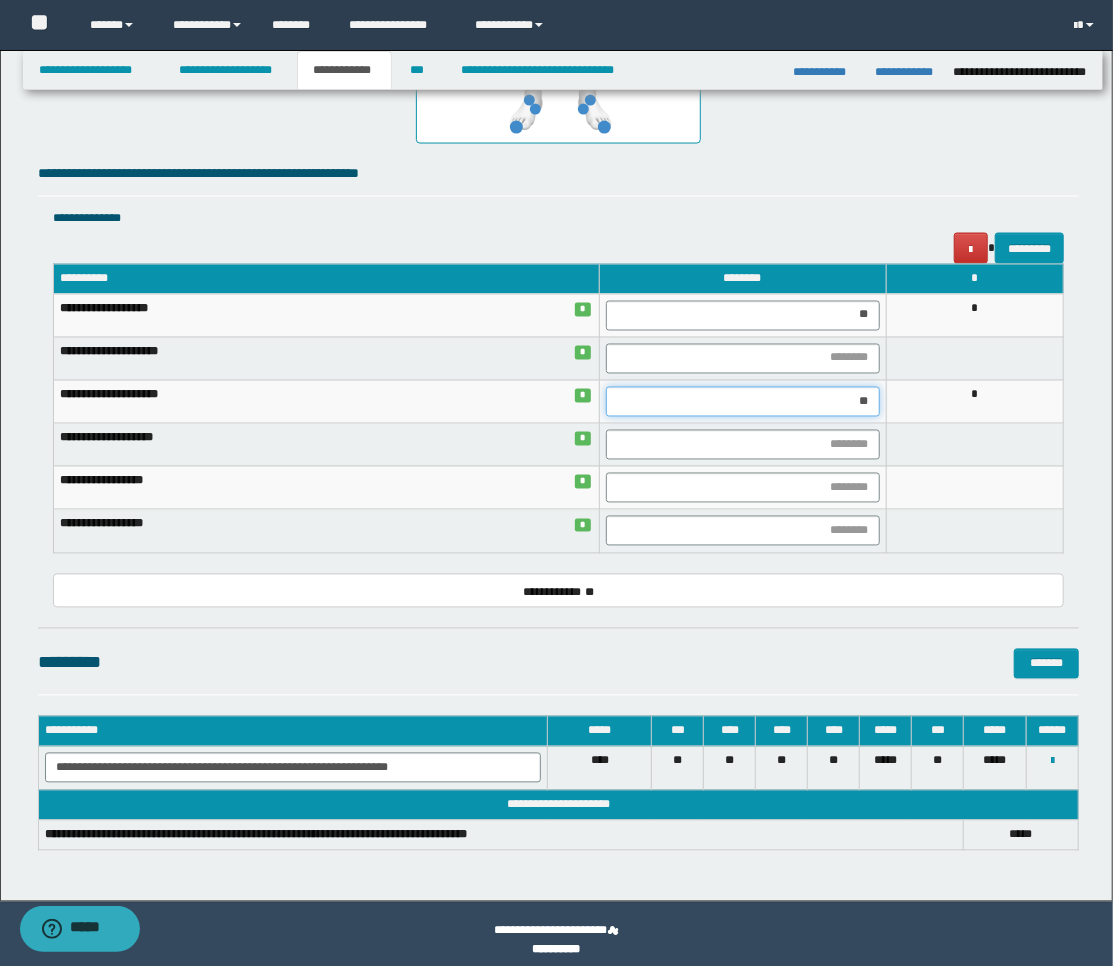 drag, startPoint x: 818, startPoint y: 407, endPoint x: 883, endPoint y: 408, distance: 65.00769 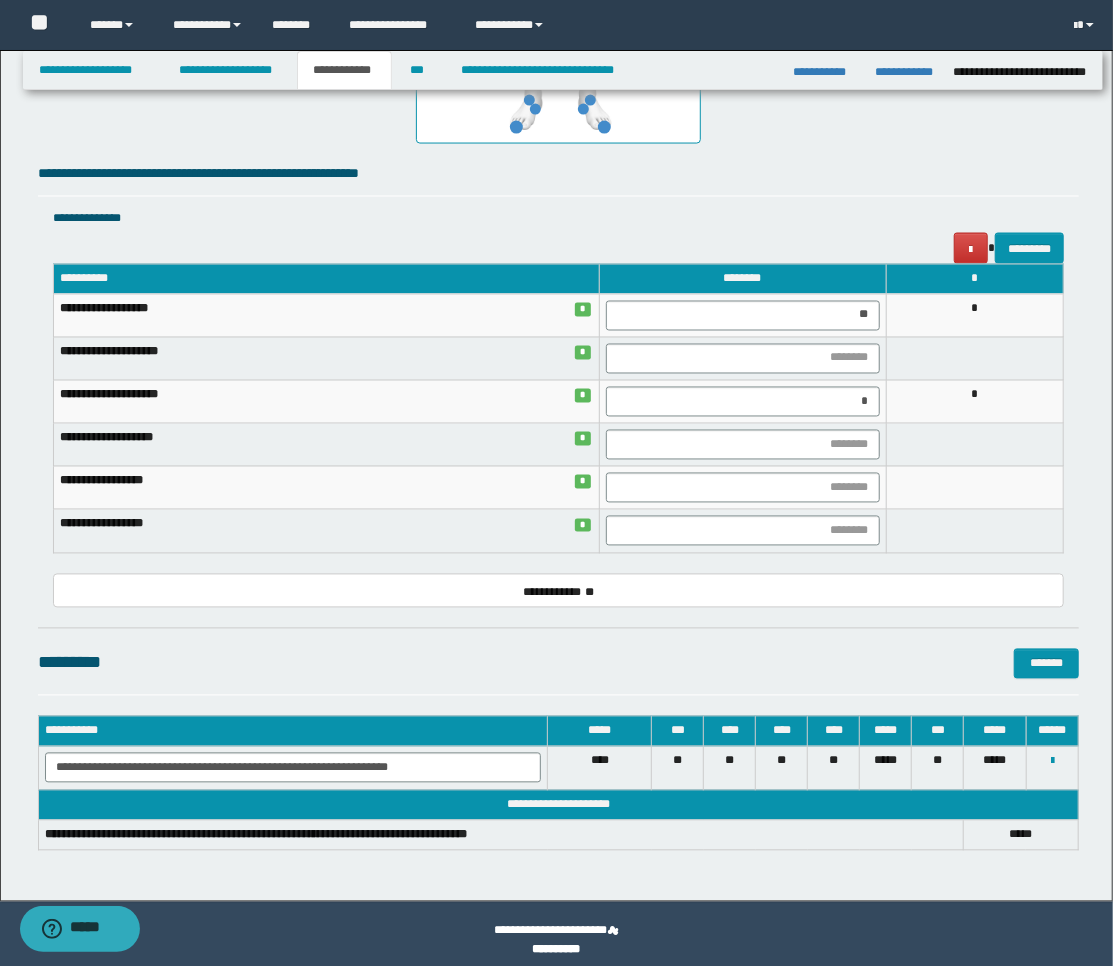 click at bounding box center [975, 445] 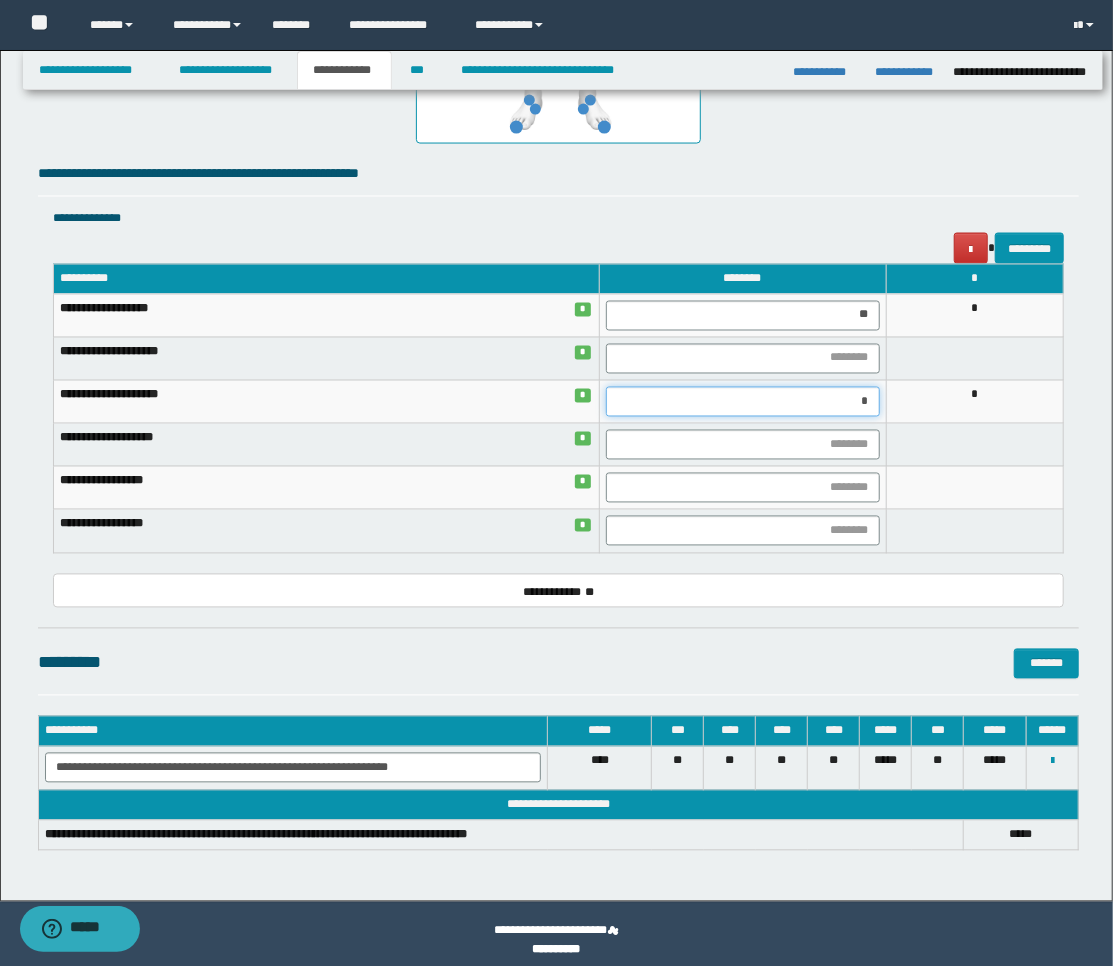 drag, startPoint x: 861, startPoint y: 403, endPoint x: 911, endPoint y: 407, distance: 50.159744 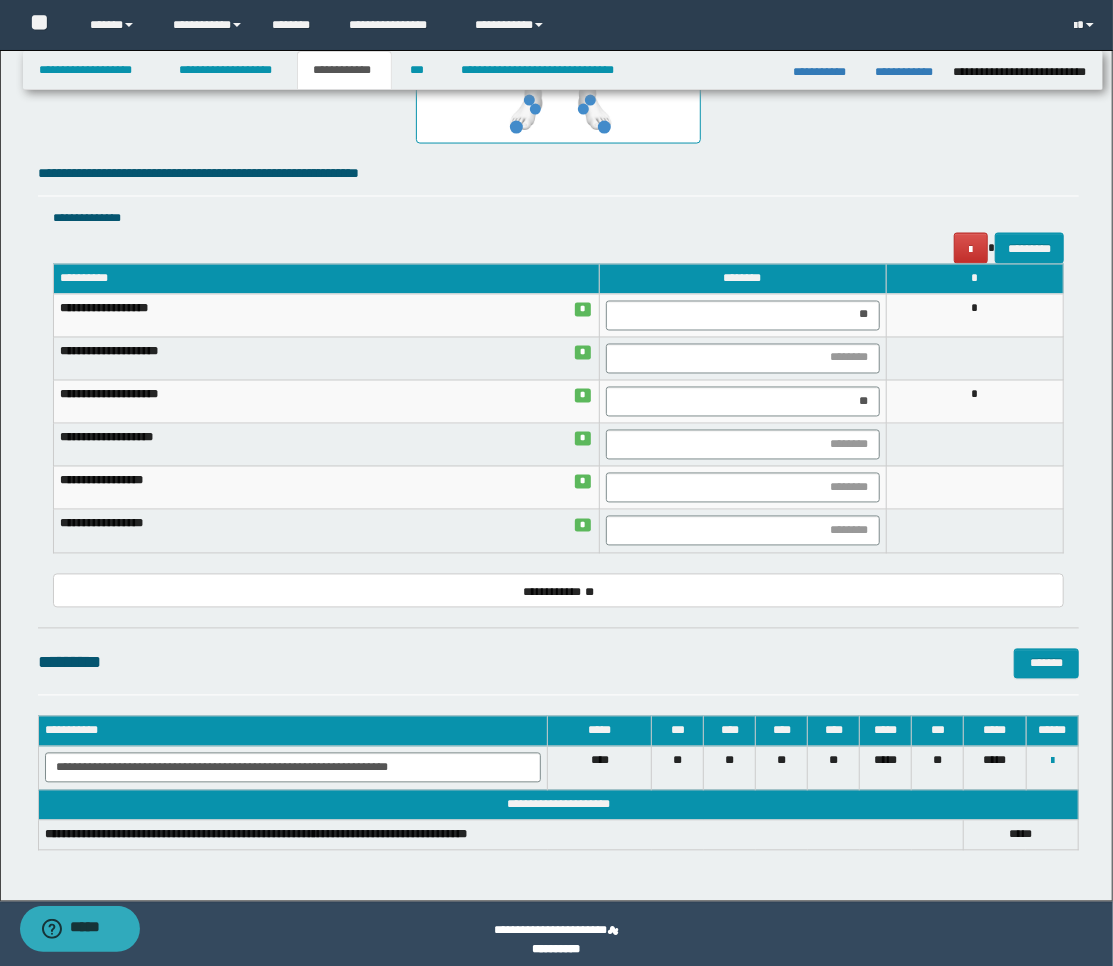 click on "*" at bounding box center [975, 402] 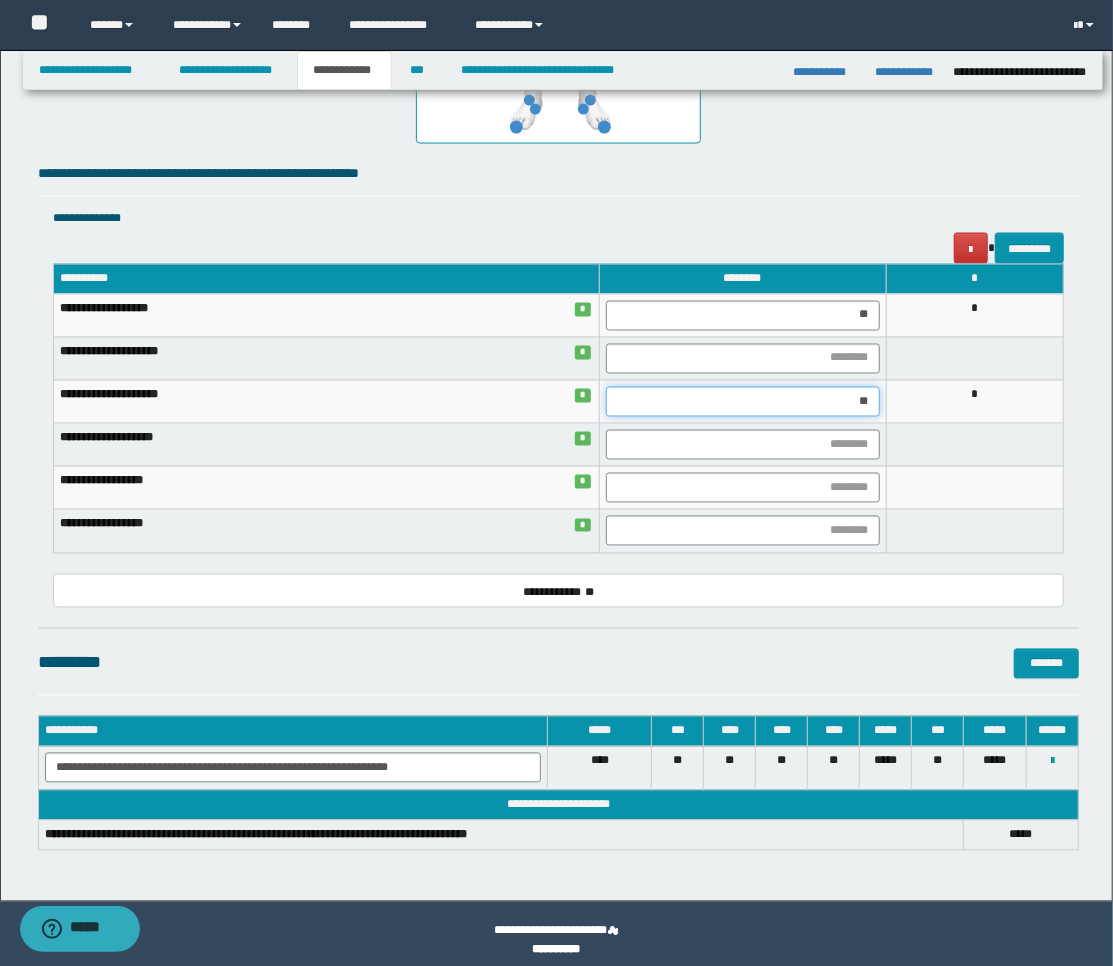 drag, startPoint x: 871, startPoint y: 404, endPoint x: 952, endPoint y: 411, distance: 81.3019 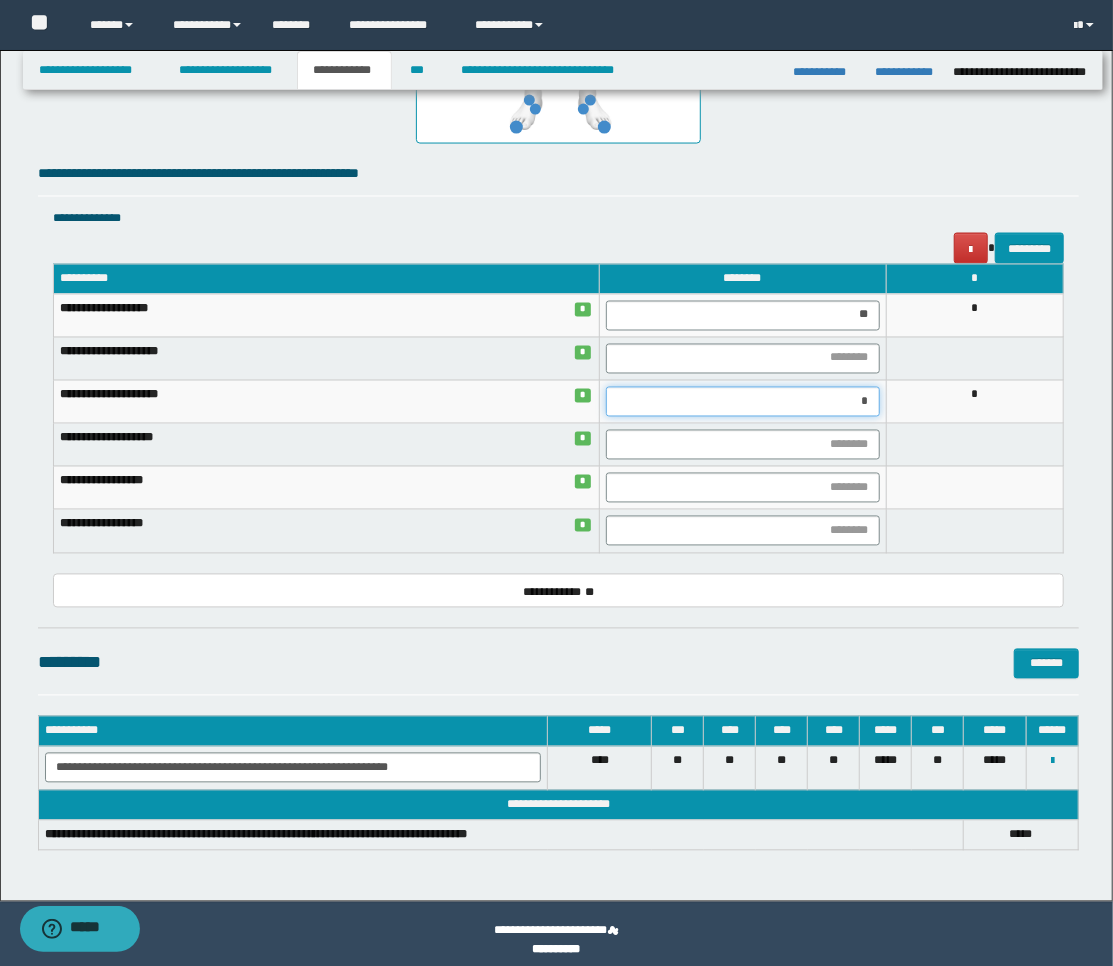 type on "**" 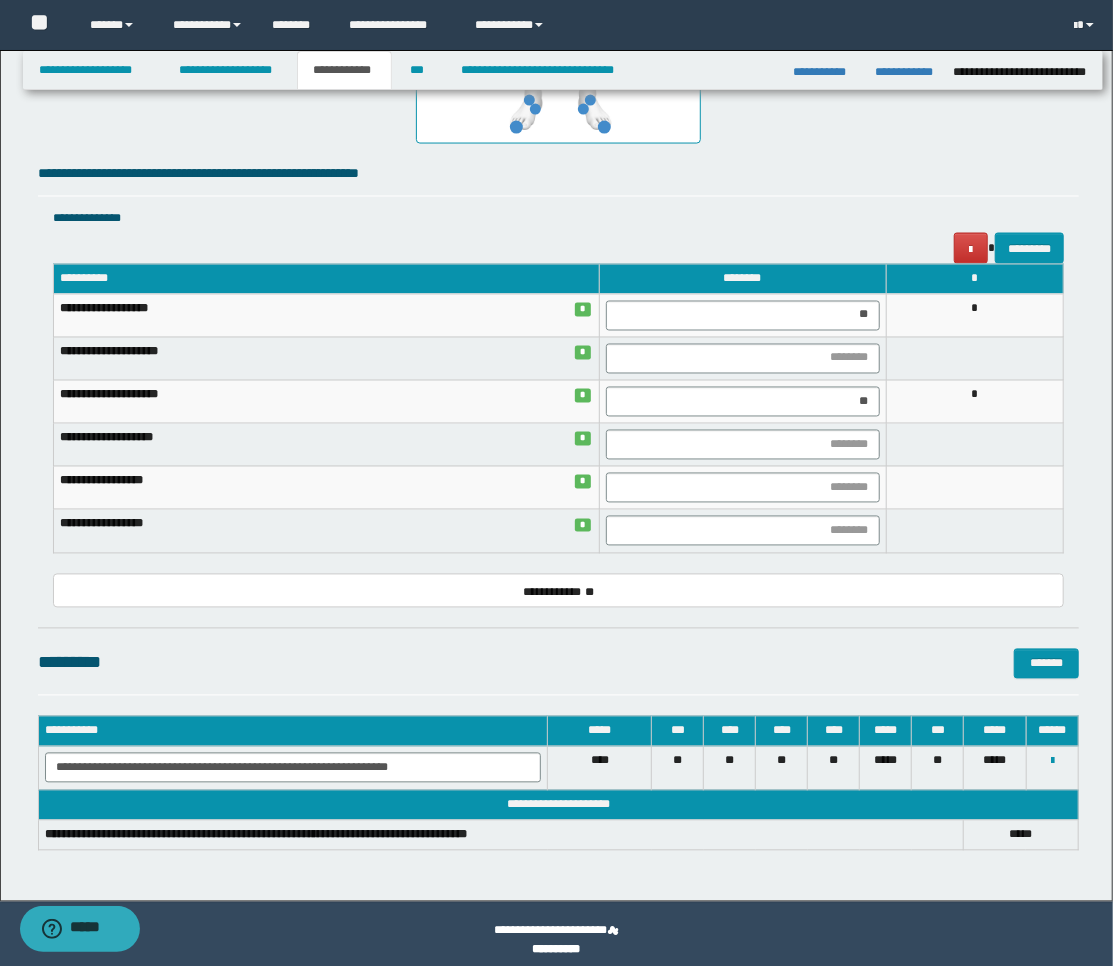 click on "*" at bounding box center [975, 402] 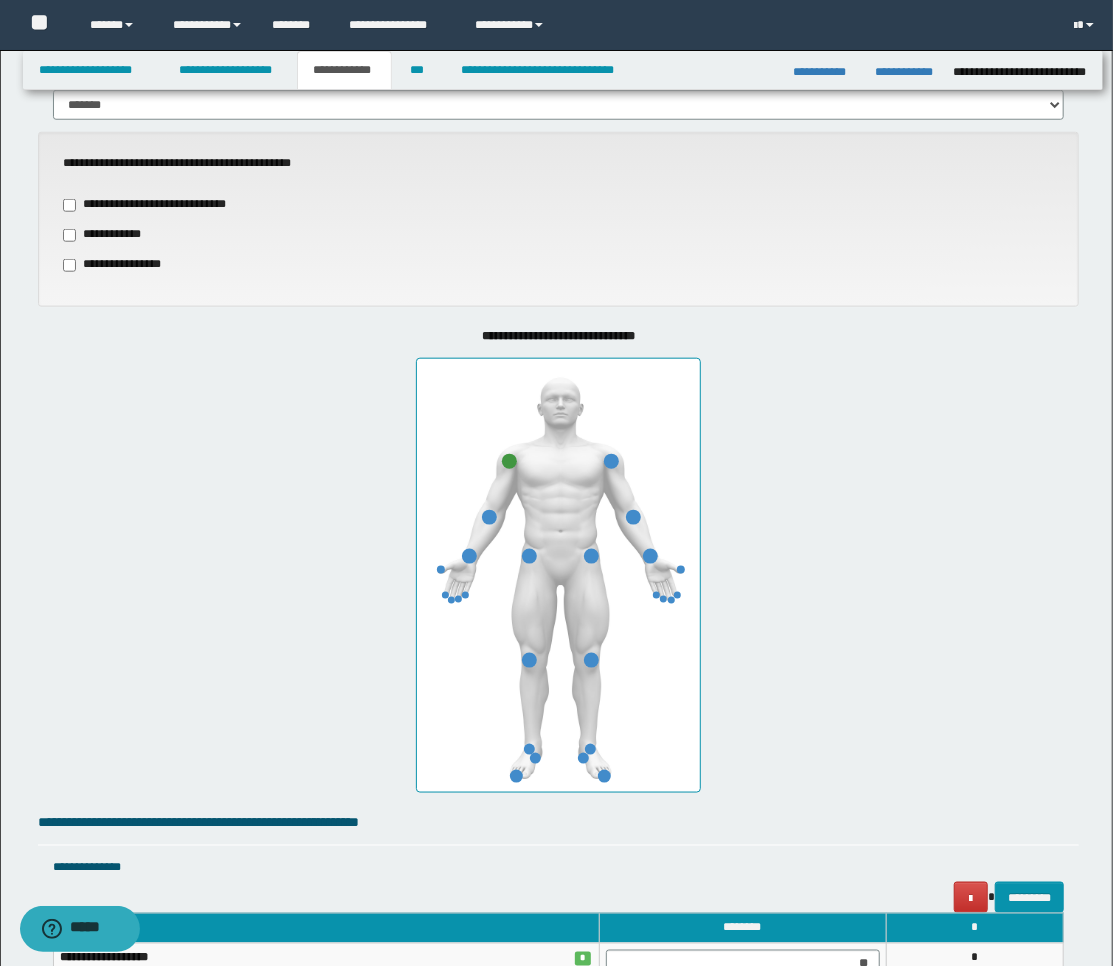 scroll, scrollTop: 612, scrollLeft: 0, axis: vertical 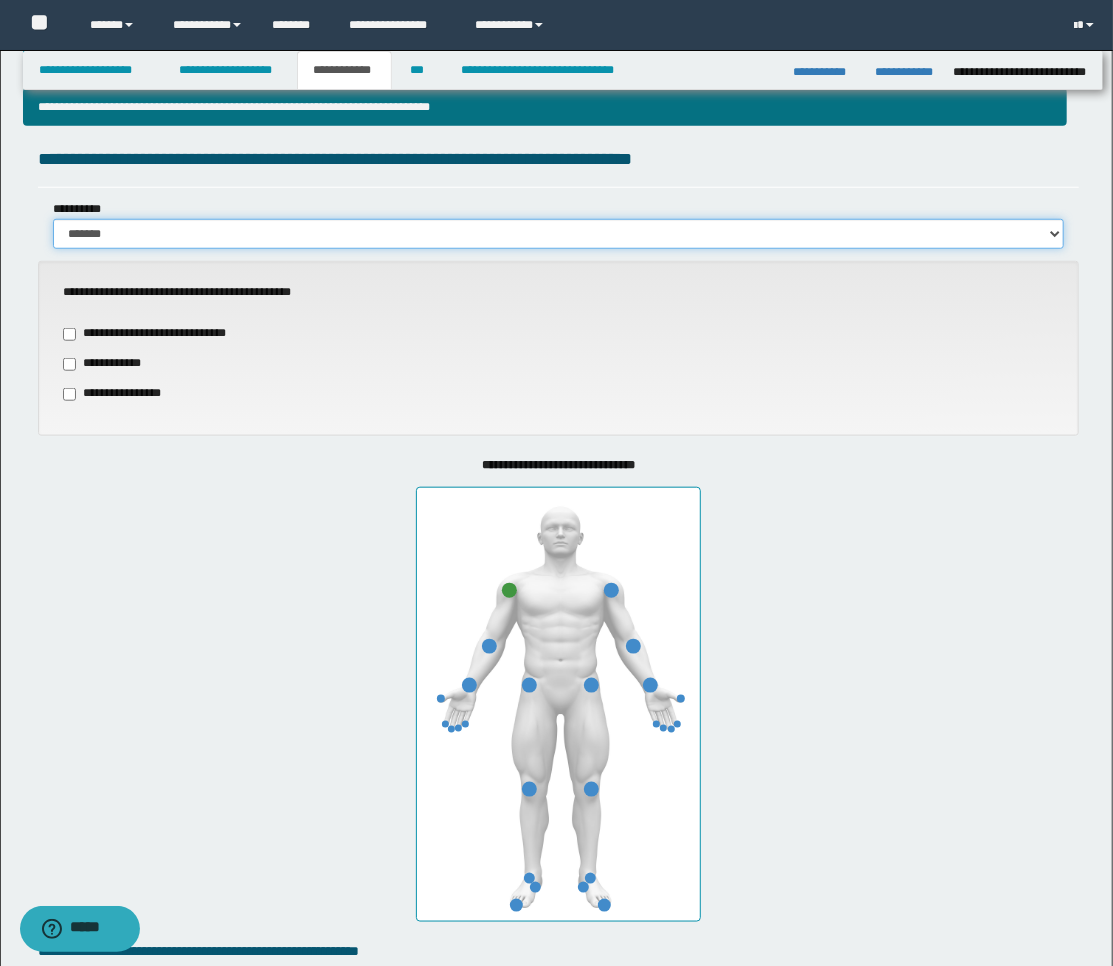 click on "*******
*****" at bounding box center (559, 234) 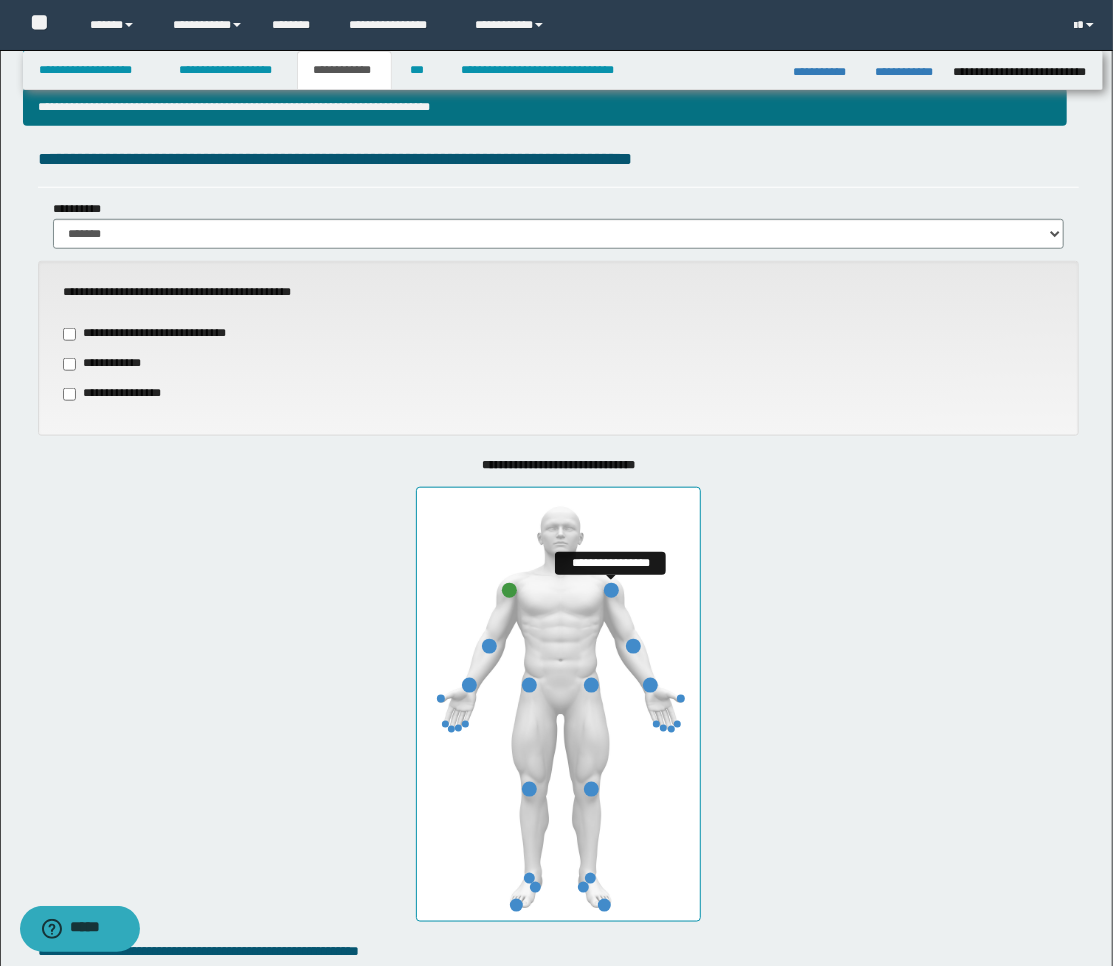 click at bounding box center [611, 590] 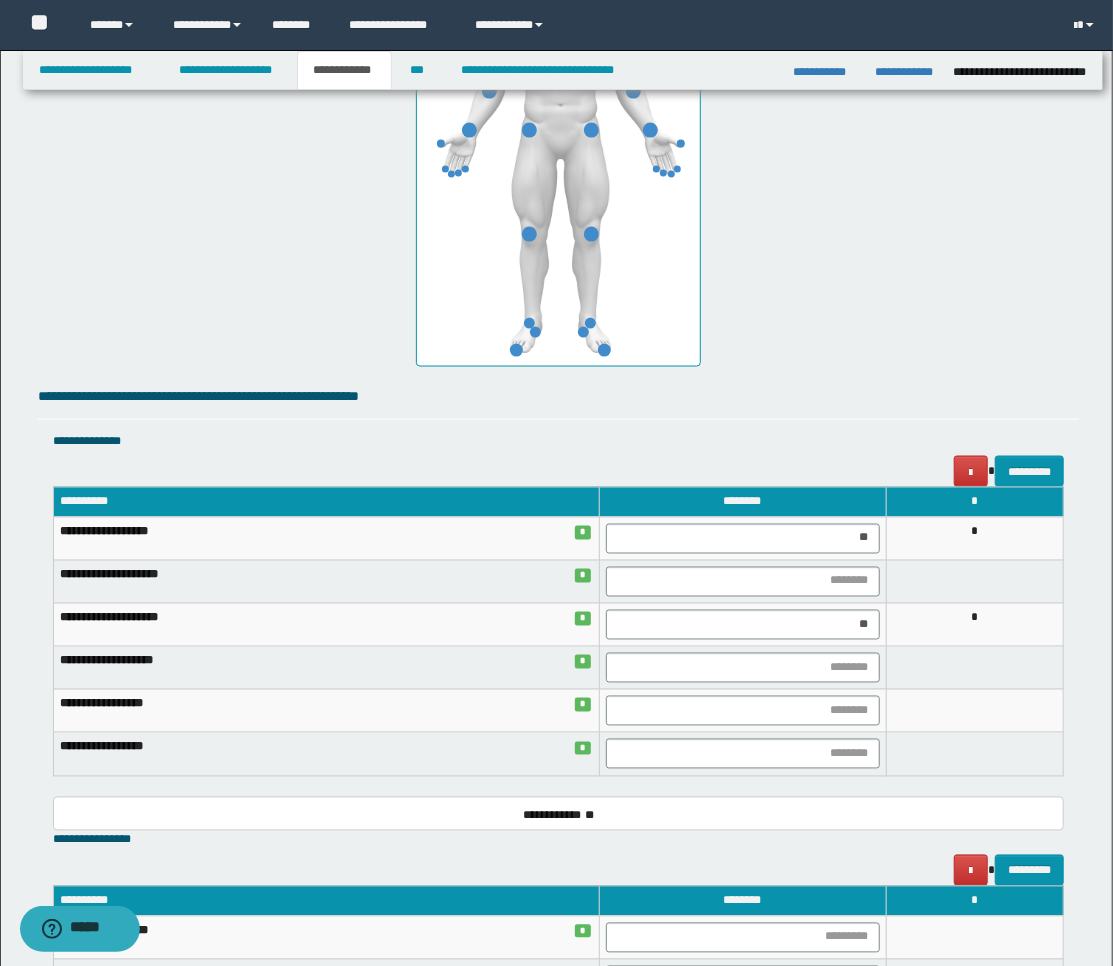 scroll, scrollTop: 1056, scrollLeft: 0, axis: vertical 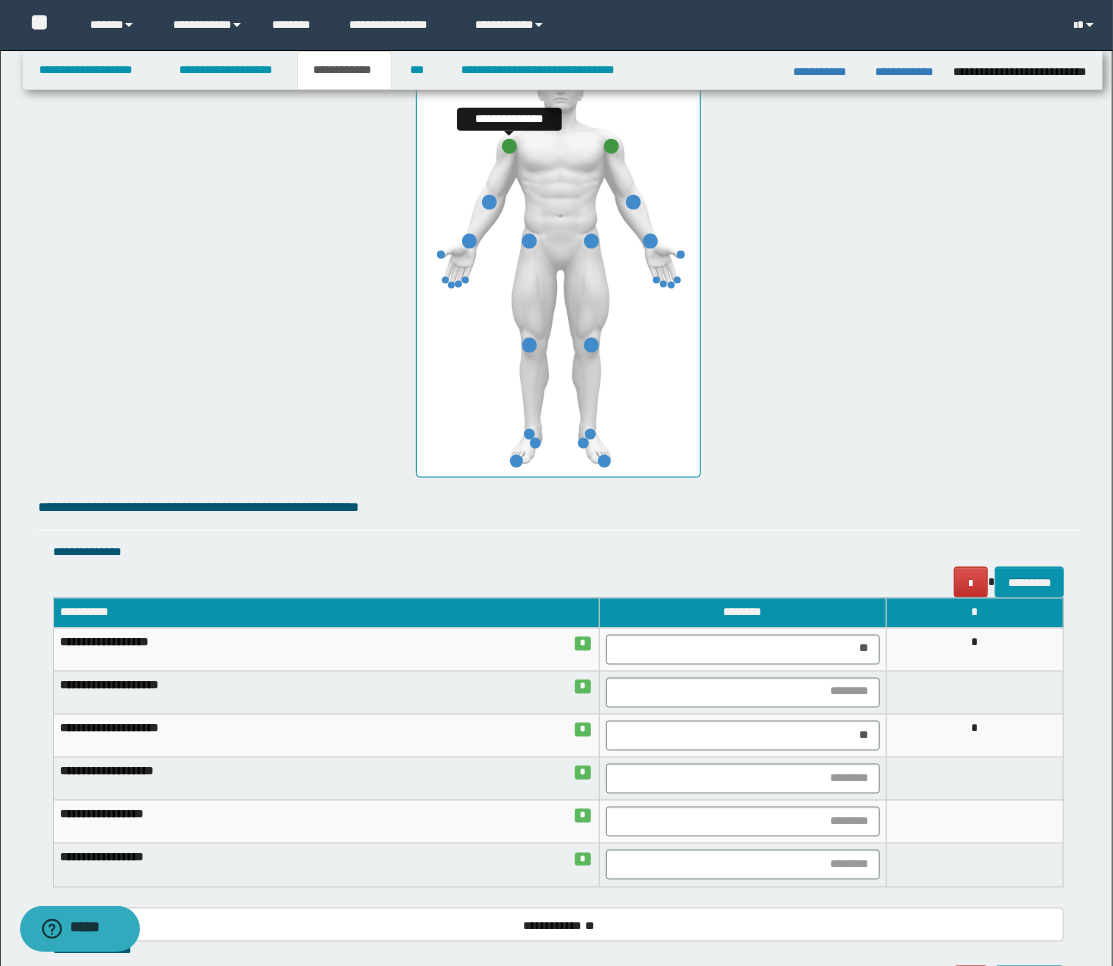click at bounding box center [509, 146] 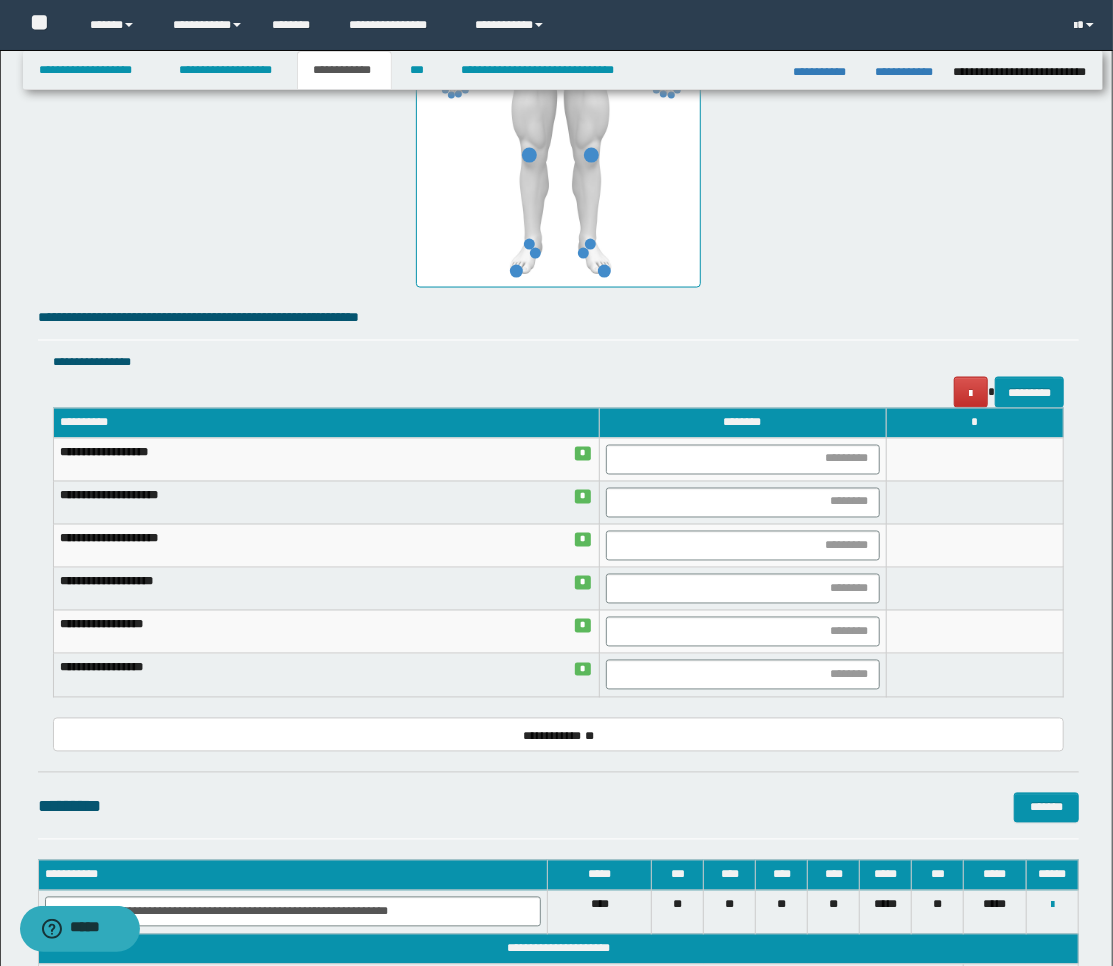 scroll, scrollTop: 1278, scrollLeft: 0, axis: vertical 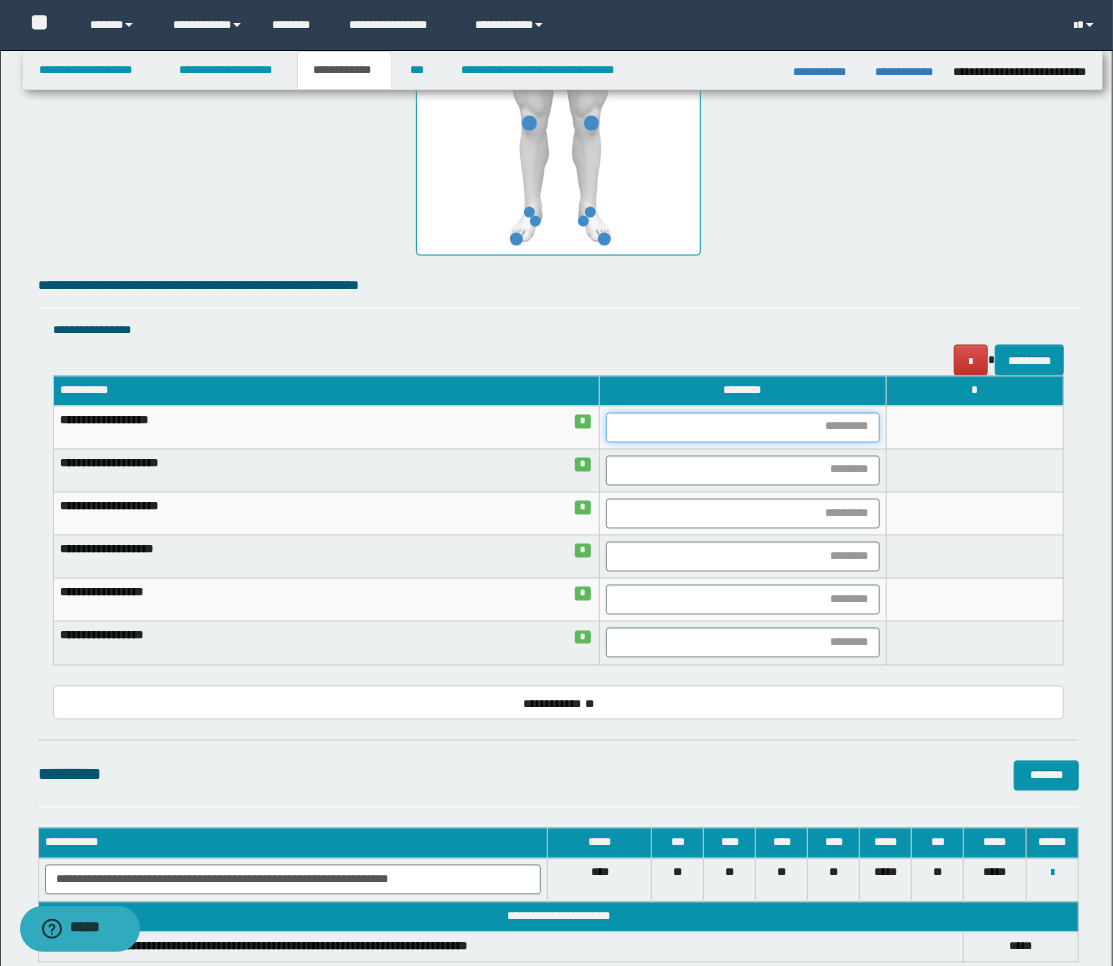 click at bounding box center (743, 428) 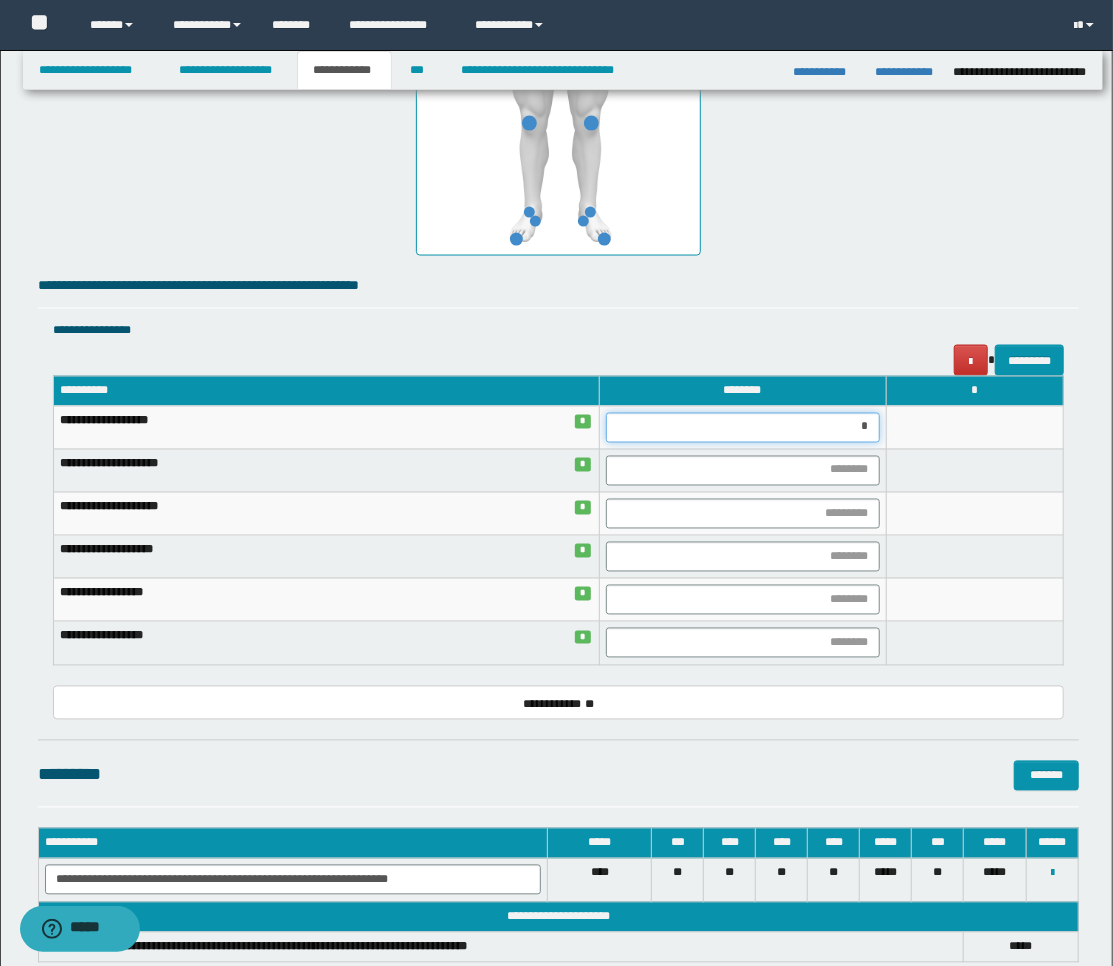 type on "**" 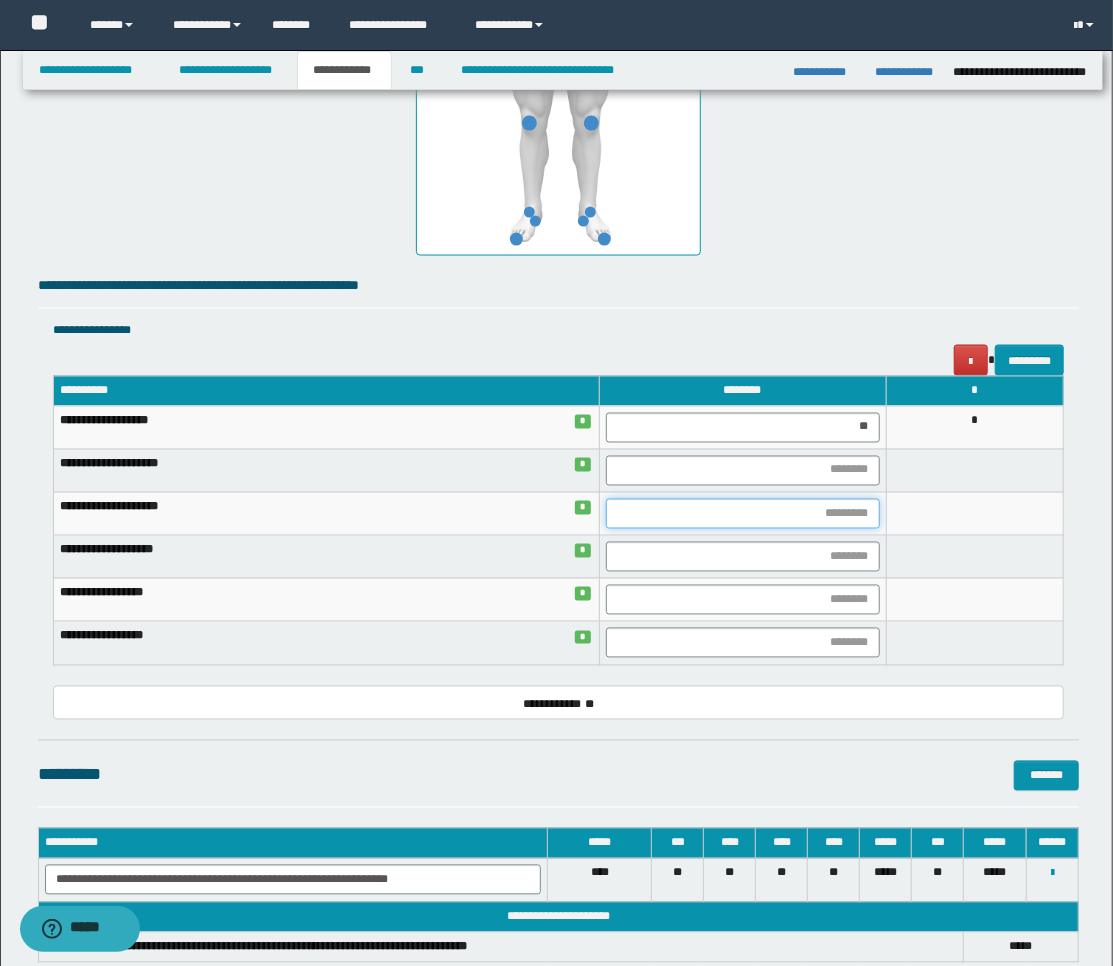 click at bounding box center (743, 514) 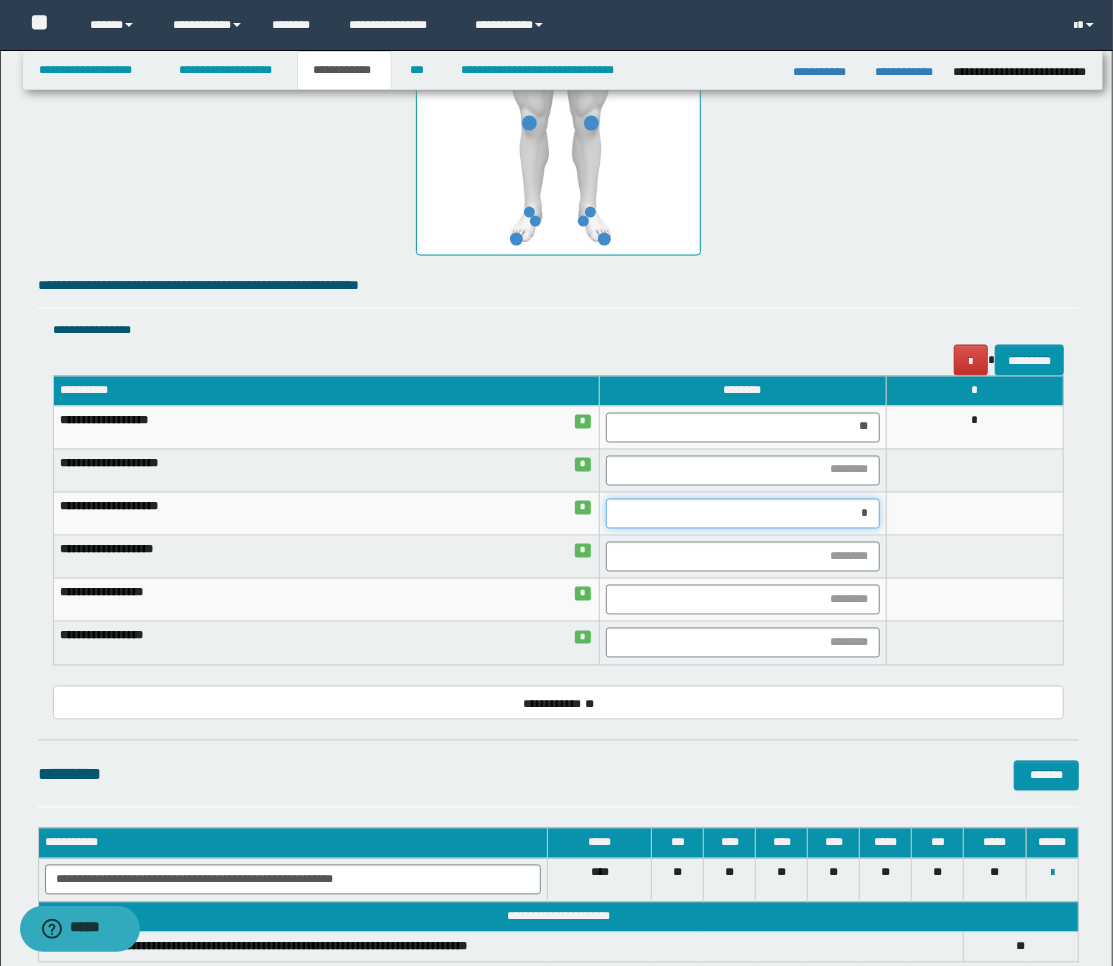 type on "**" 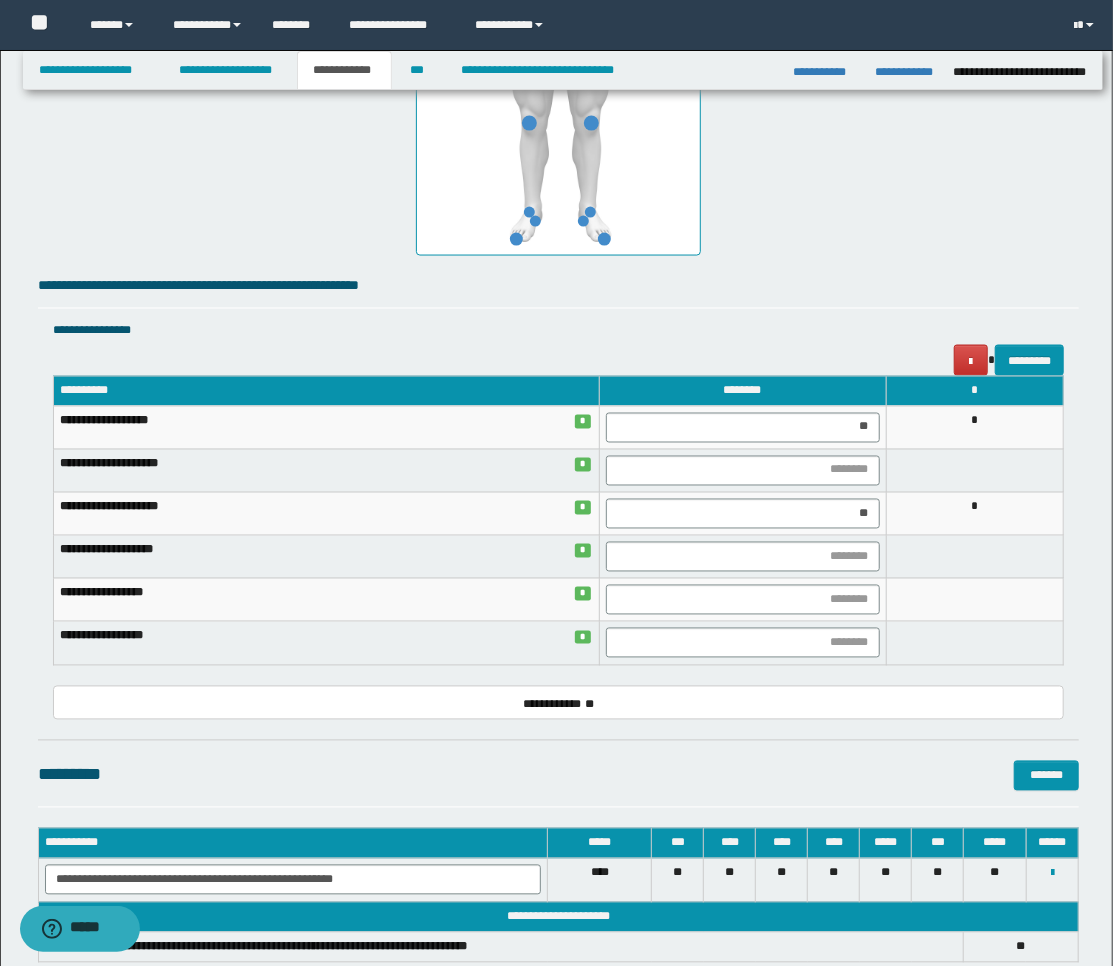 click on "*" at bounding box center [975, 514] 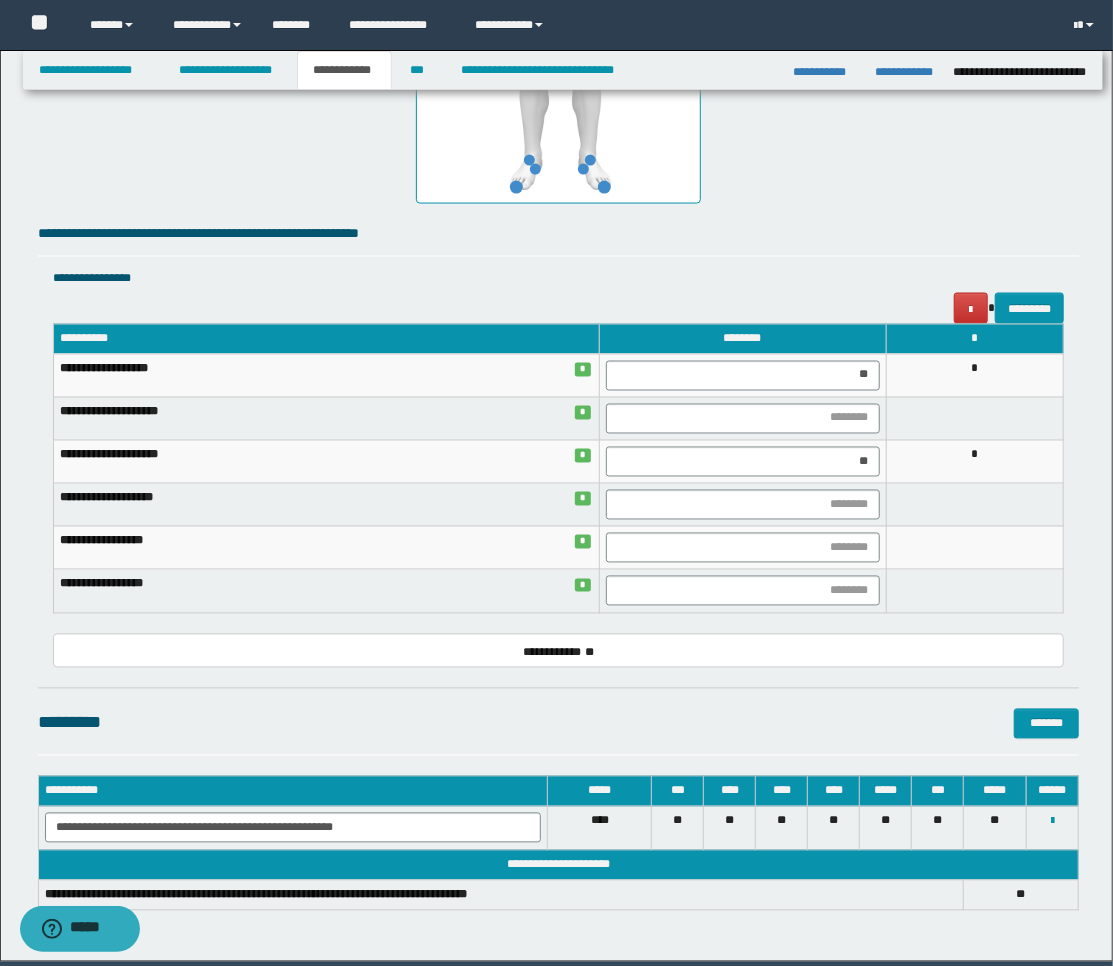 scroll, scrollTop: 1403, scrollLeft: 0, axis: vertical 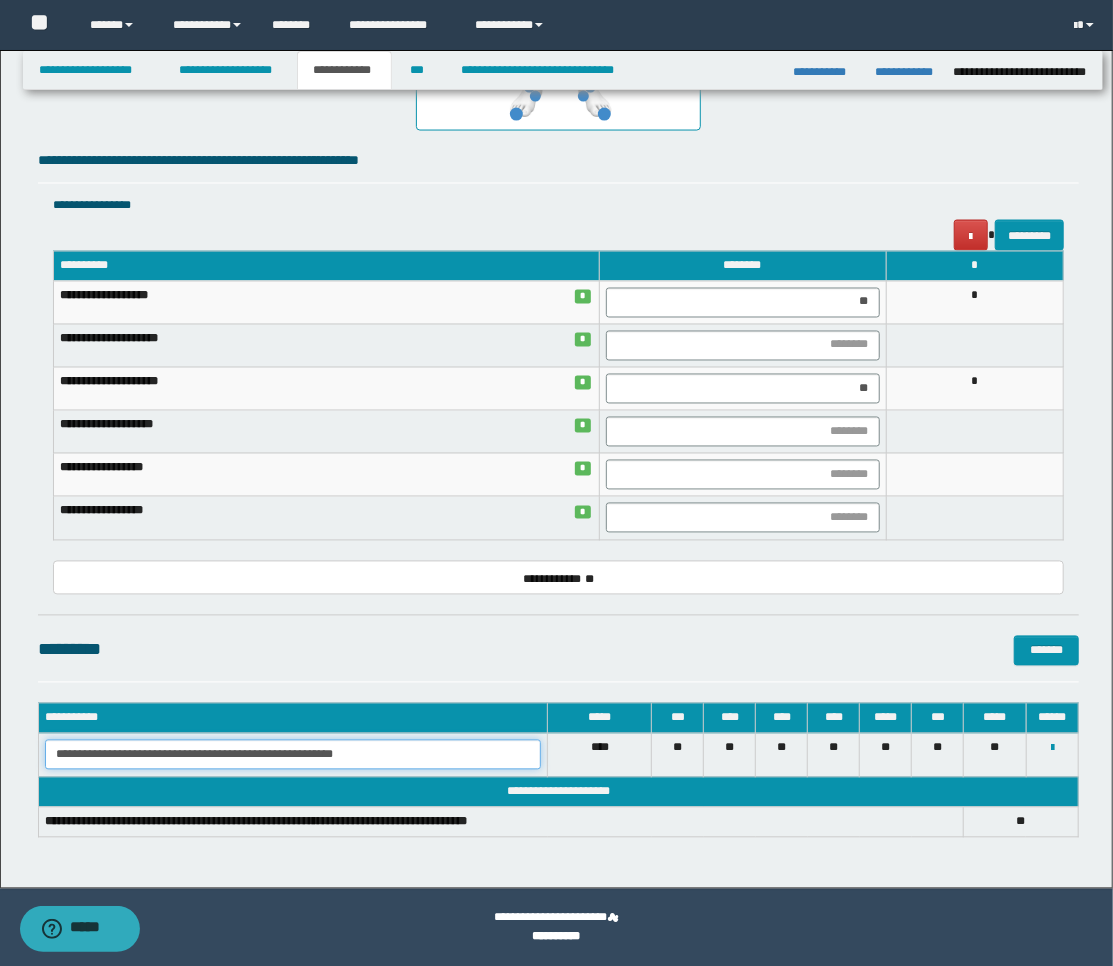 drag, startPoint x: 408, startPoint y: 754, endPoint x: -2, endPoint y: 687, distance: 415.43832 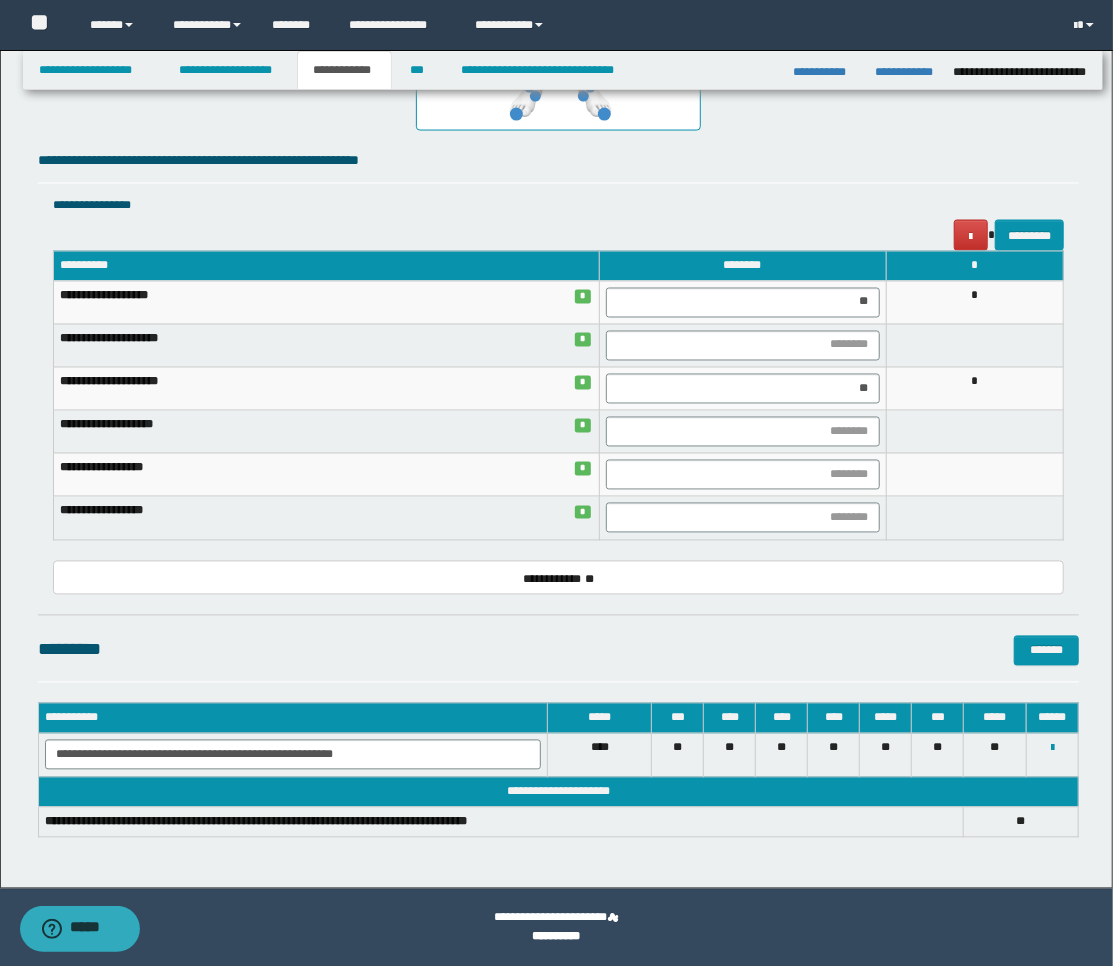 click on "**********" at bounding box center [559, 106] 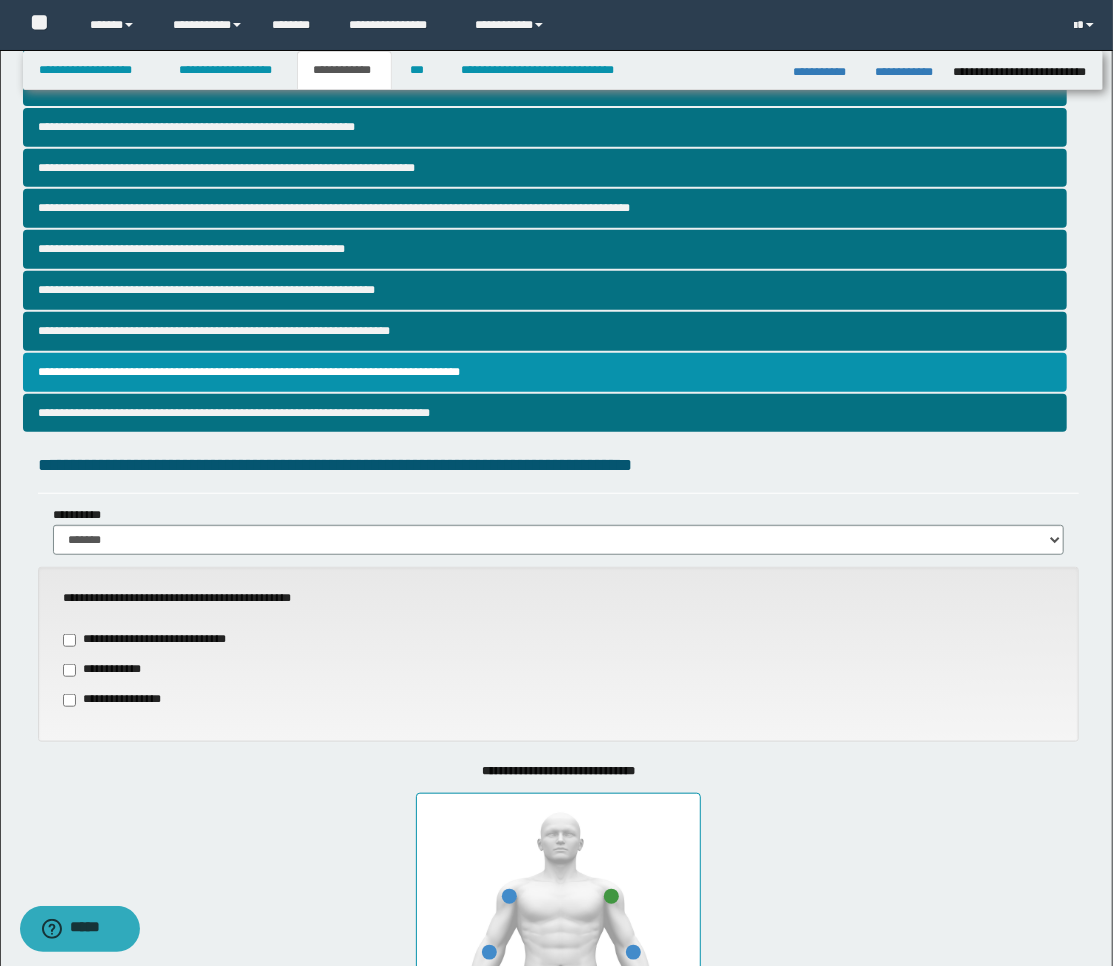 scroll, scrollTop: 181, scrollLeft: 0, axis: vertical 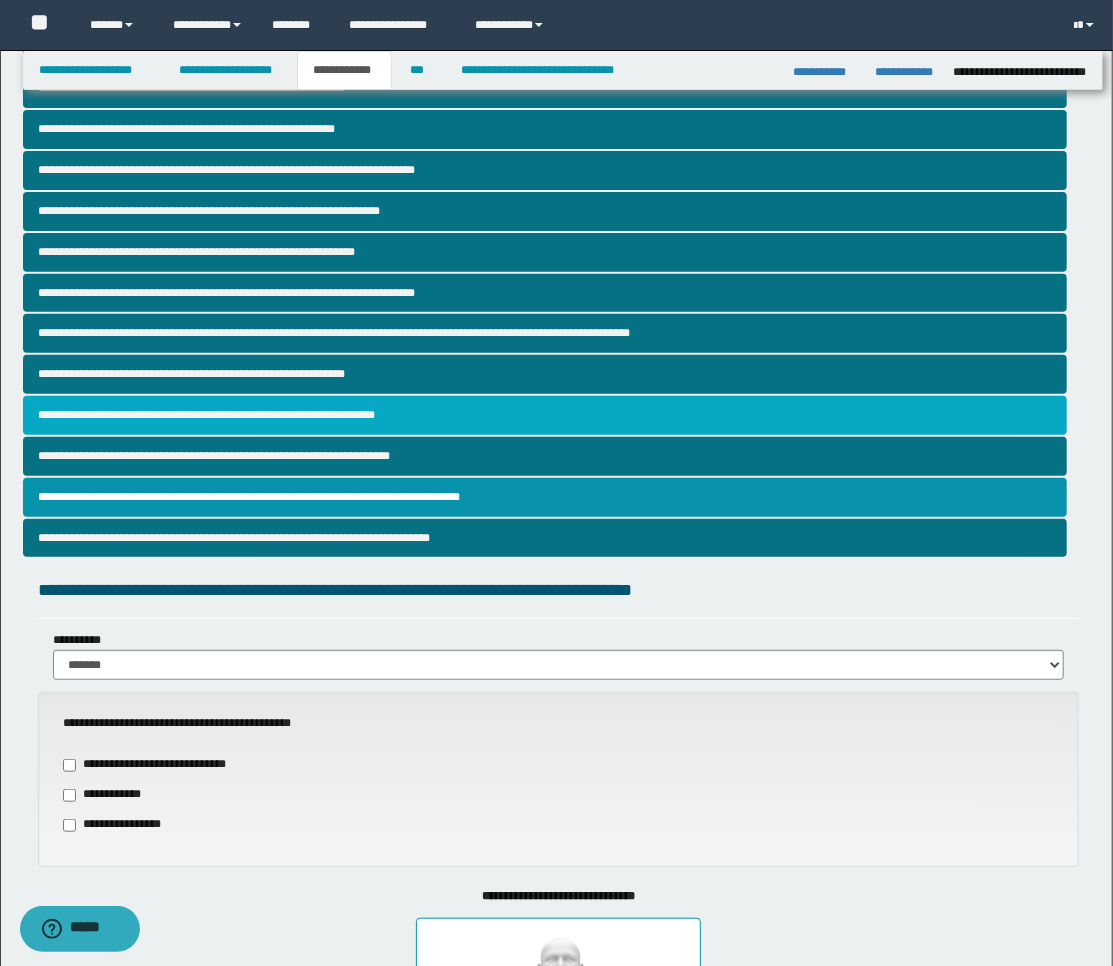 click on "**********" at bounding box center [545, 415] 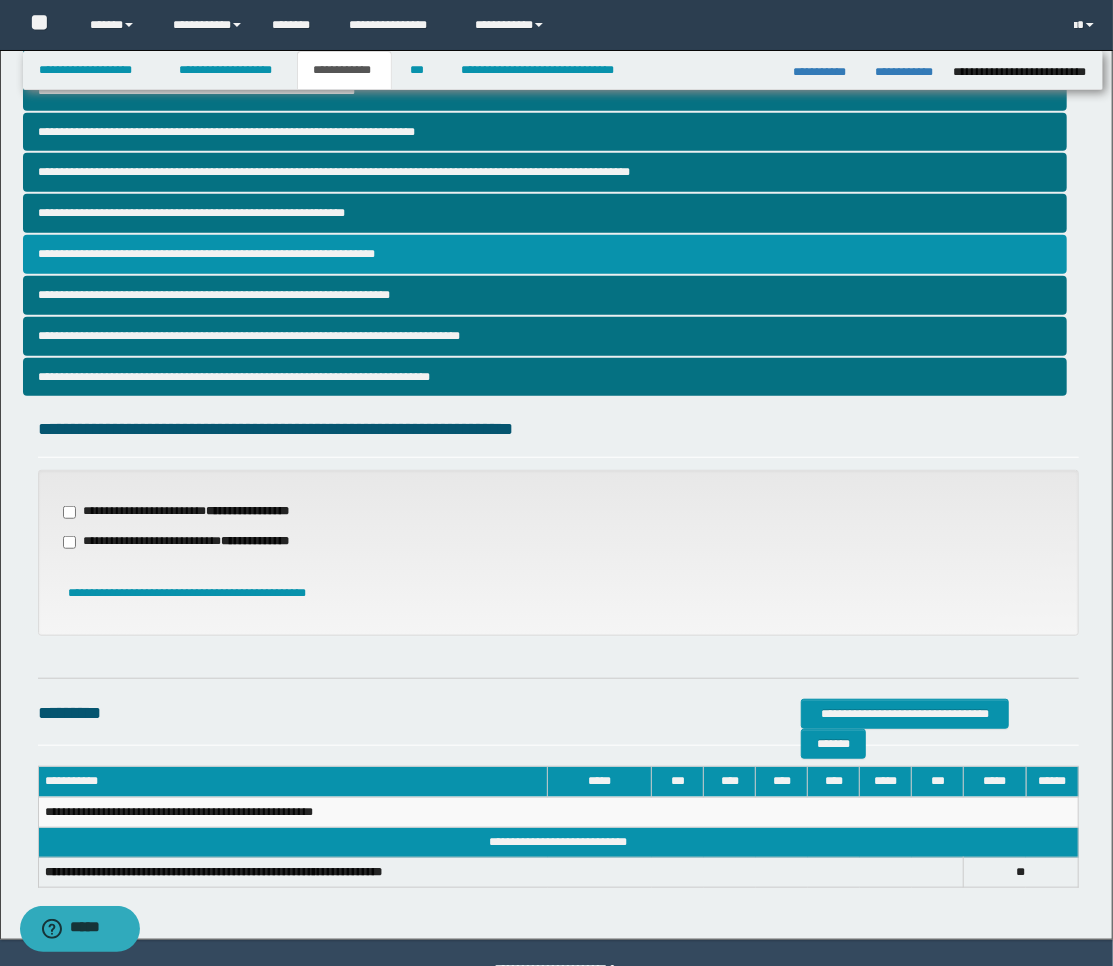 scroll, scrollTop: 392, scrollLeft: 0, axis: vertical 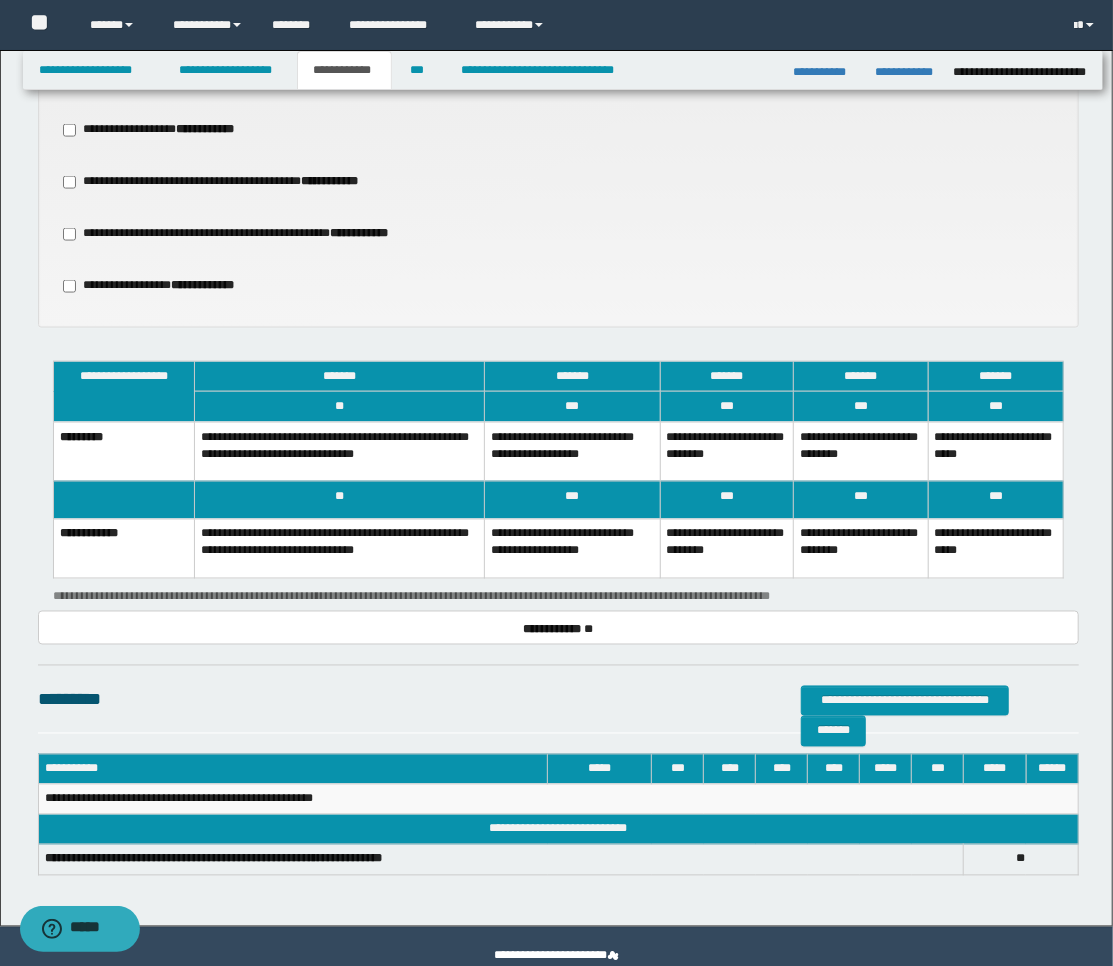click on "**********" at bounding box center [572, 451] 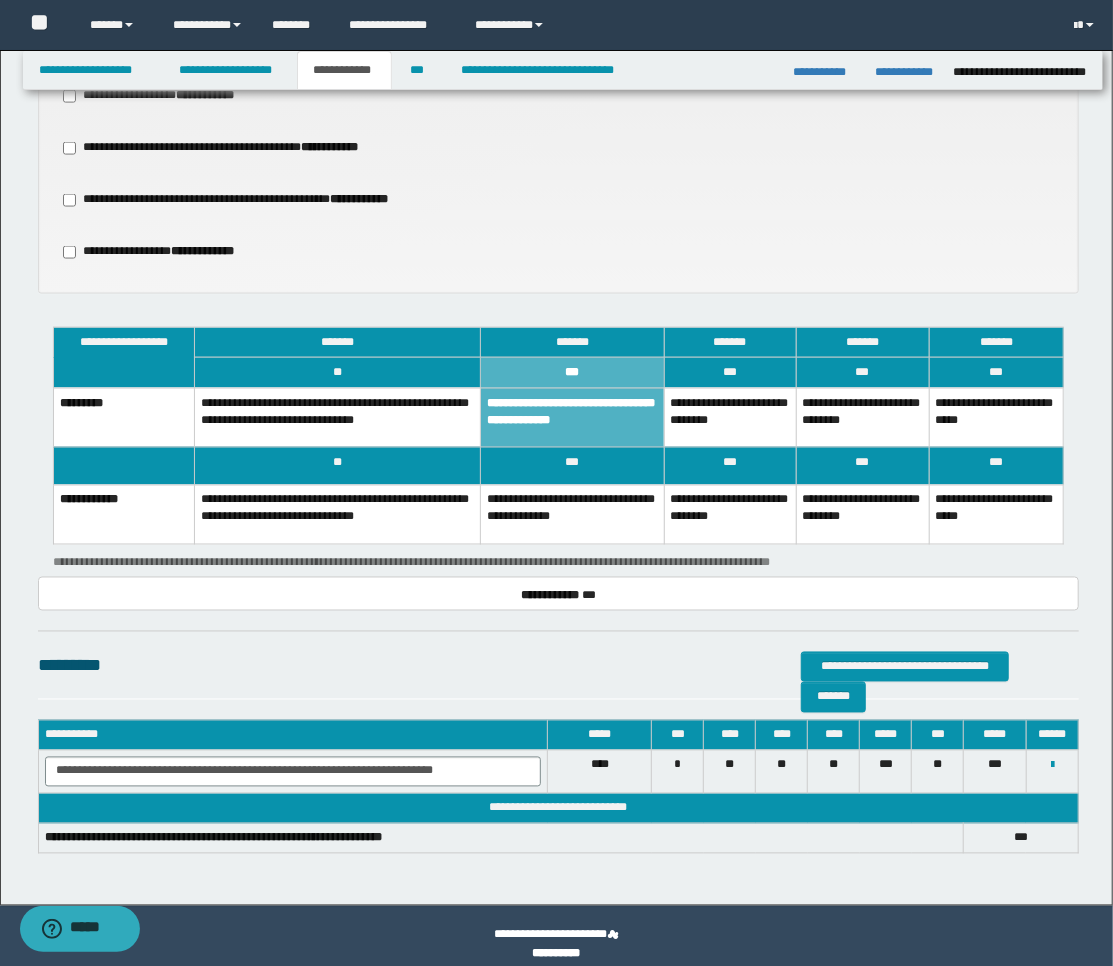 scroll, scrollTop: 1221, scrollLeft: 0, axis: vertical 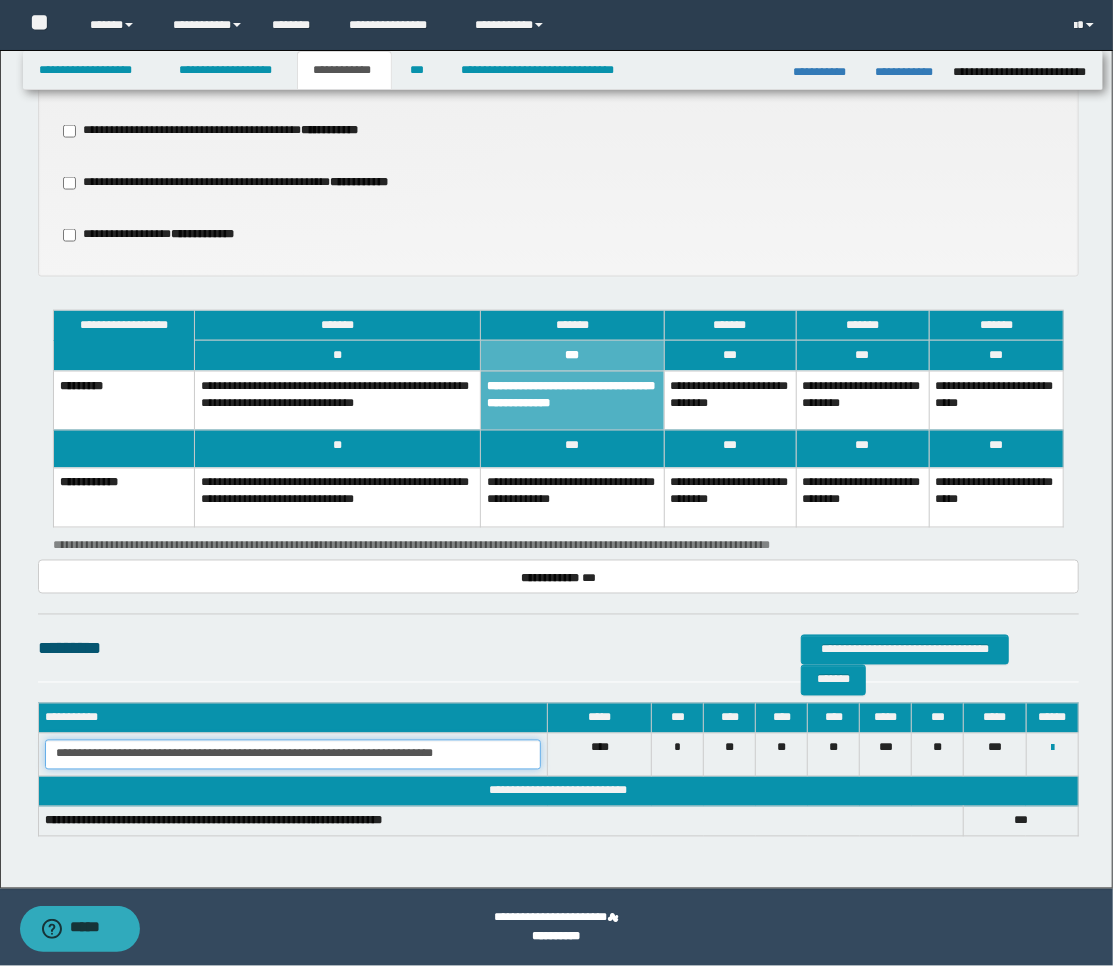drag, startPoint x: 497, startPoint y: 750, endPoint x: -2, endPoint y: 684, distance: 503.3458 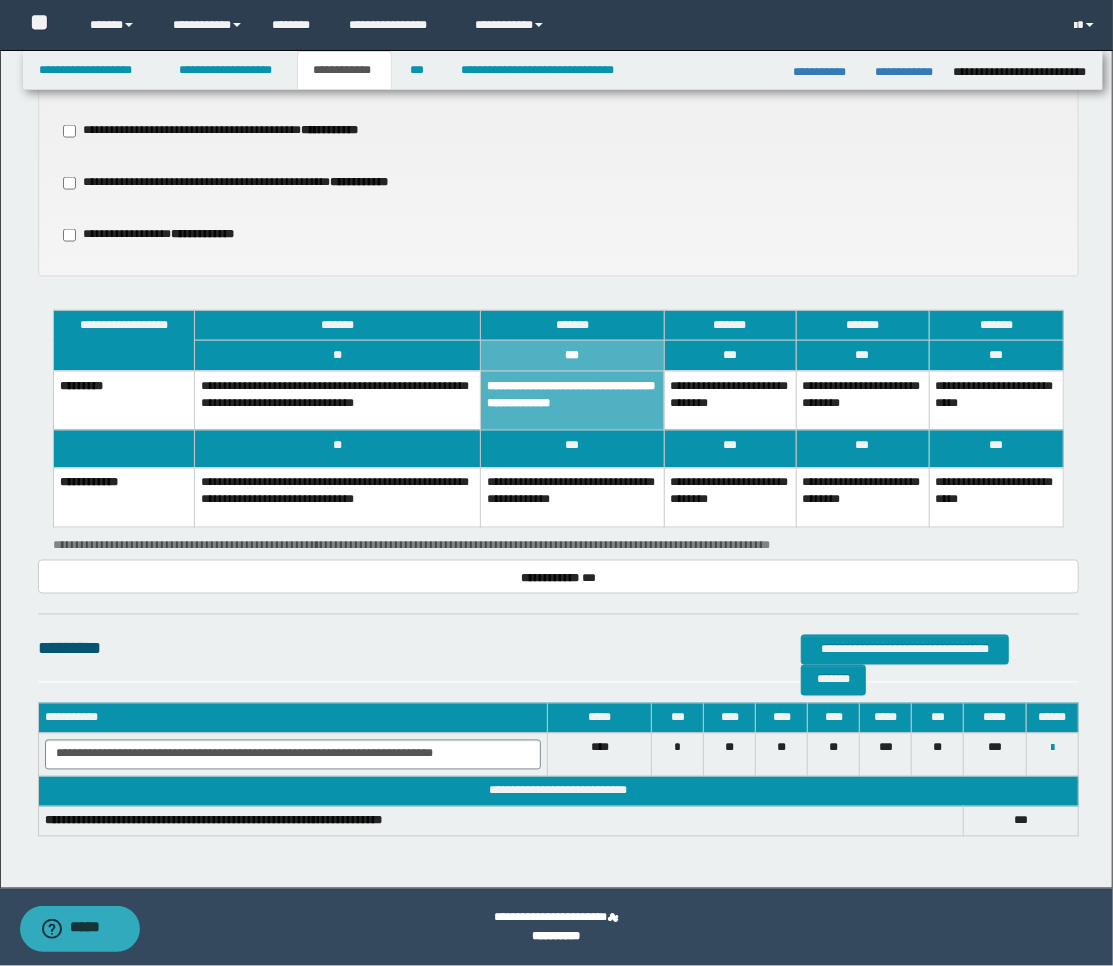 click on "**********" at bounding box center (559, 197) 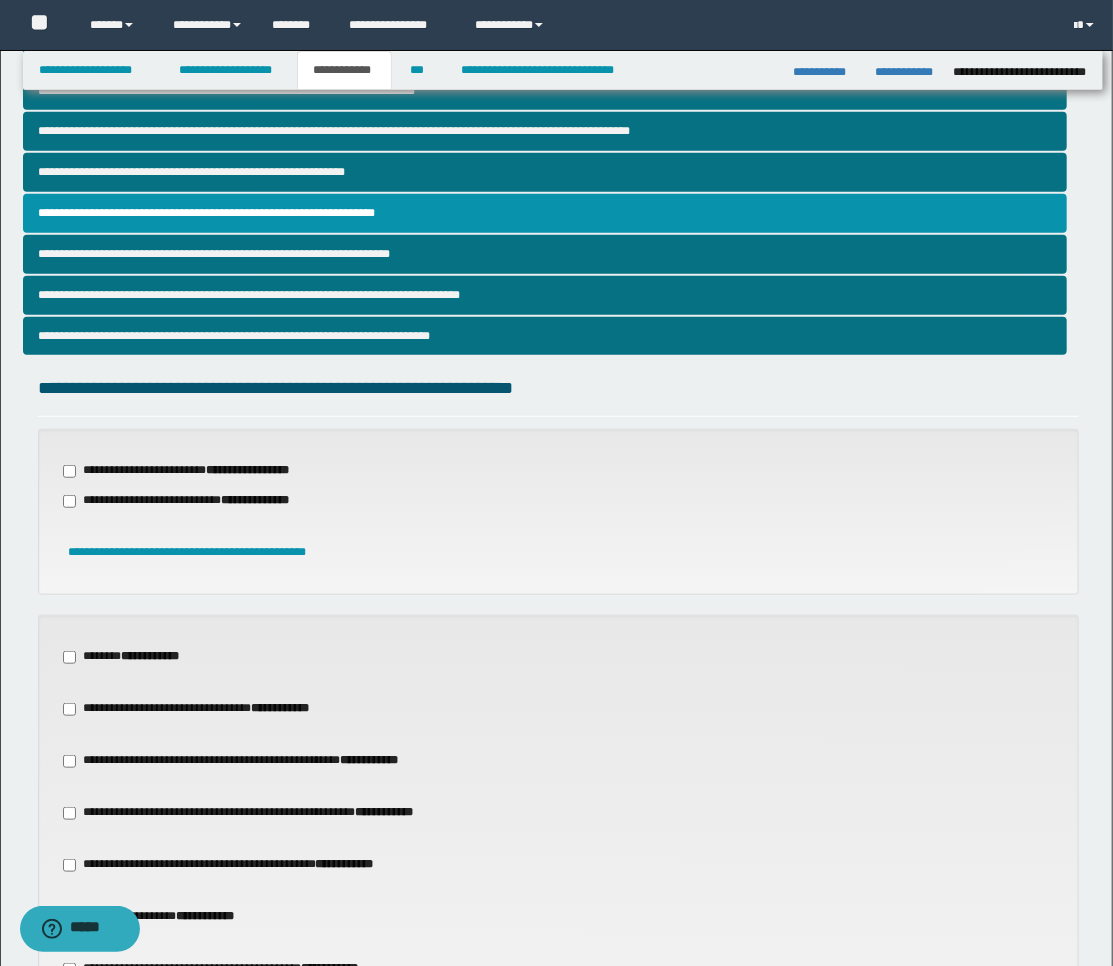scroll, scrollTop: 110, scrollLeft: 0, axis: vertical 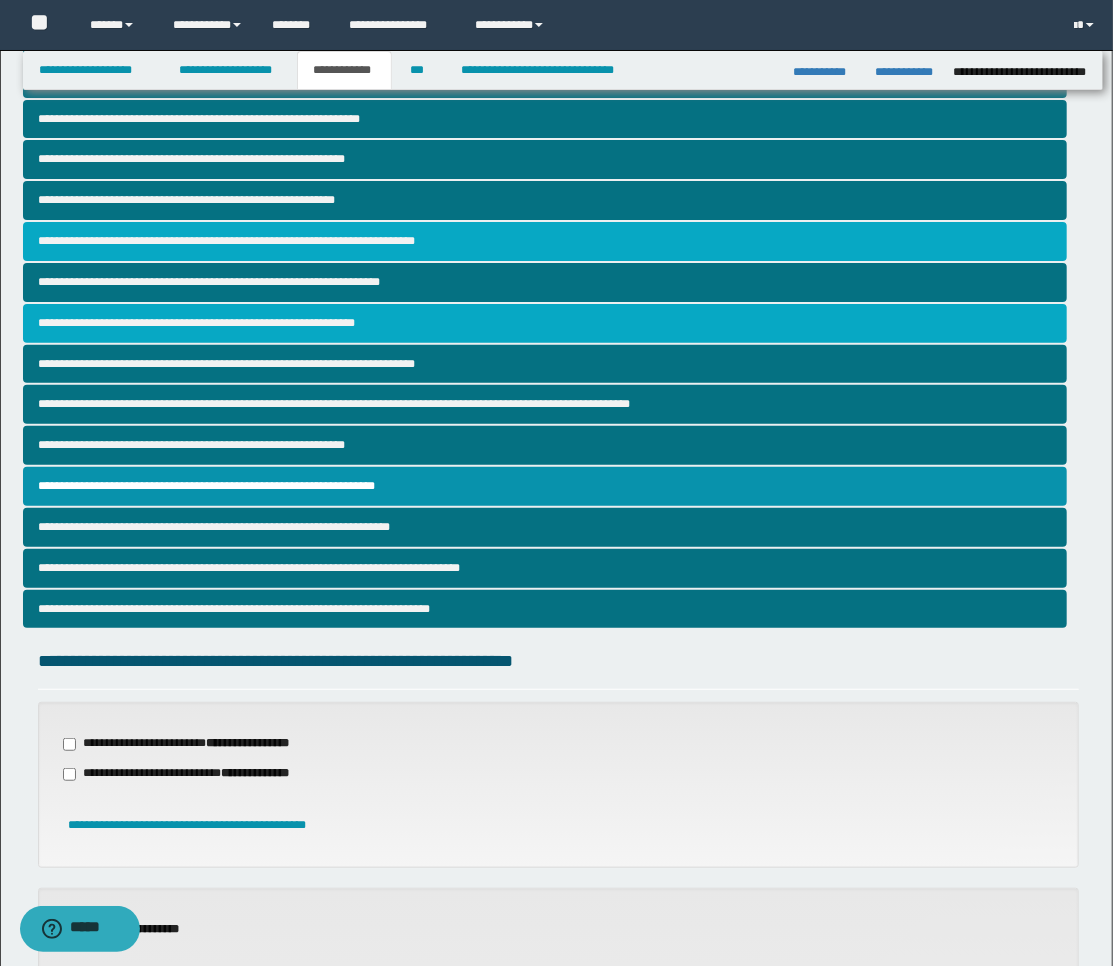 click on "**********" at bounding box center (545, 323) 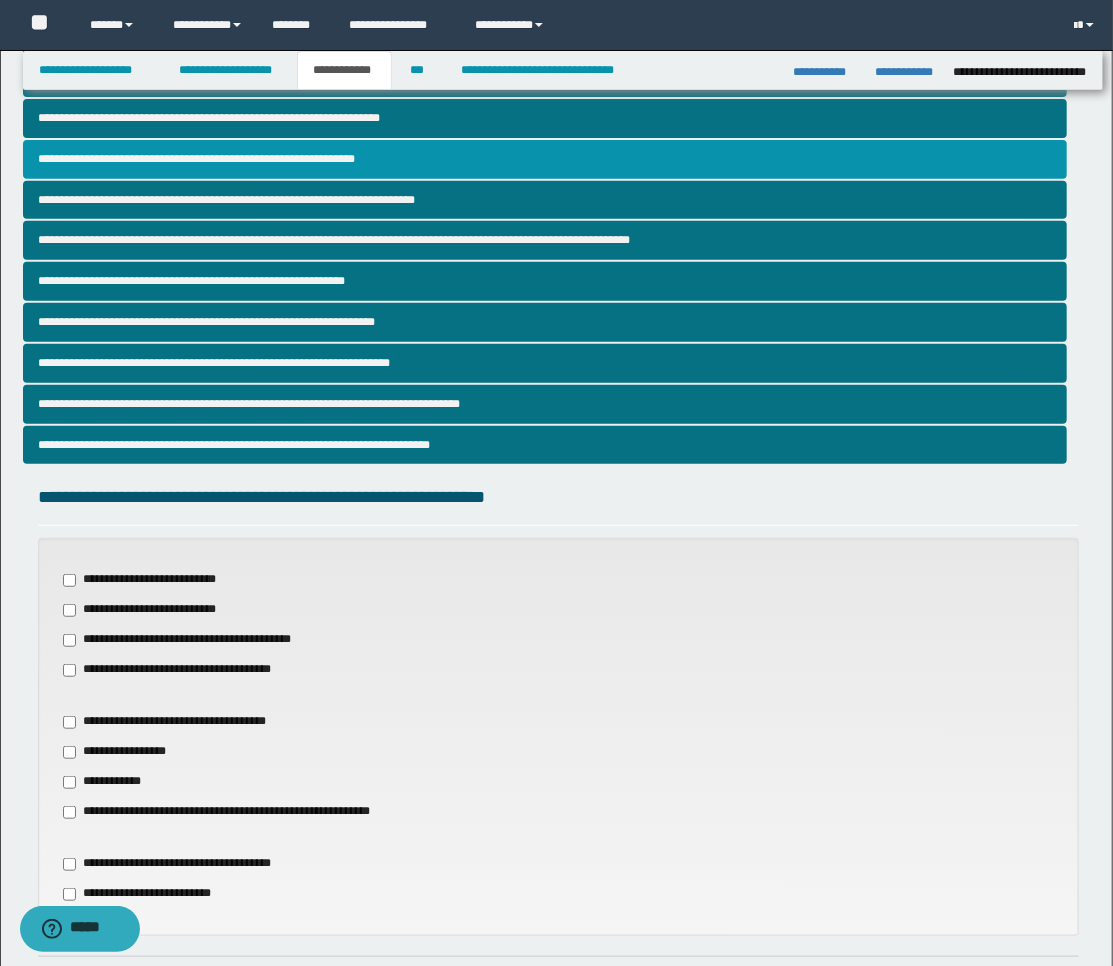 scroll, scrollTop: 555, scrollLeft: 0, axis: vertical 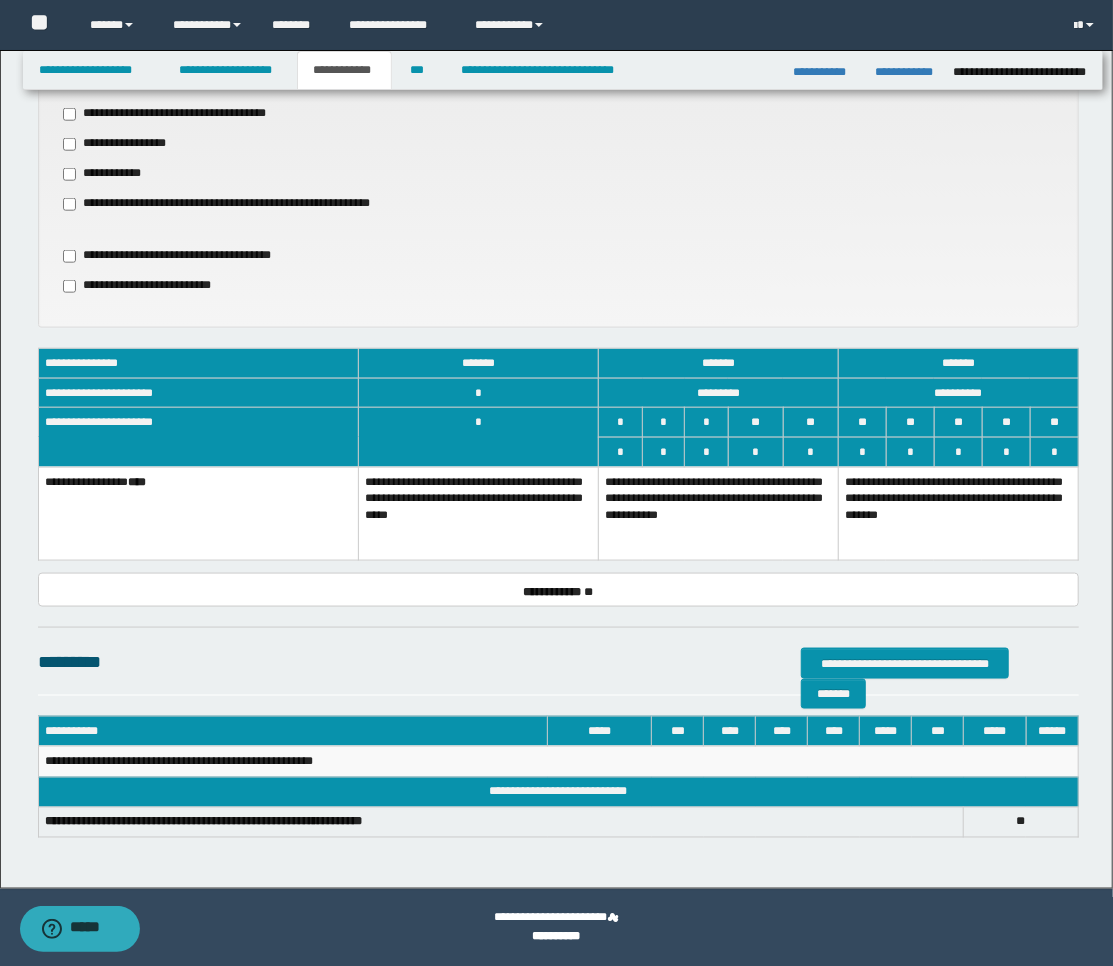 click on "**********" at bounding box center (718, 514) 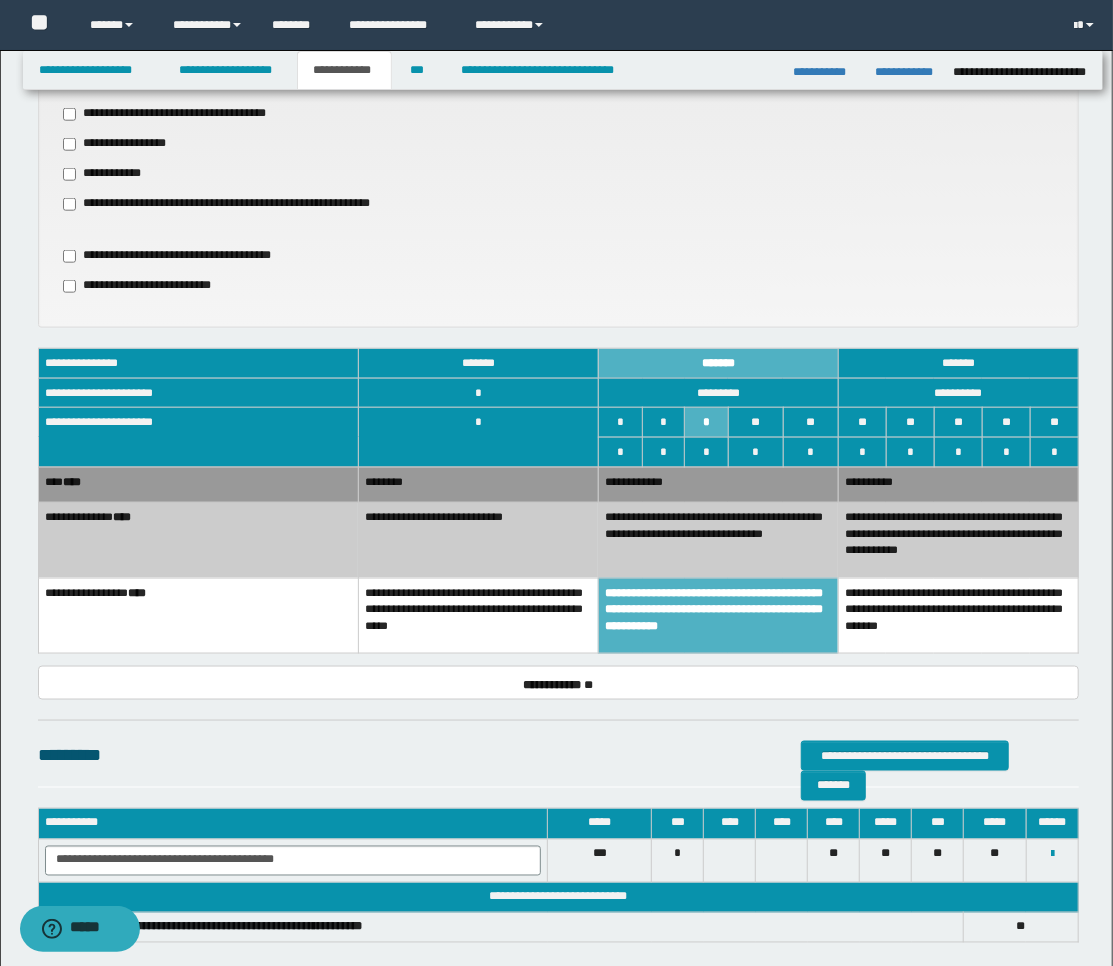 click on "**********" at bounding box center (718, 485) 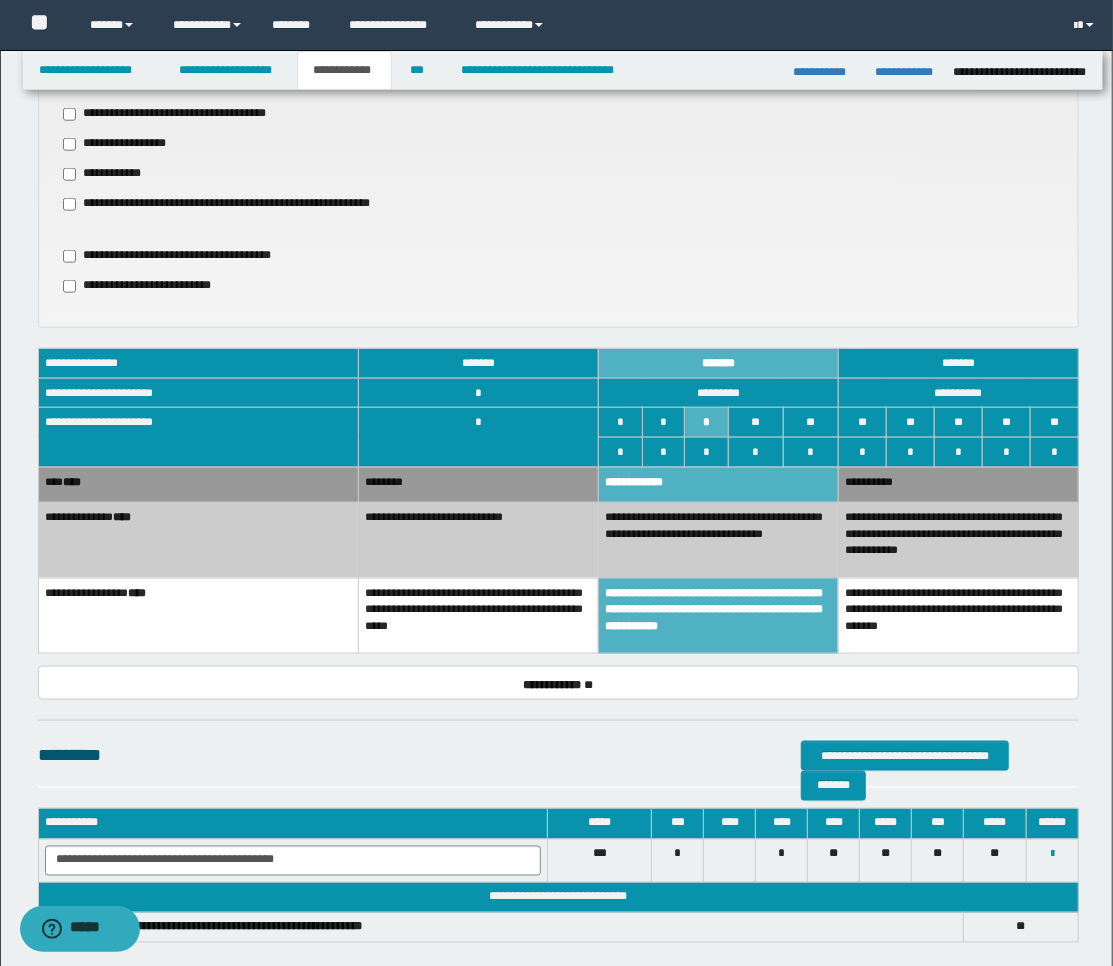 click on "**********" at bounding box center (478, 540) 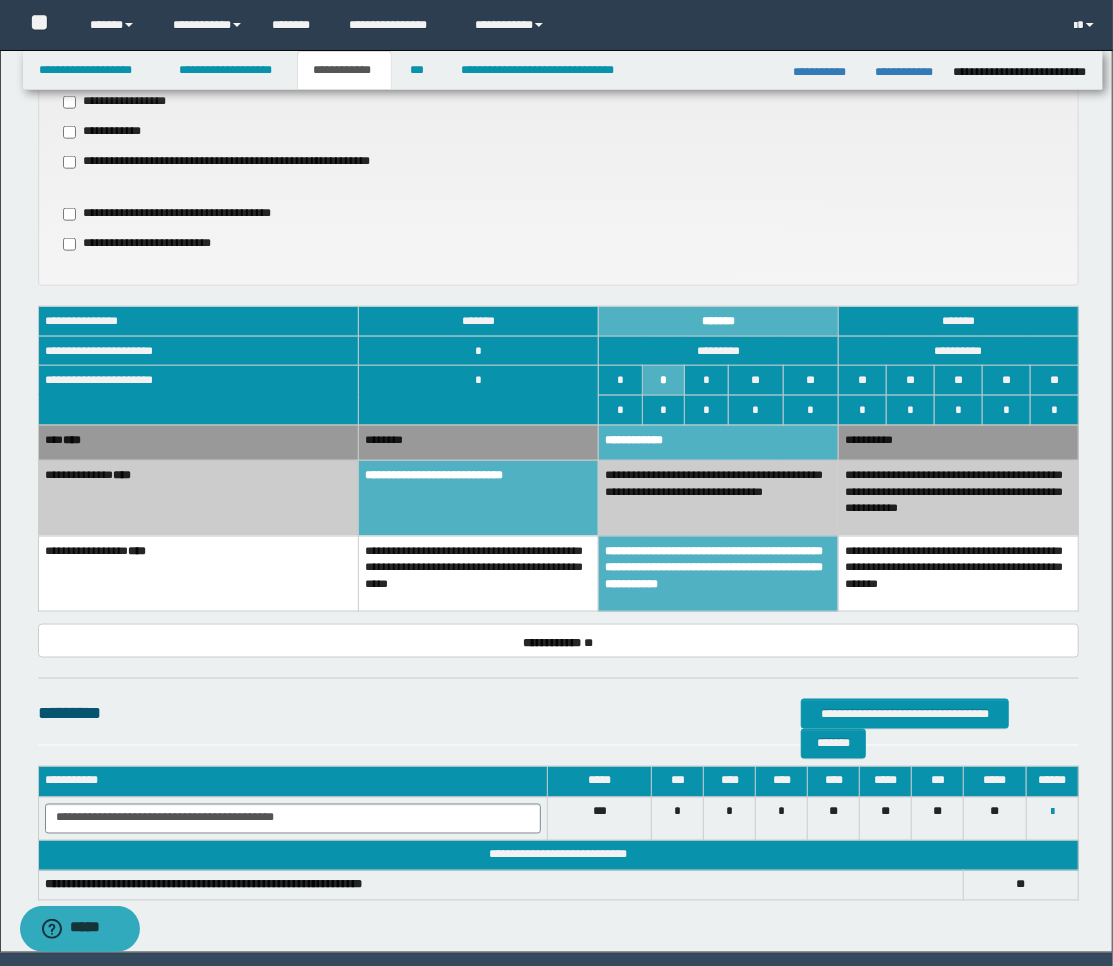 scroll, scrollTop: 987, scrollLeft: 0, axis: vertical 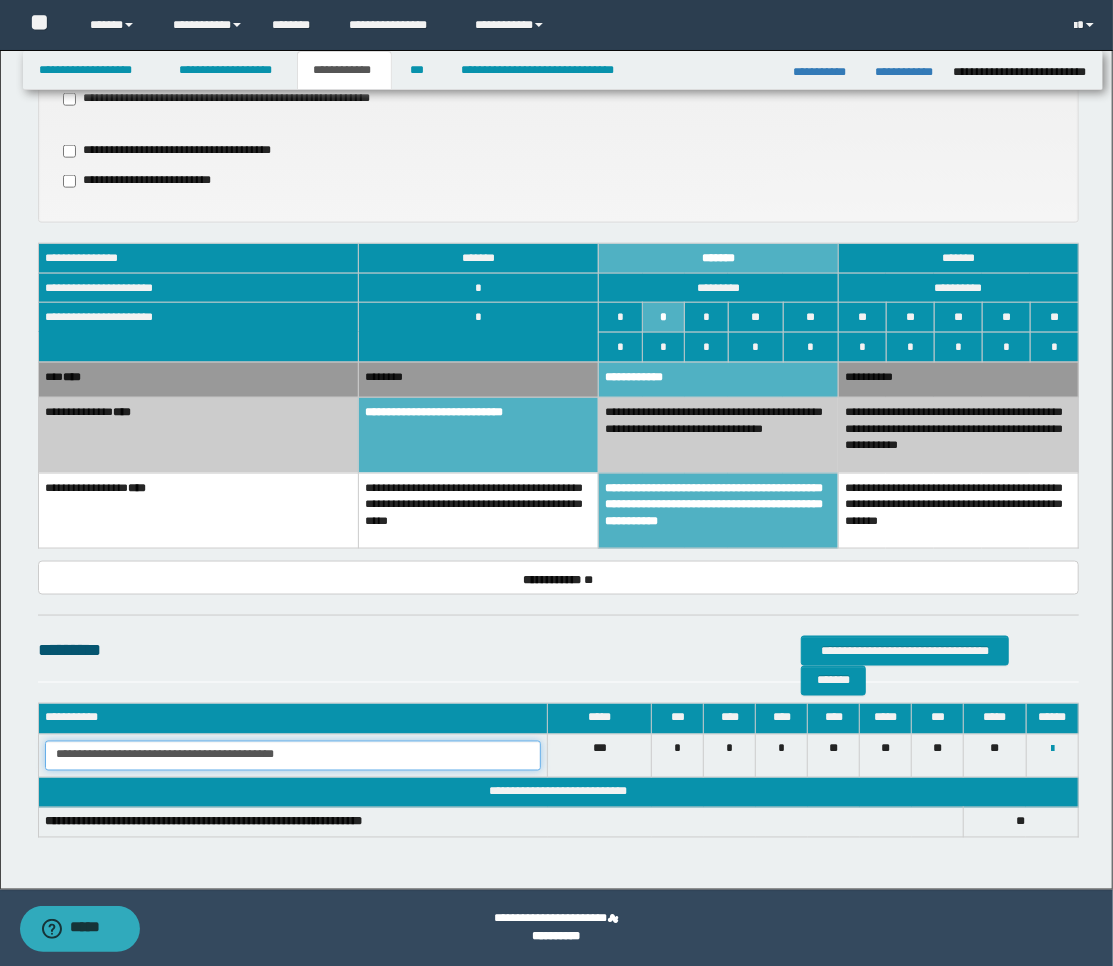 drag, startPoint x: 355, startPoint y: 745, endPoint x: 0, endPoint y: 738, distance: 355.069 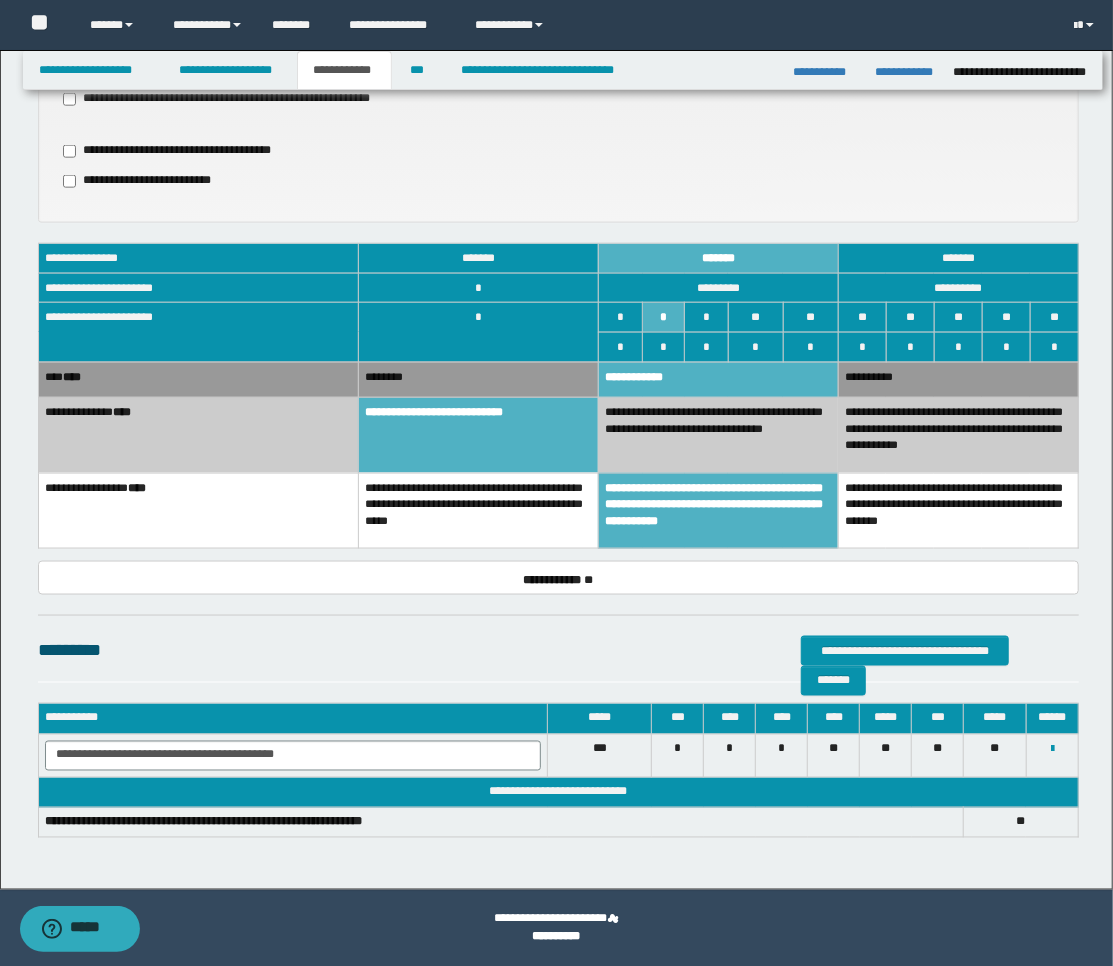 click on "**********" at bounding box center (559, 314) 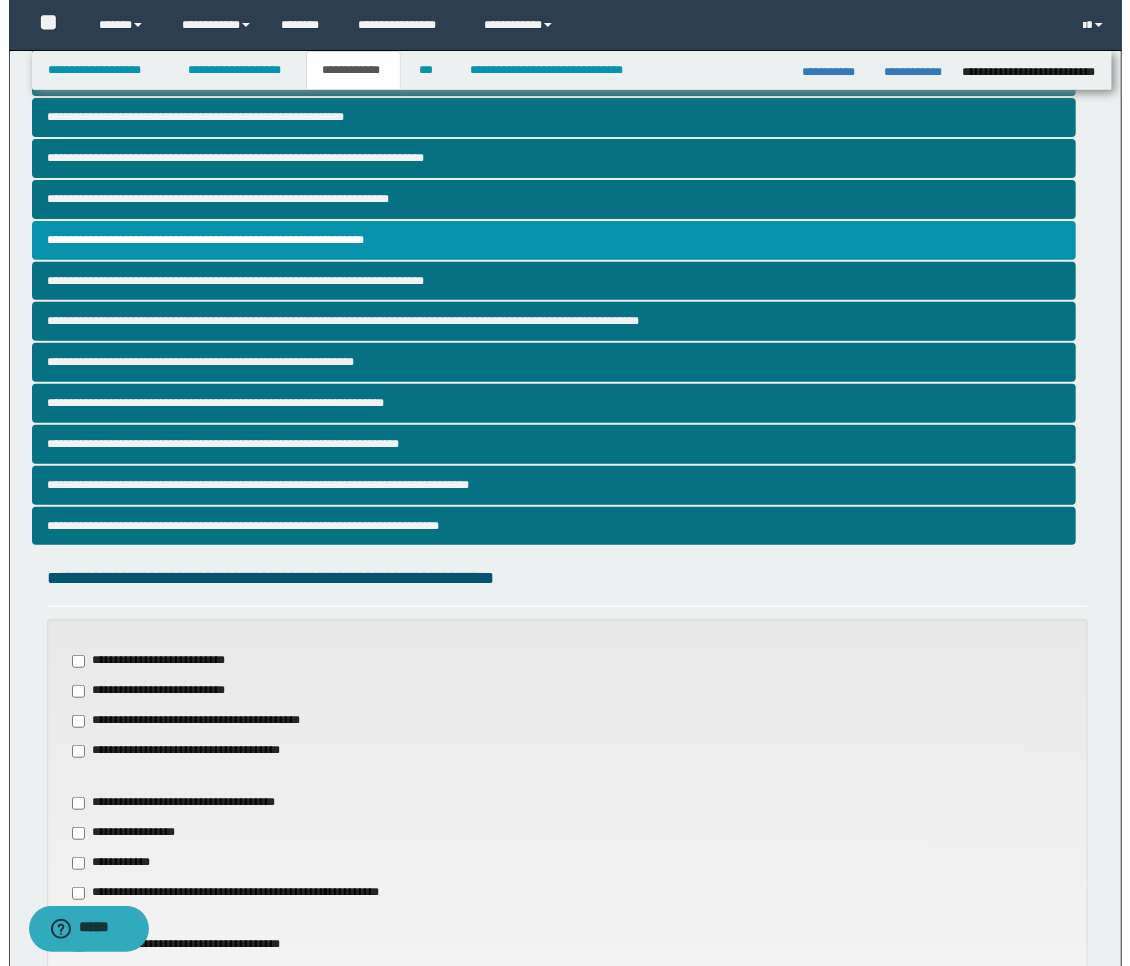 scroll, scrollTop: 0, scrollLeft: 0, axis: both 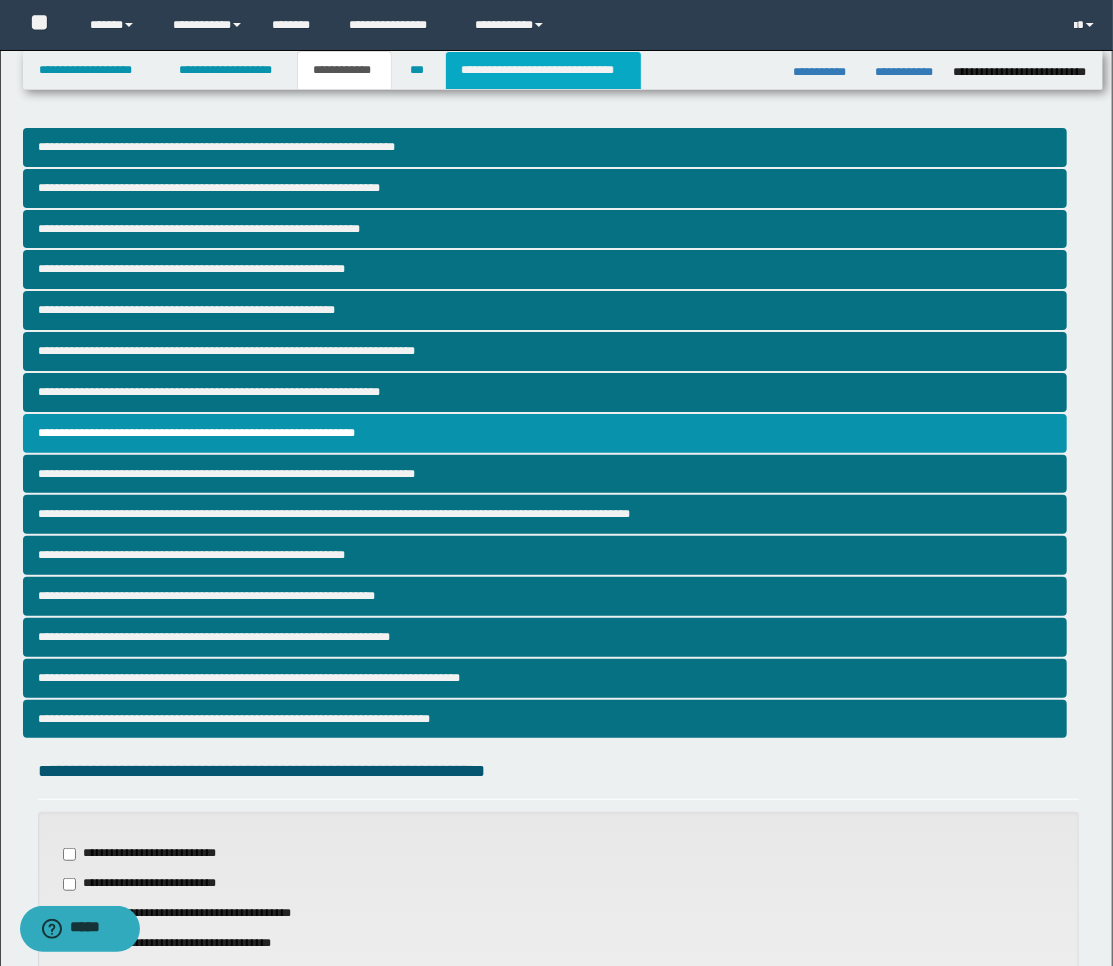 click on "**********" at bounding box center [543, 70] 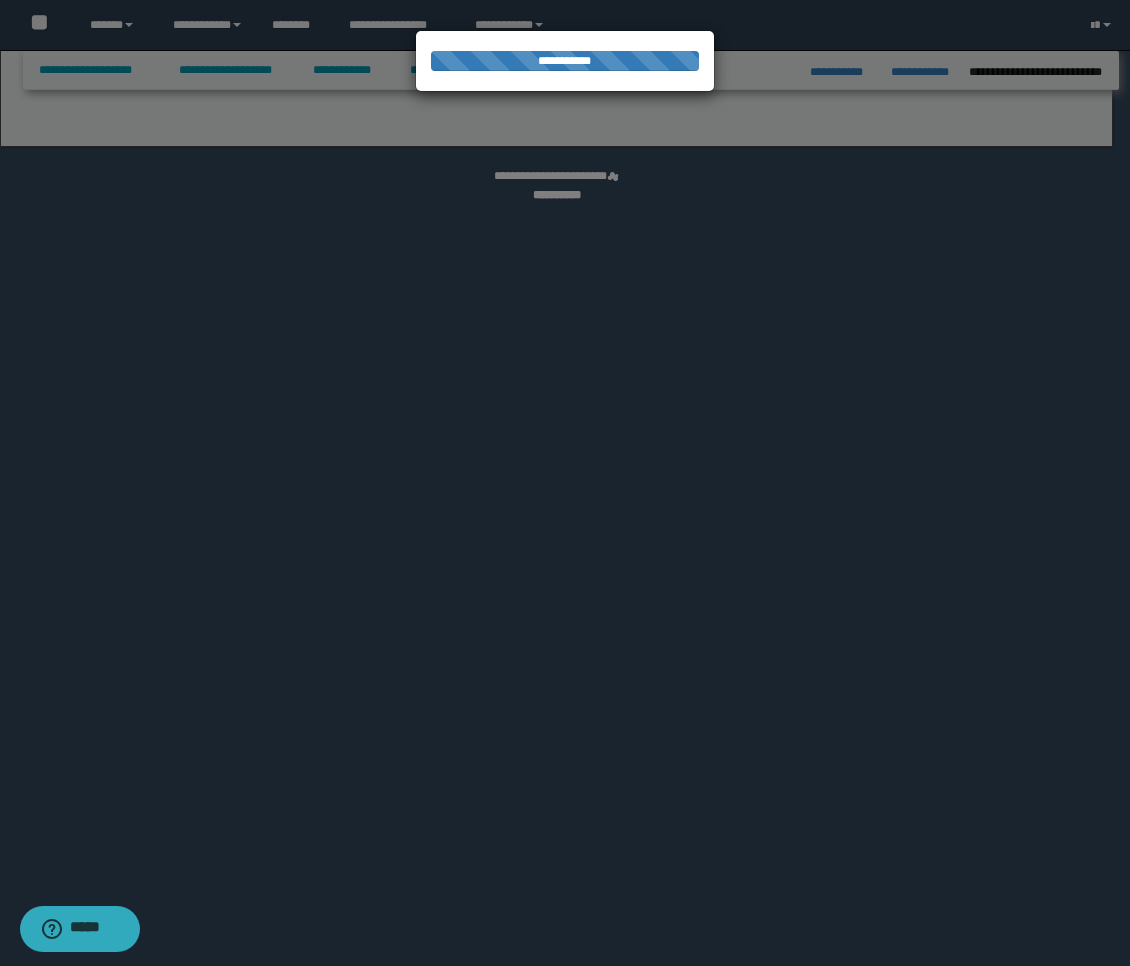 select on "*" 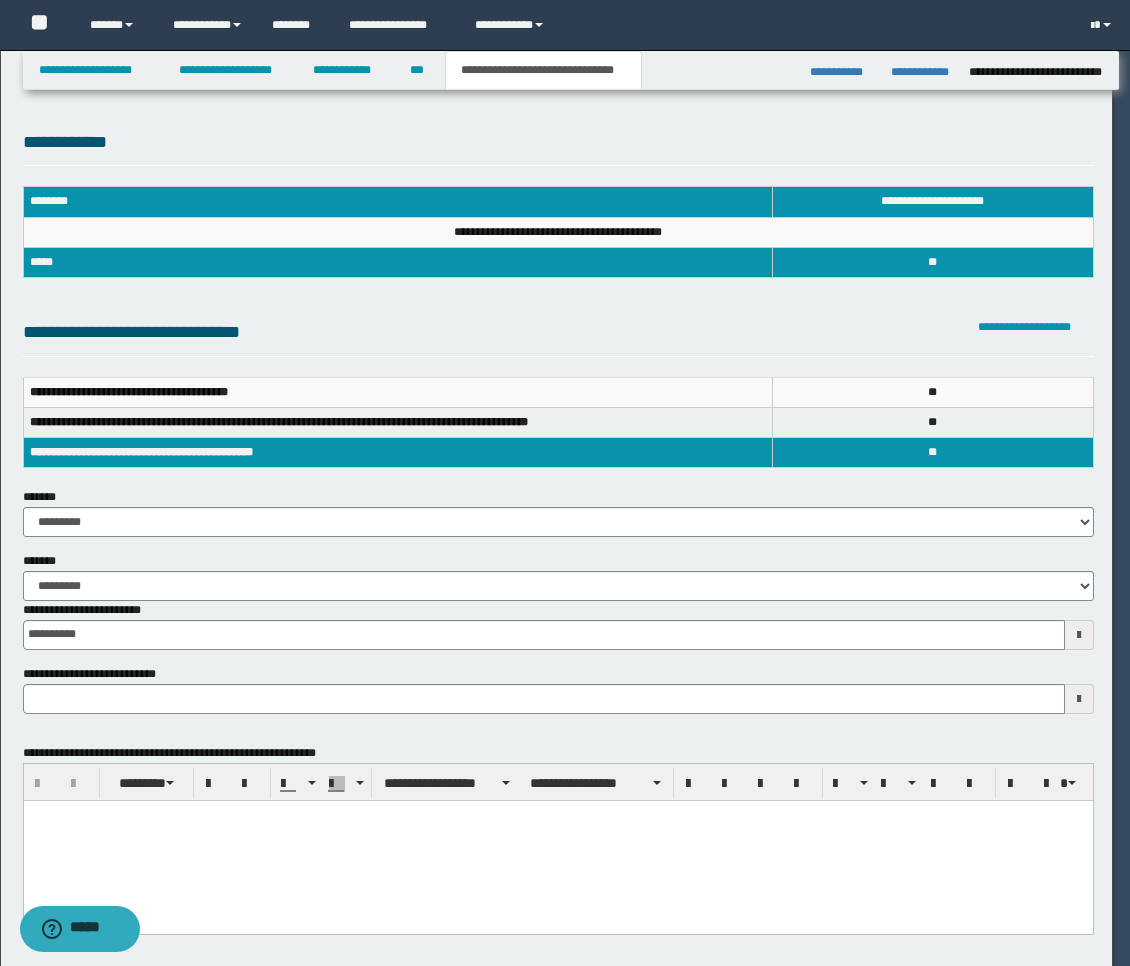 scroll, scrollTop: 0, scrollLeft: 0, axis: both 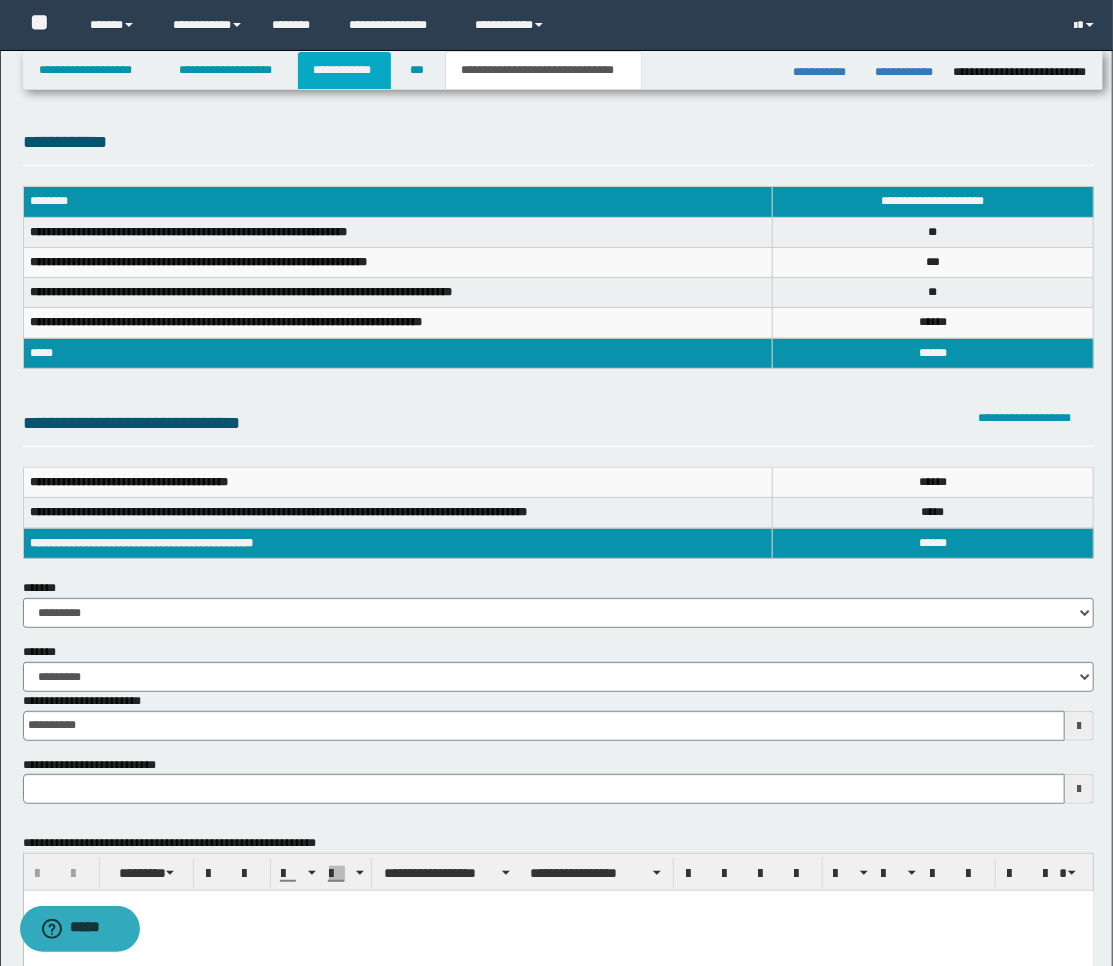 click on "**********" at bounding box center [344, 70] 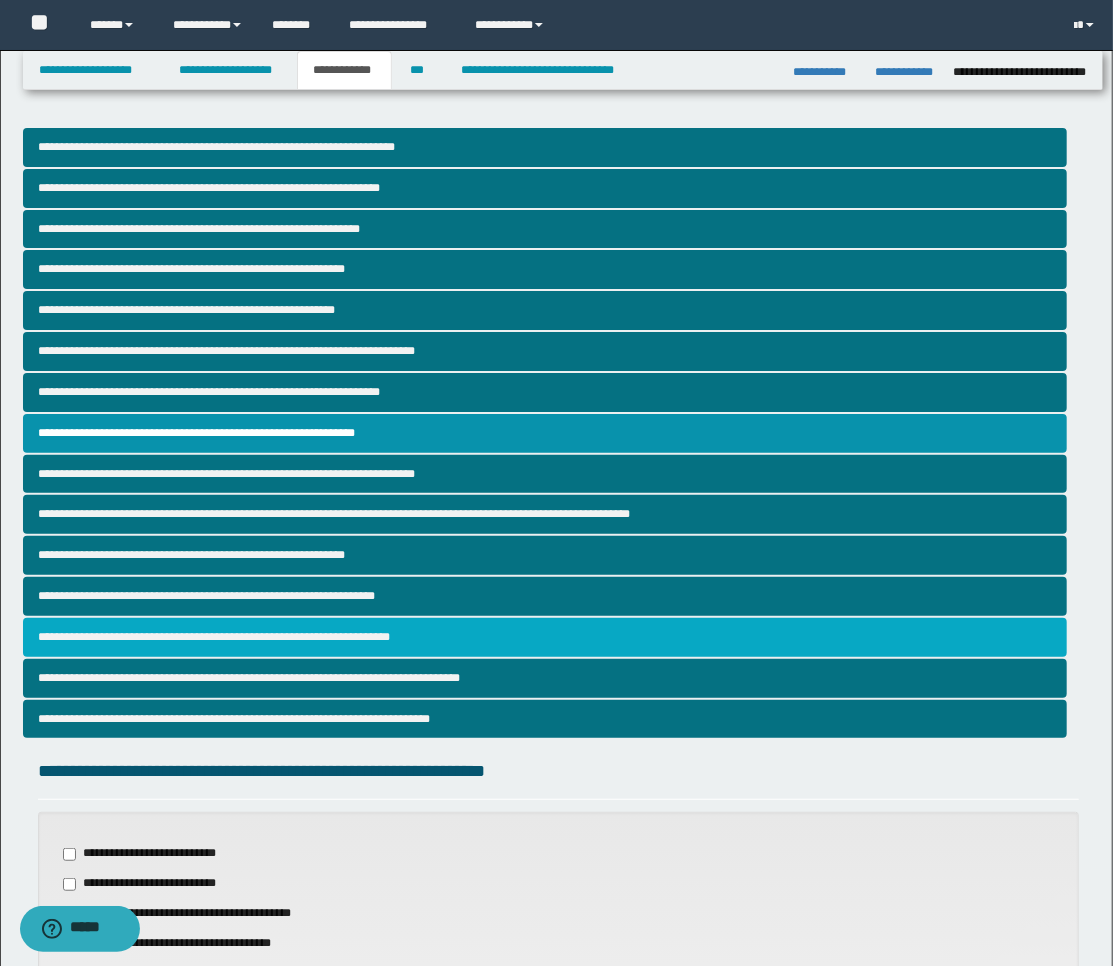 click on "**********" at bounding box center [545, 637] 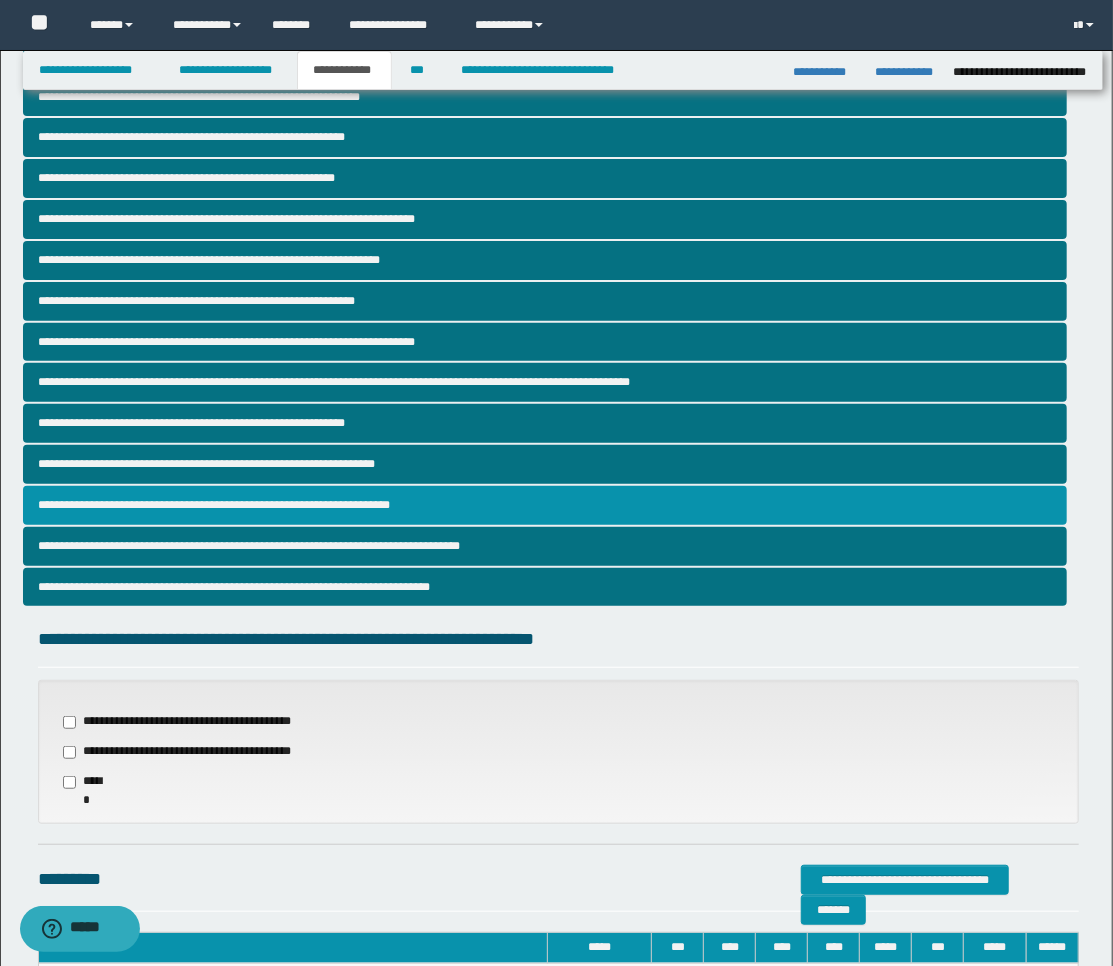 scroll, scrollTop: 348, scrollLeft: 0, axis: vertical 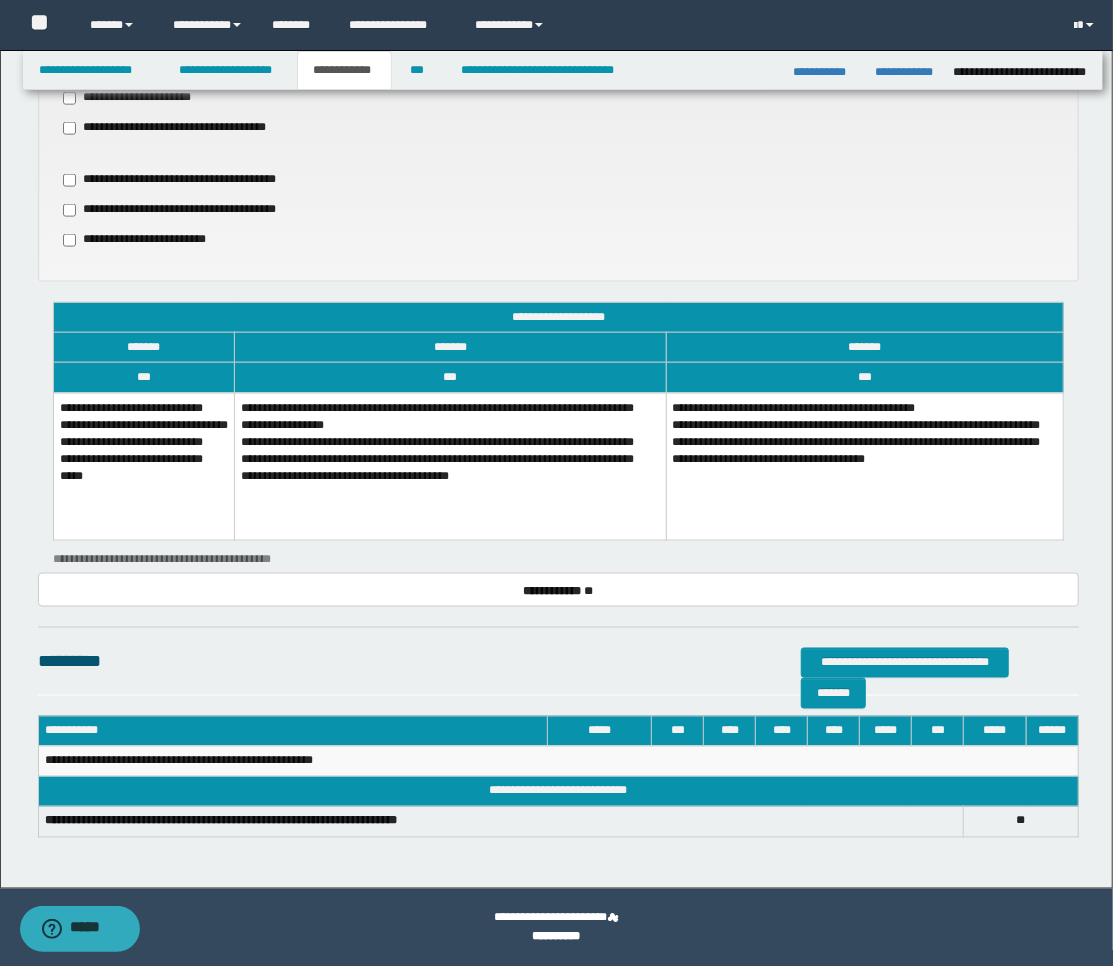 click on "**********" at bounding box center [143, 467] 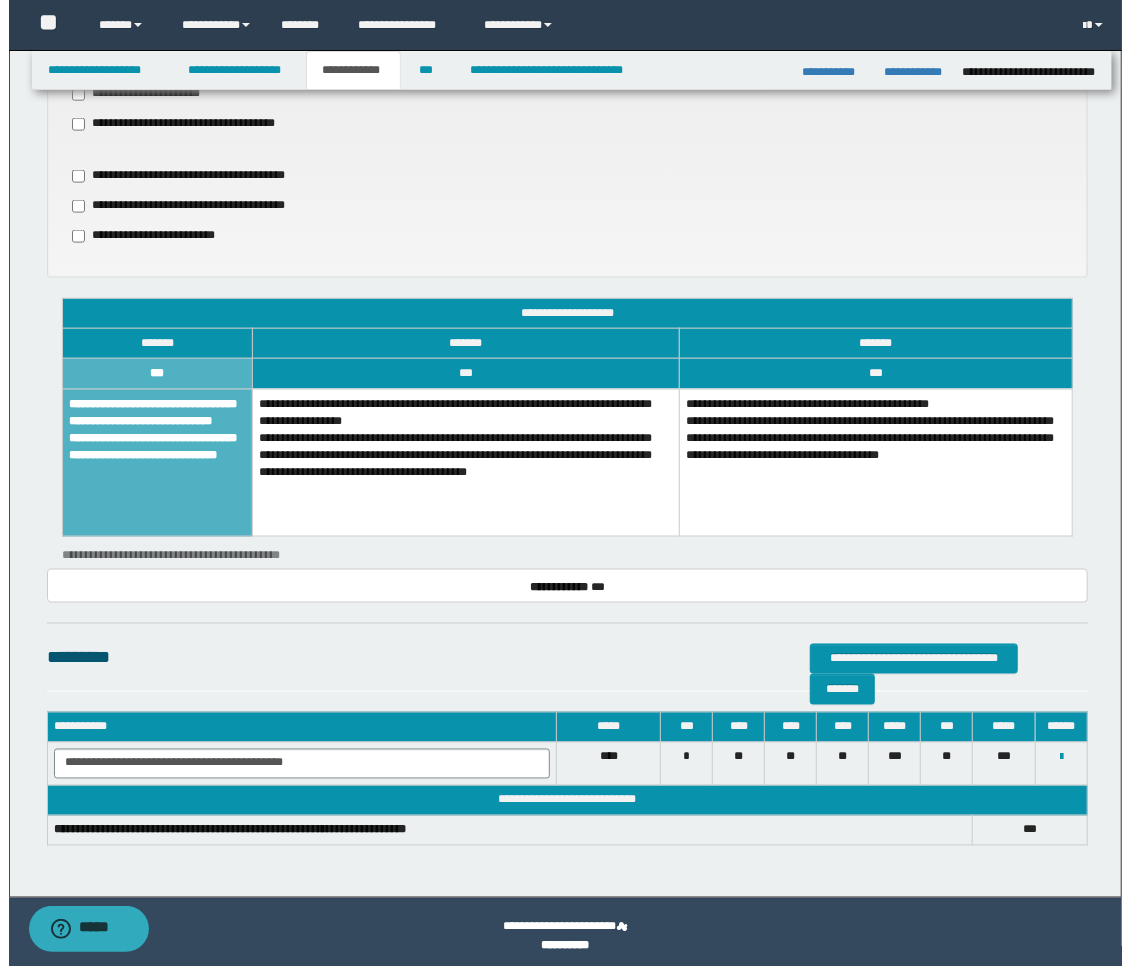scroll, scrollTop: 1095, scrollLeft: 0, axis: vertical 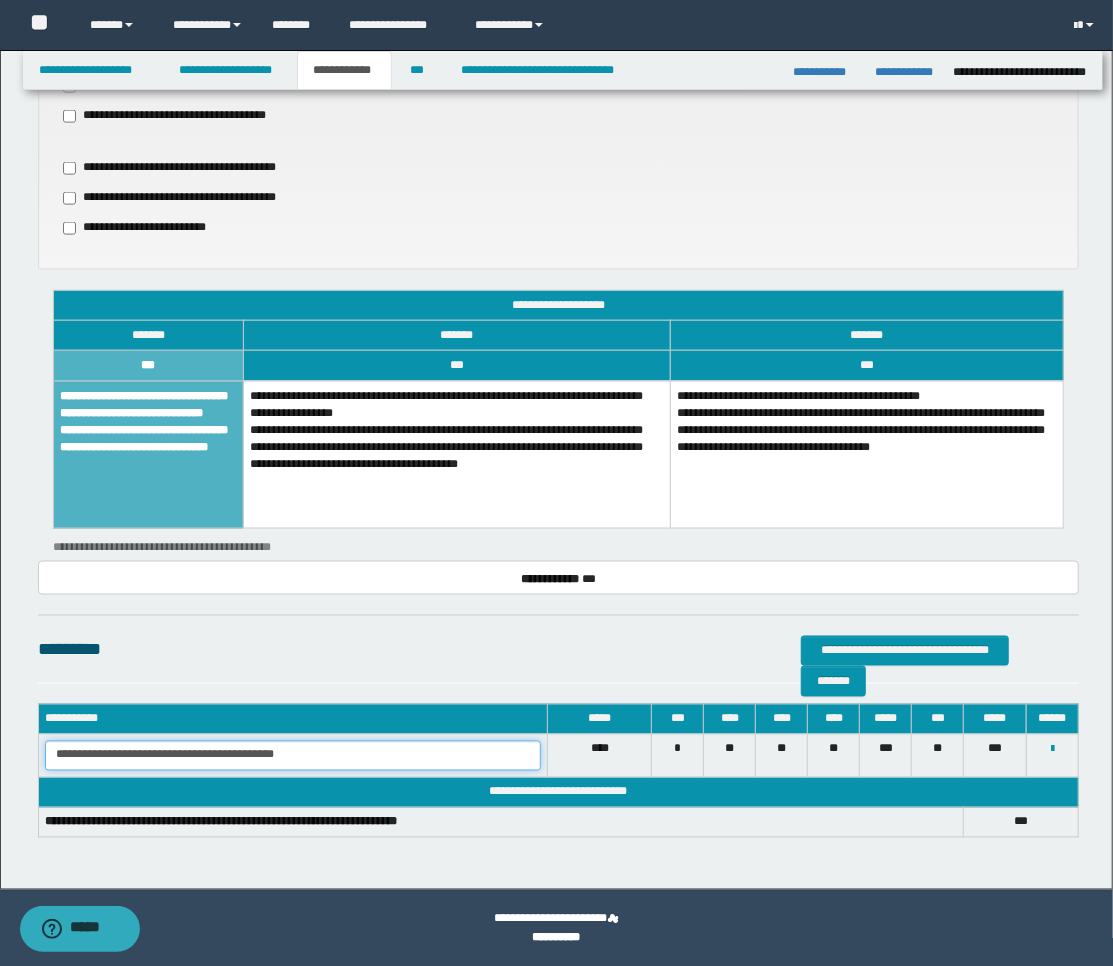 drag, startPoint x: 390, startPoint y: 756, endPoint x: -2, endPoint y: 658, distance: 404.06436 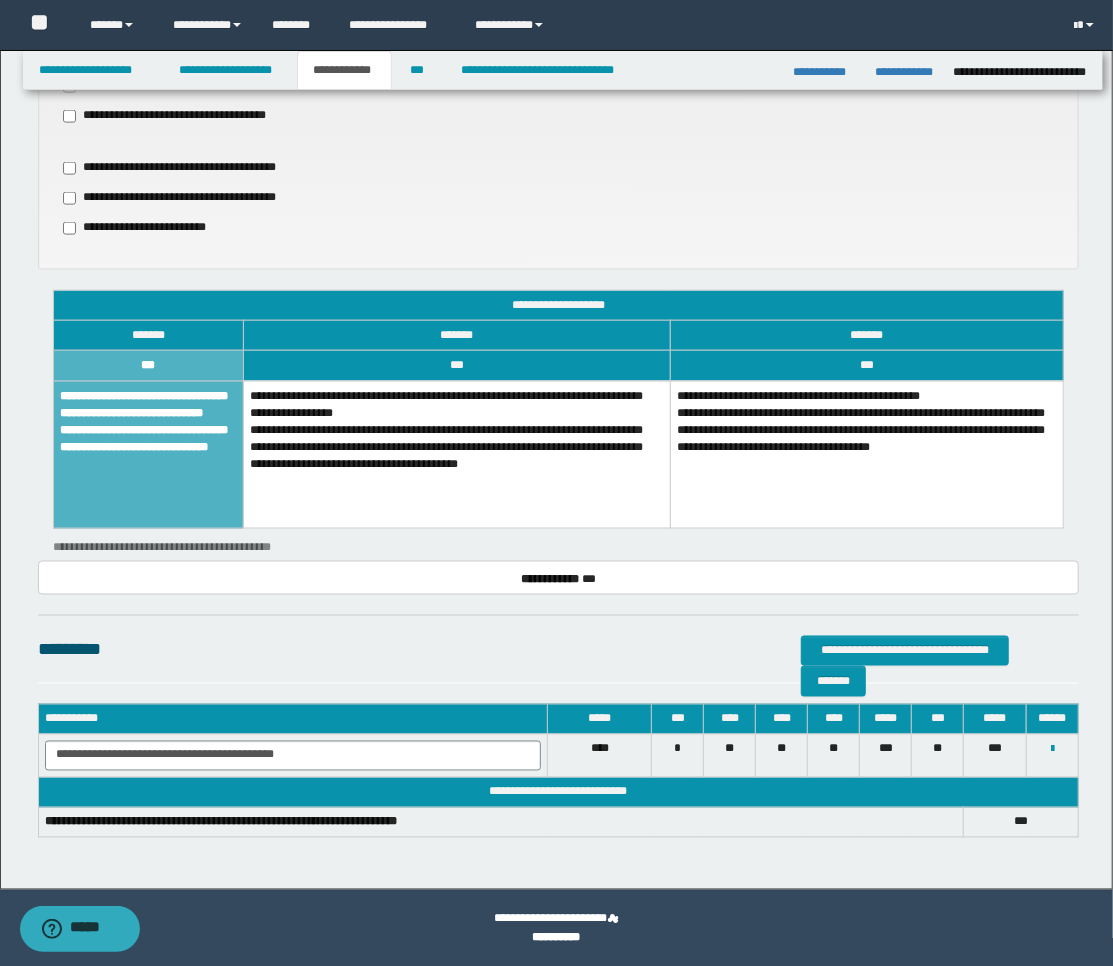 drag, startPoint x: 671, startPoint y: 217, endPoint x: 625, endPoint y: 154, distance: 78.00641 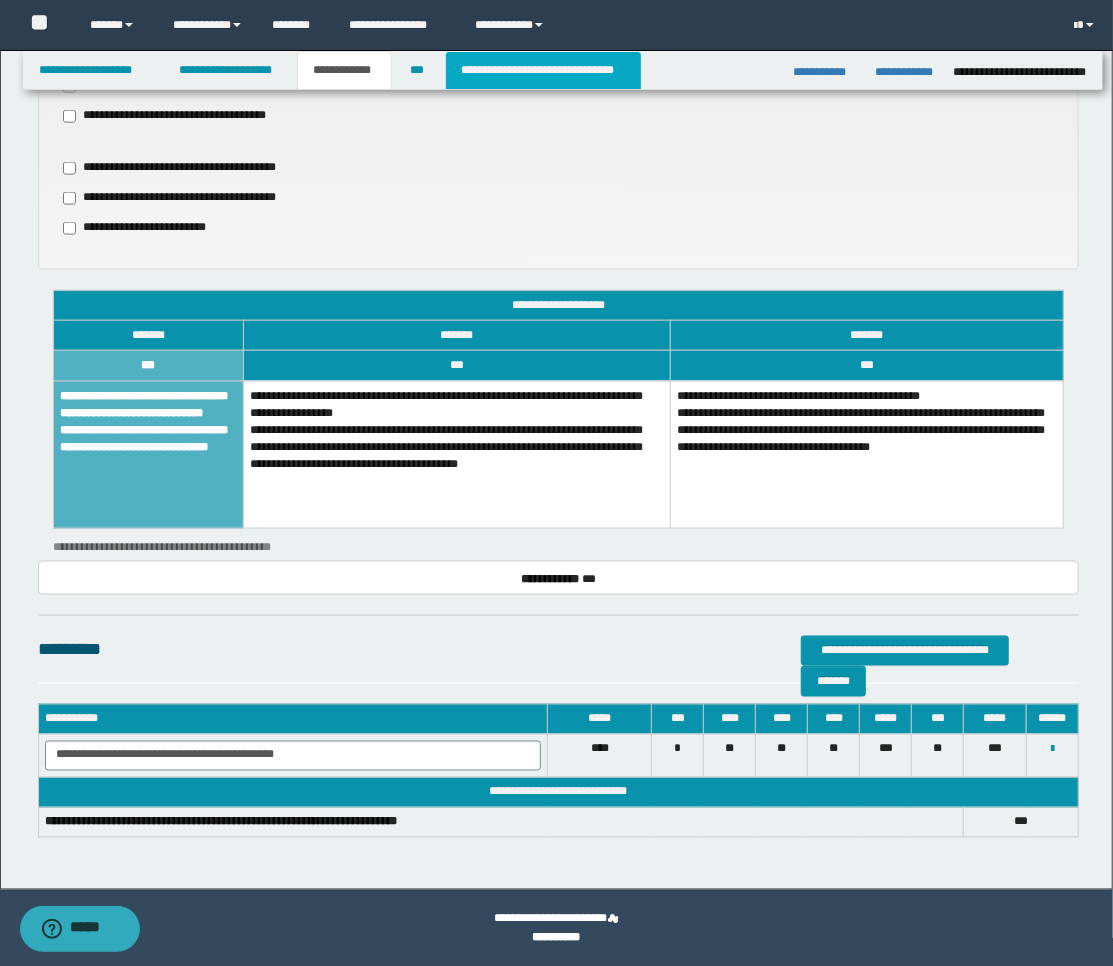 click on "**********" at bounding box center (543, 70) 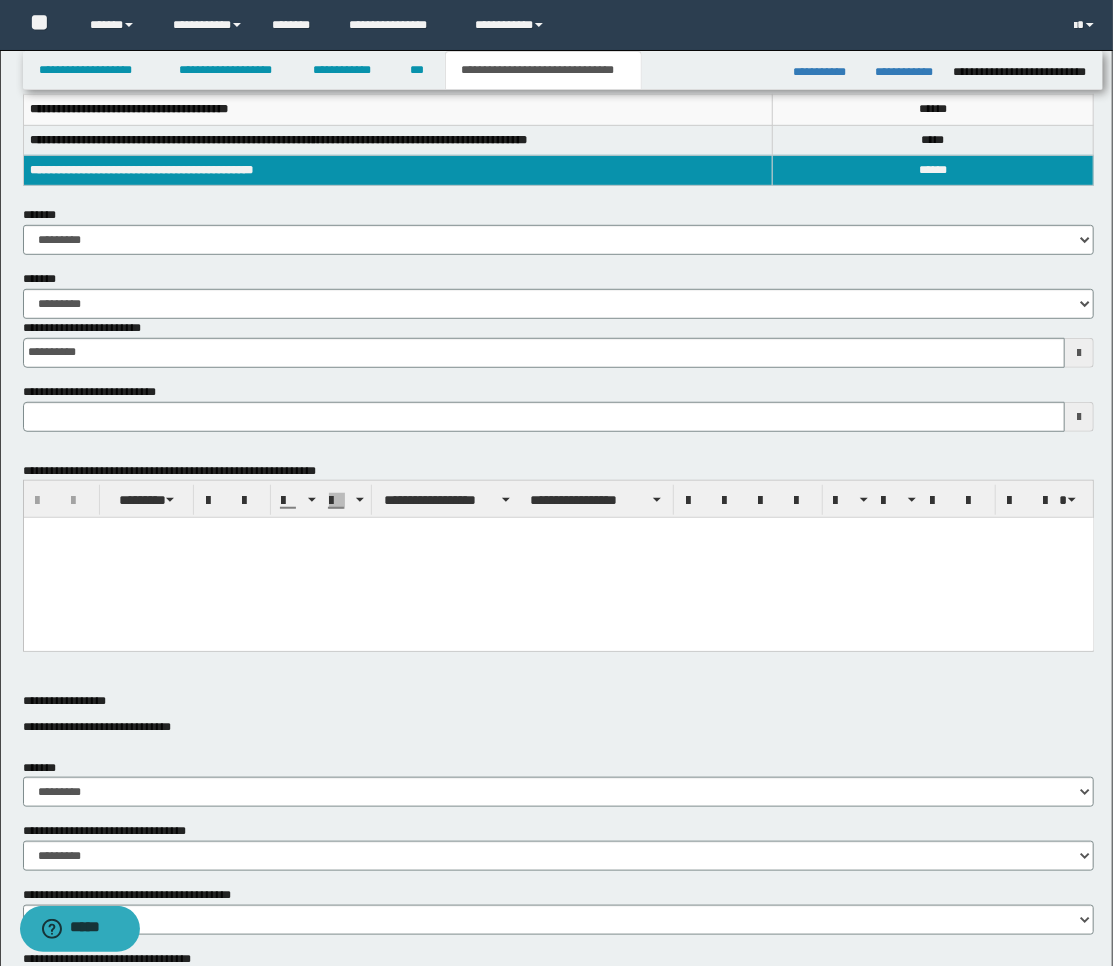 scroll, scrollTop: 206, scrollLeft: 0, axis: vertical 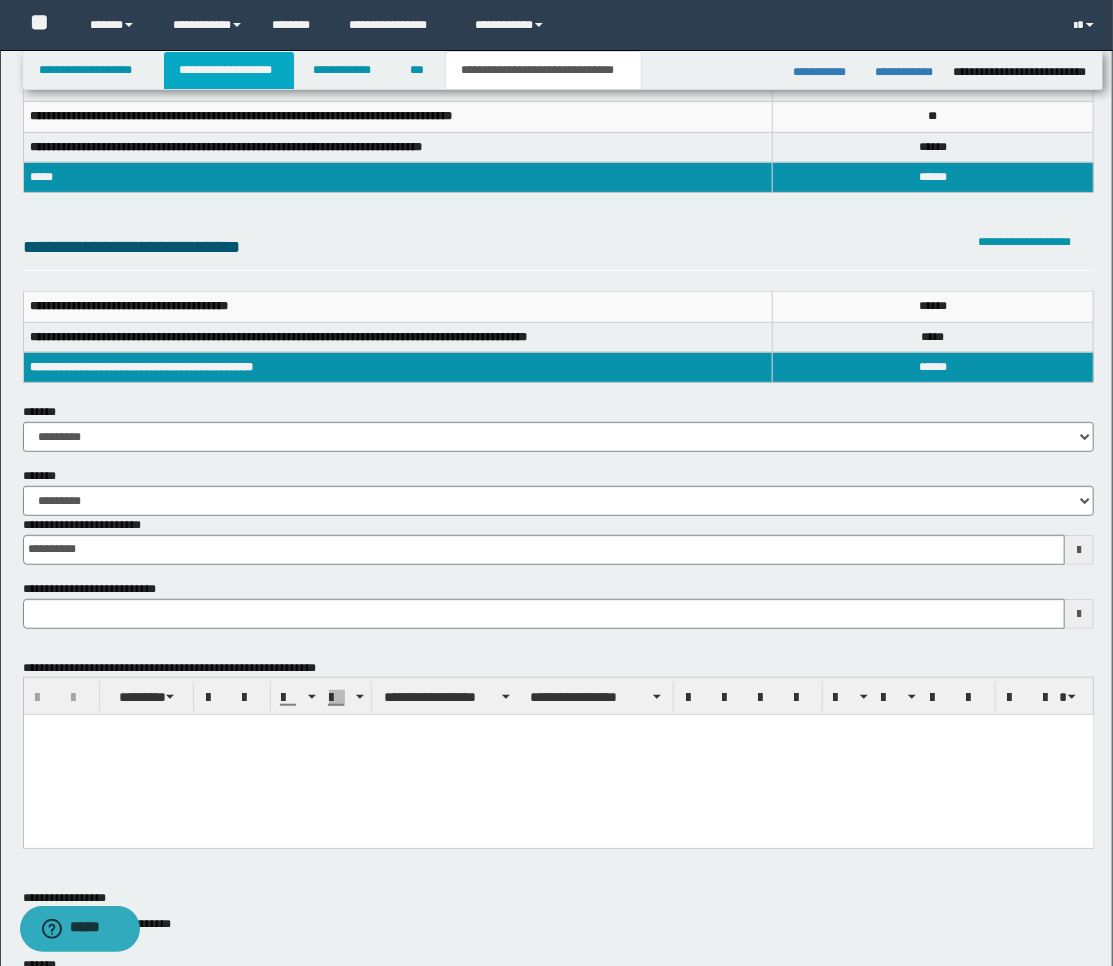 click on "**********" at bounding box center (229, 70) 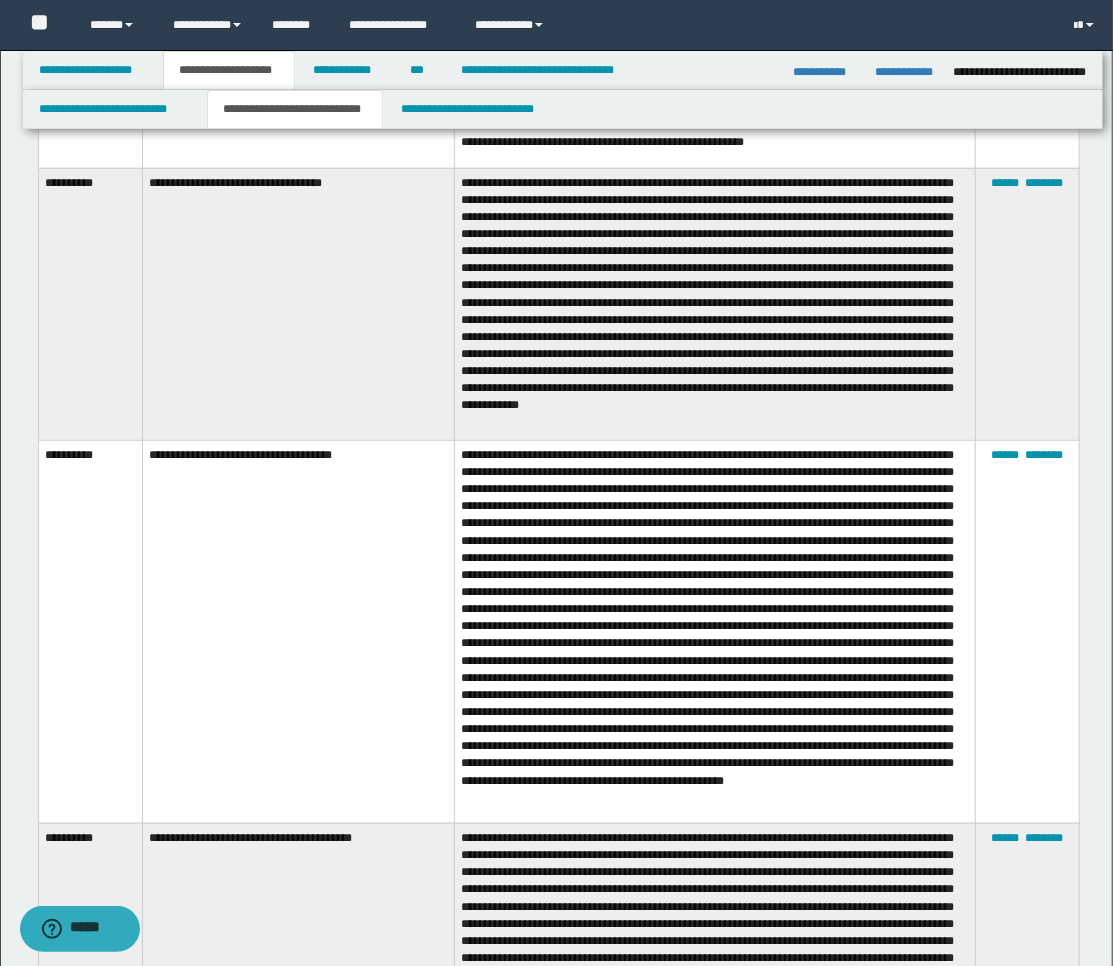 scroll, scrollTop: 4015, scrollLeft: 0, axis: vertical 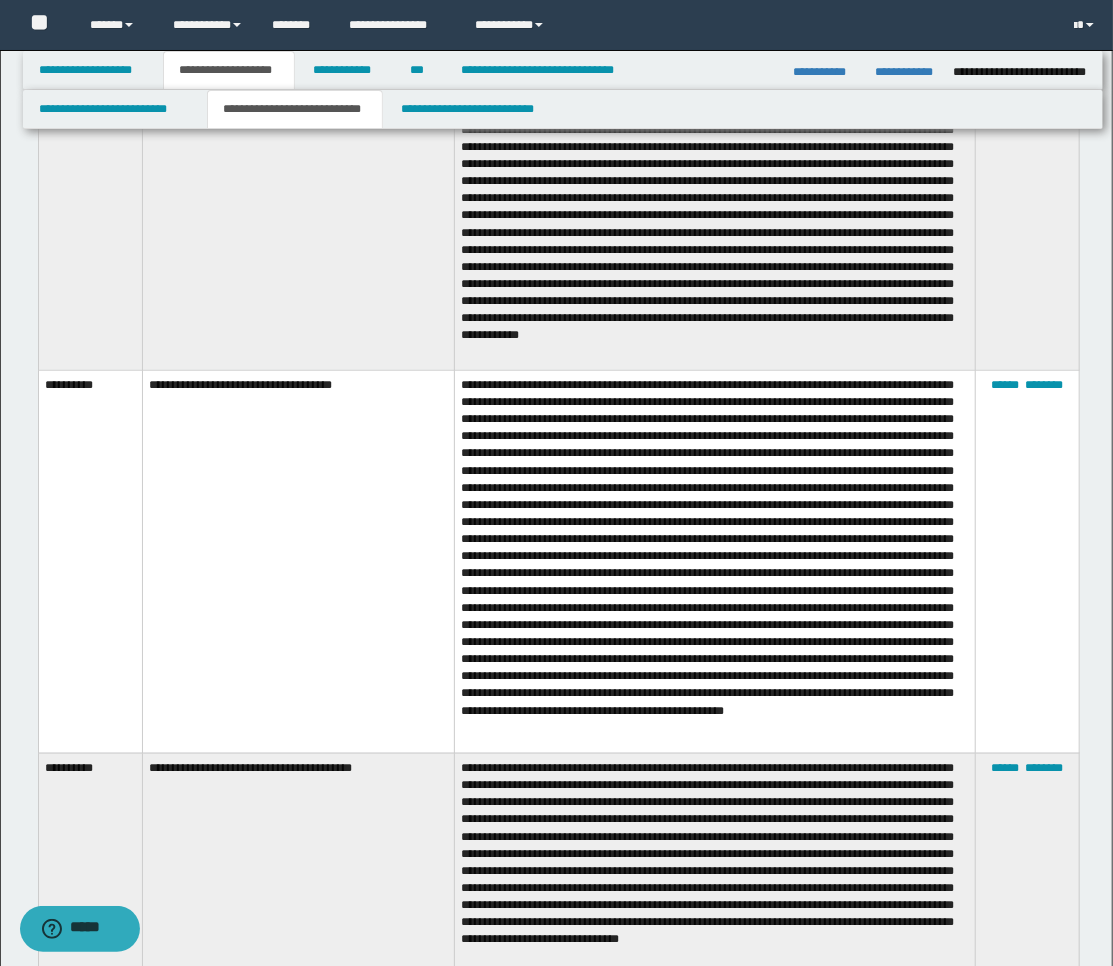 click at bounding box center [715, 561] 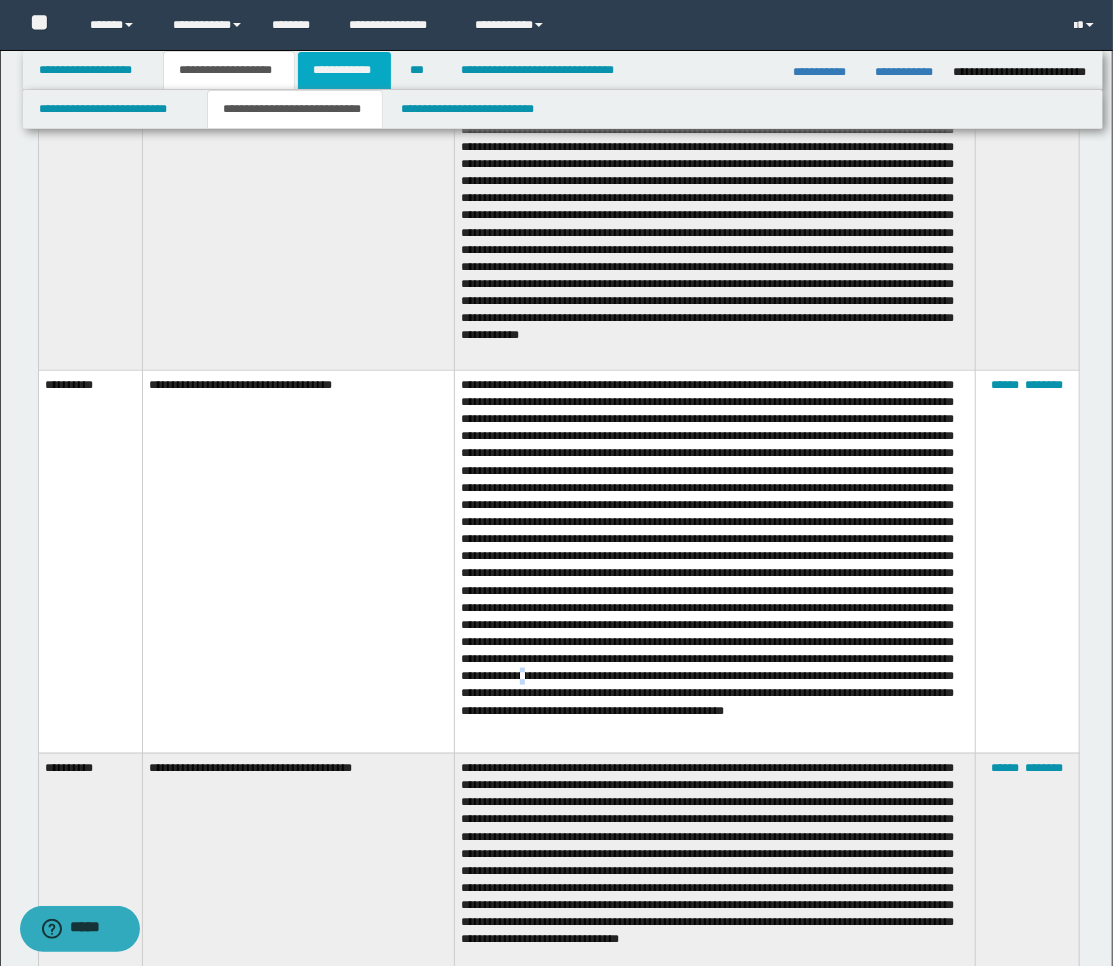 click on "**********" at bounding box center [344, 70] 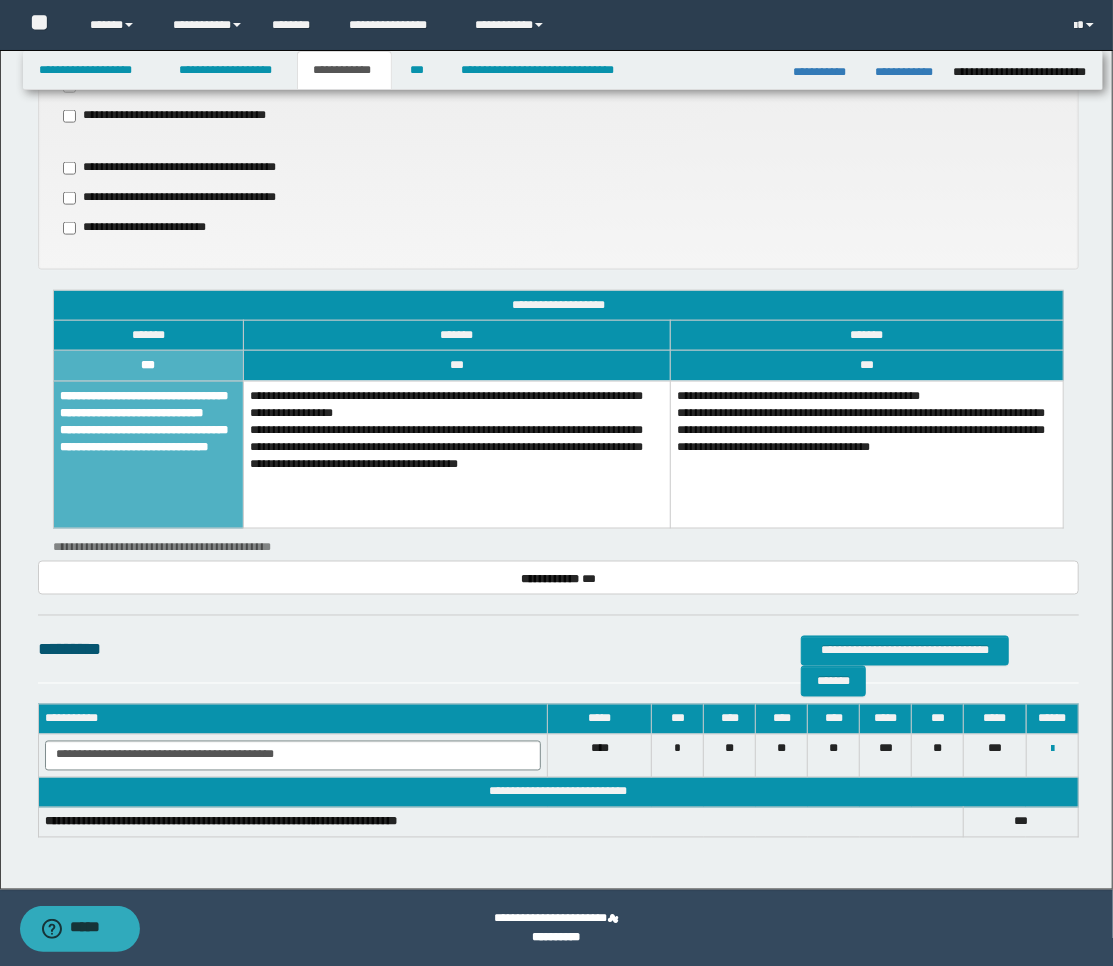 scroll, scrollTop: 428, scrollLeft: 0, axis: vertical 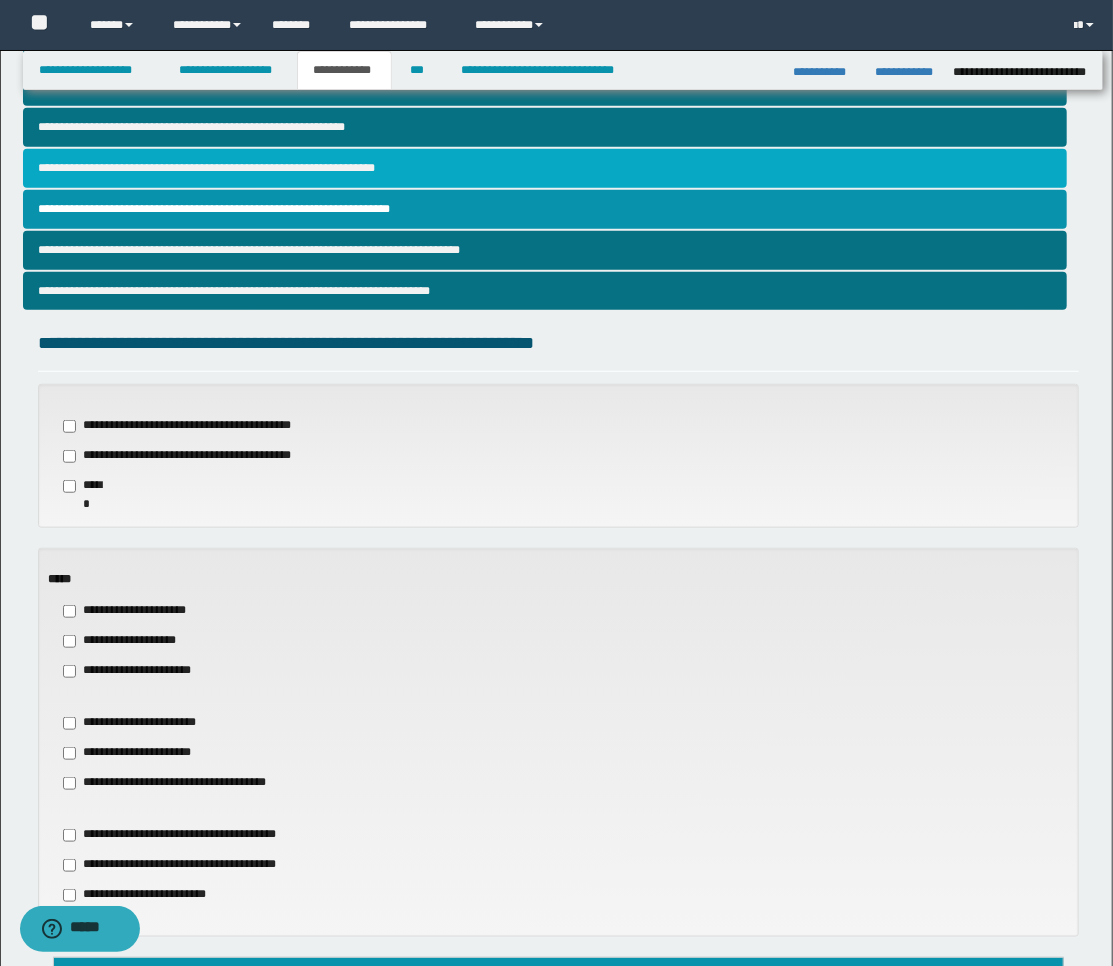 click on "**********" at bounding box center (545, 168) 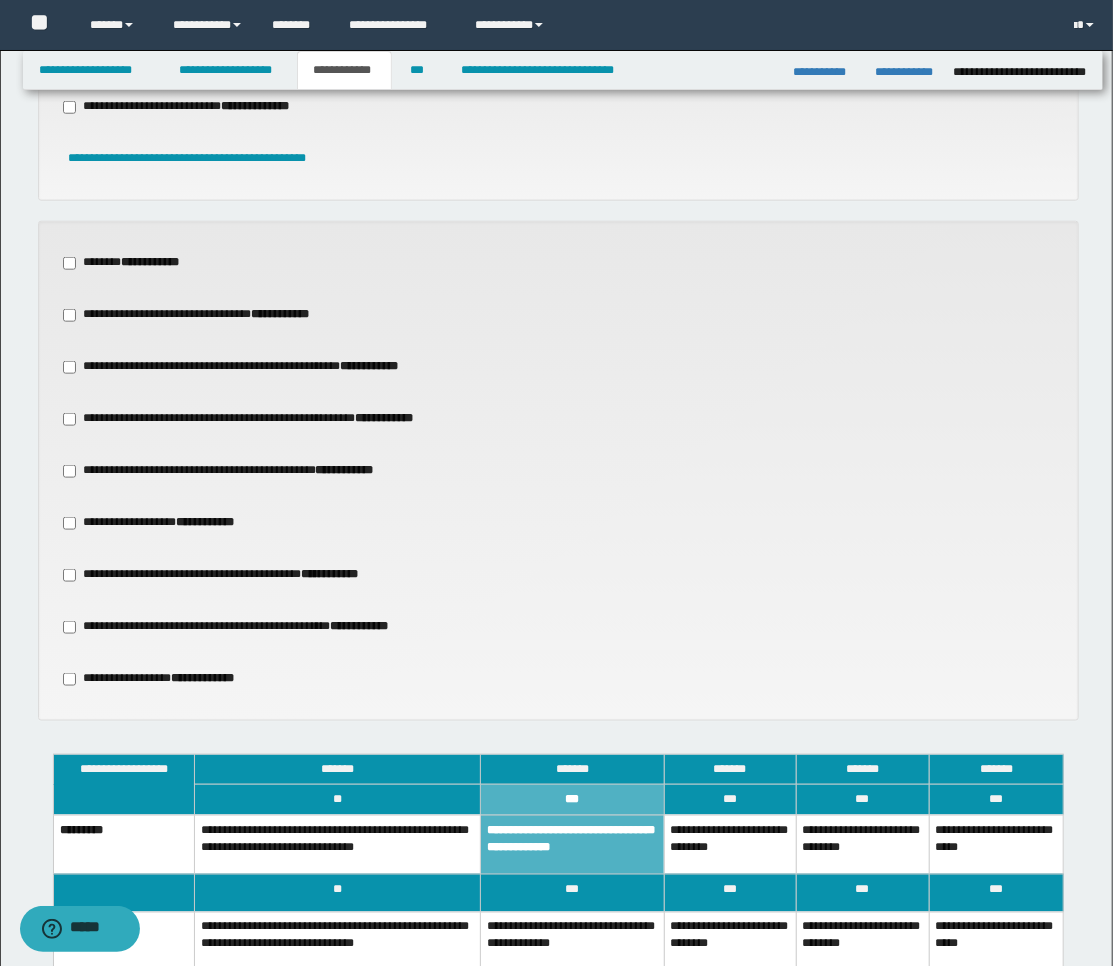 scroll, scrollTop: 1111, scrollLeft: 0, axis: vertical 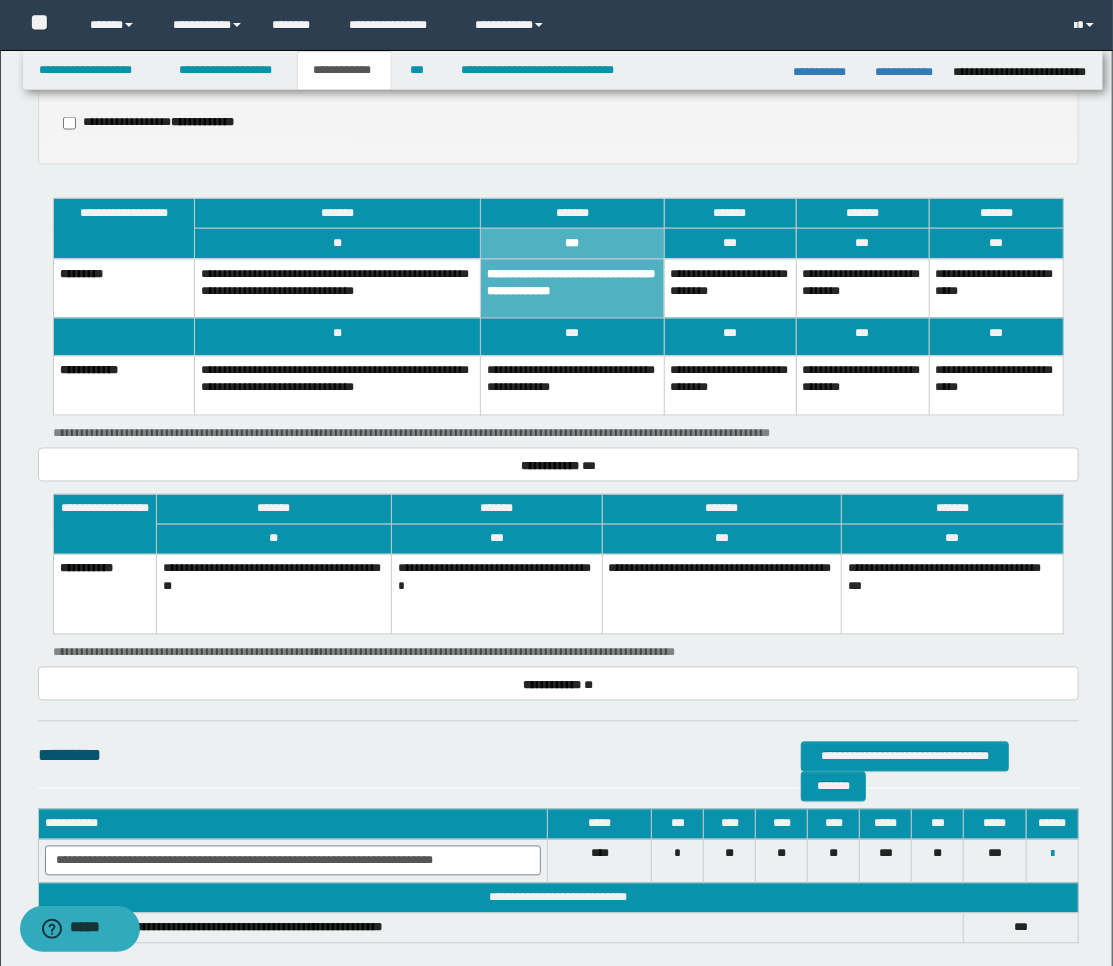click on "**********" at bounding box center (497, 594) 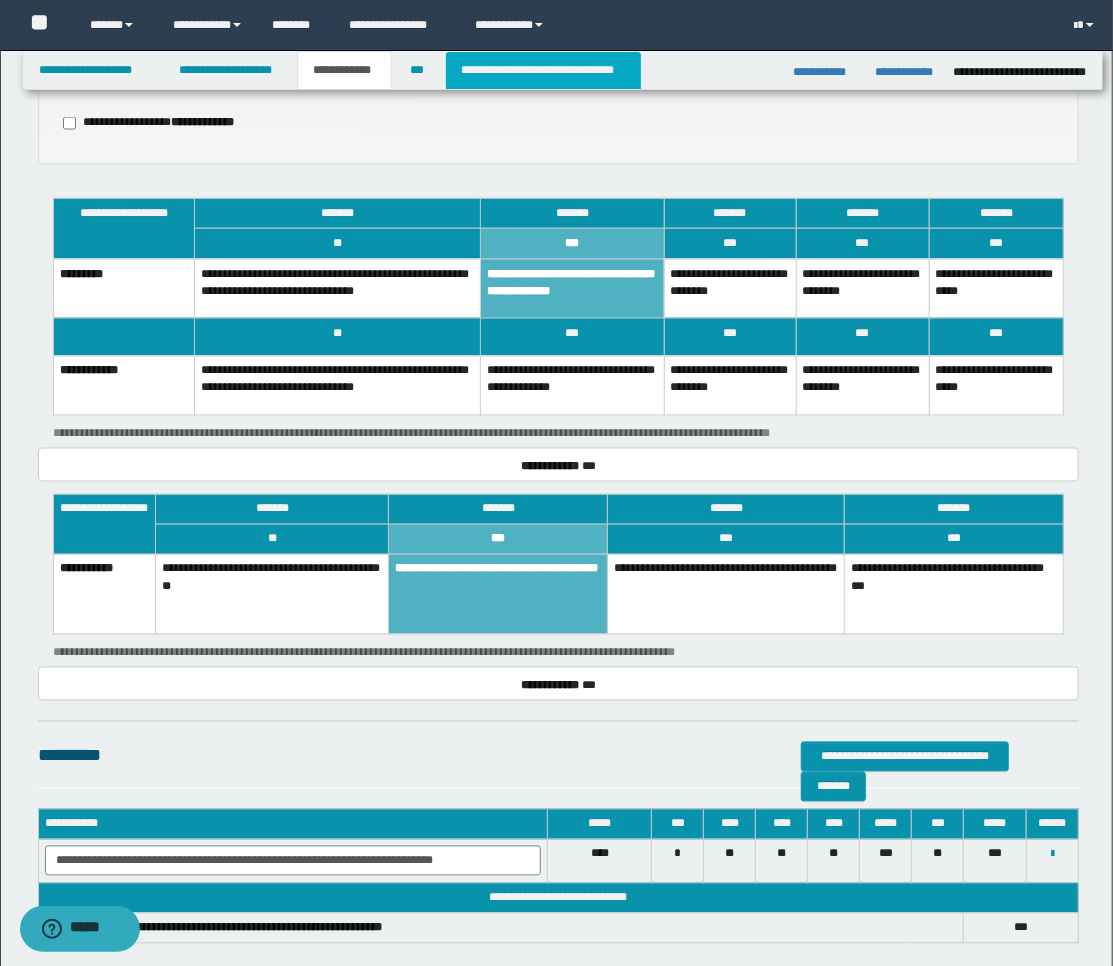 click on "**********" at bounding box center [543, 70] 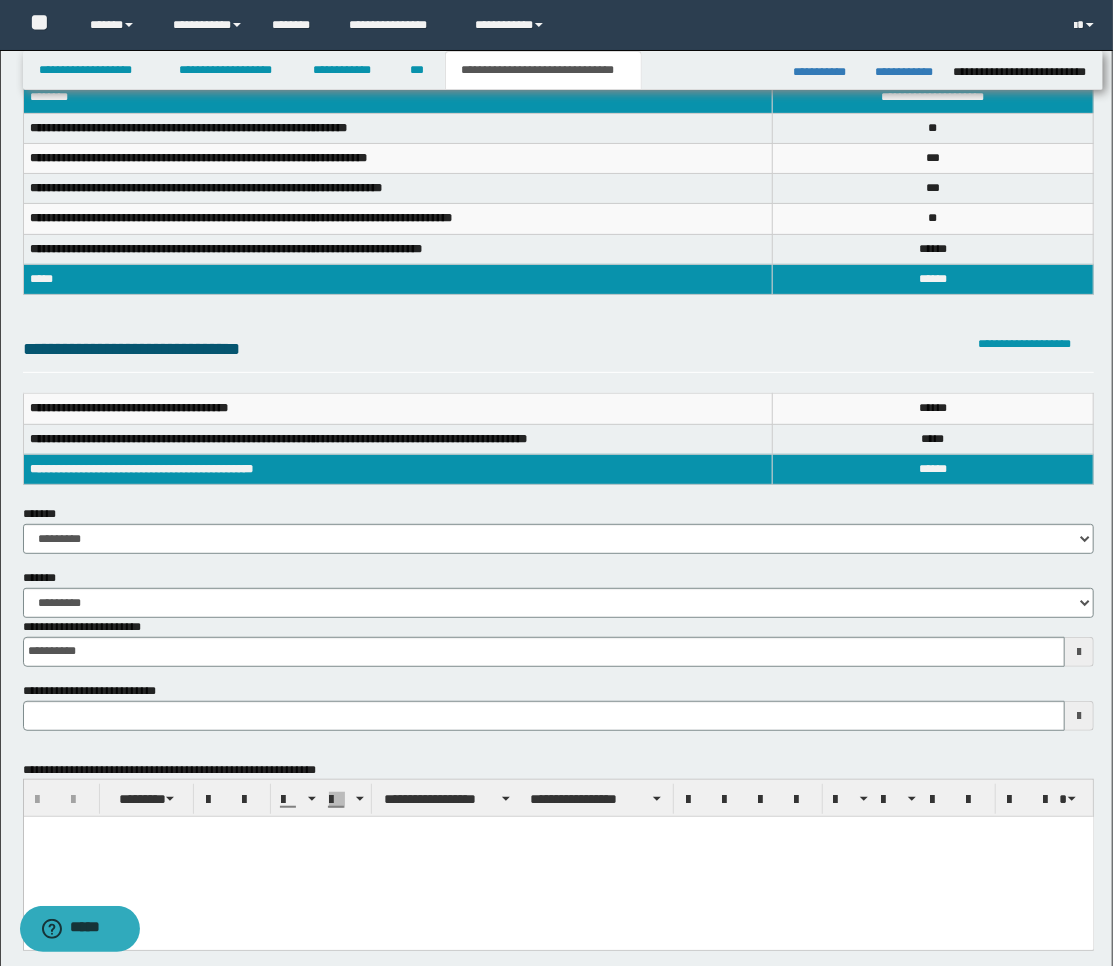scroll, scrollTop: 66, scrollLeft: 0, axis: vertical 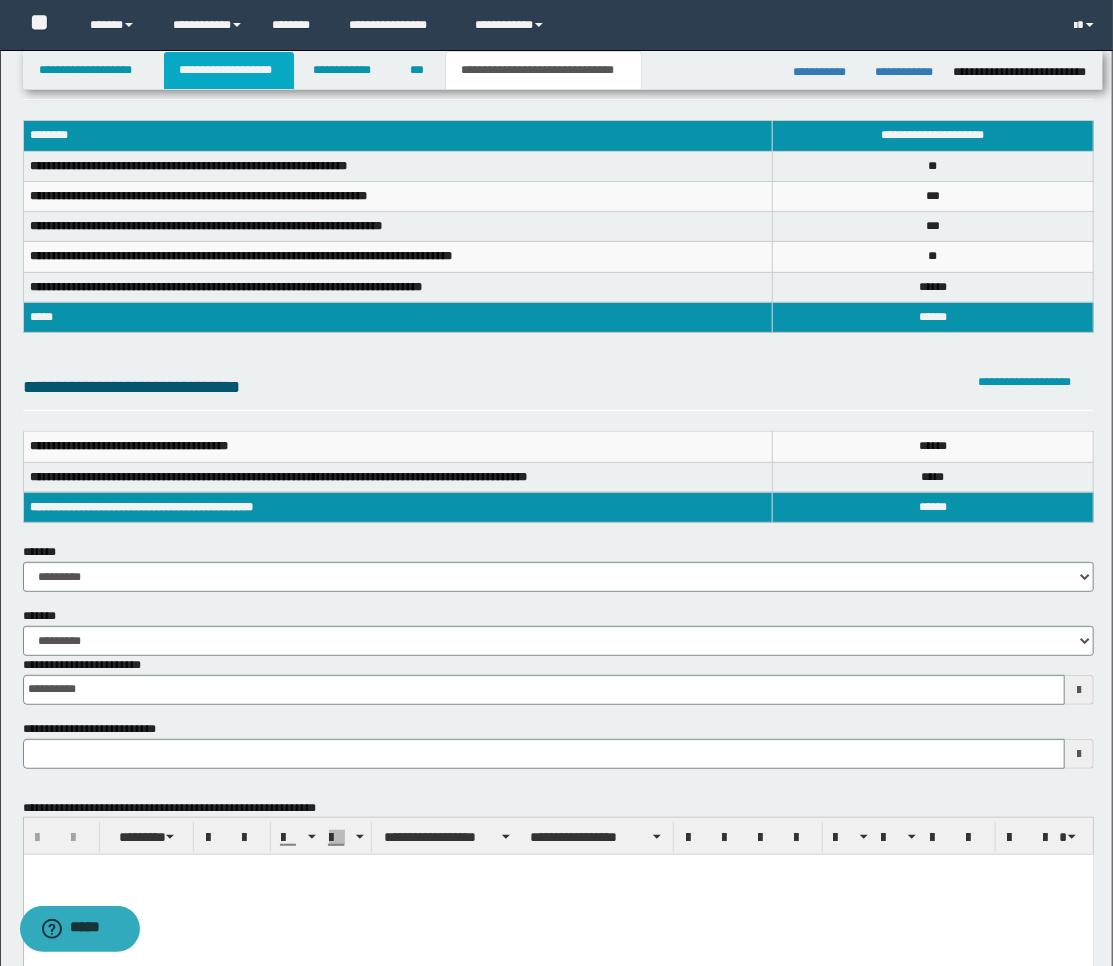 click on "**********" at bounding box center (229, 70) 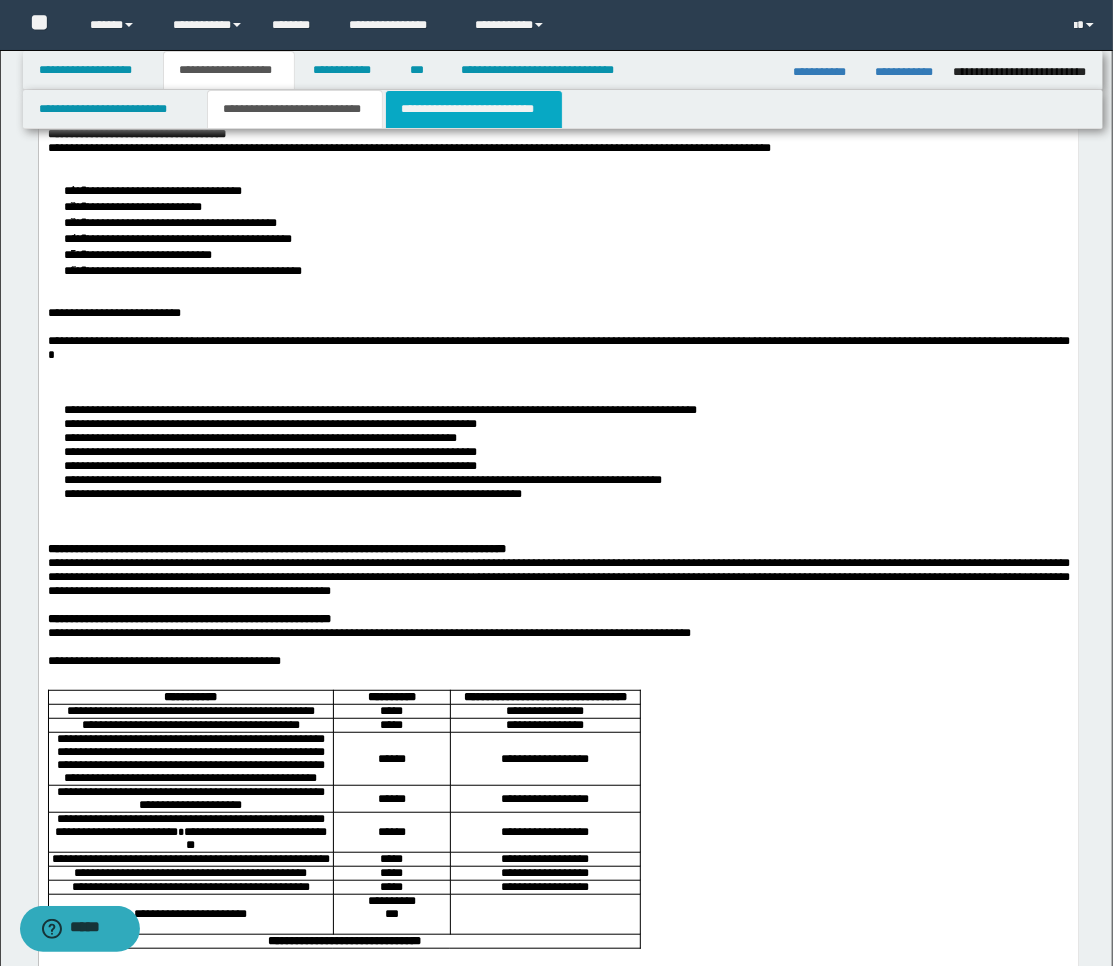 click on "**********" at bounding box center [474, 109] 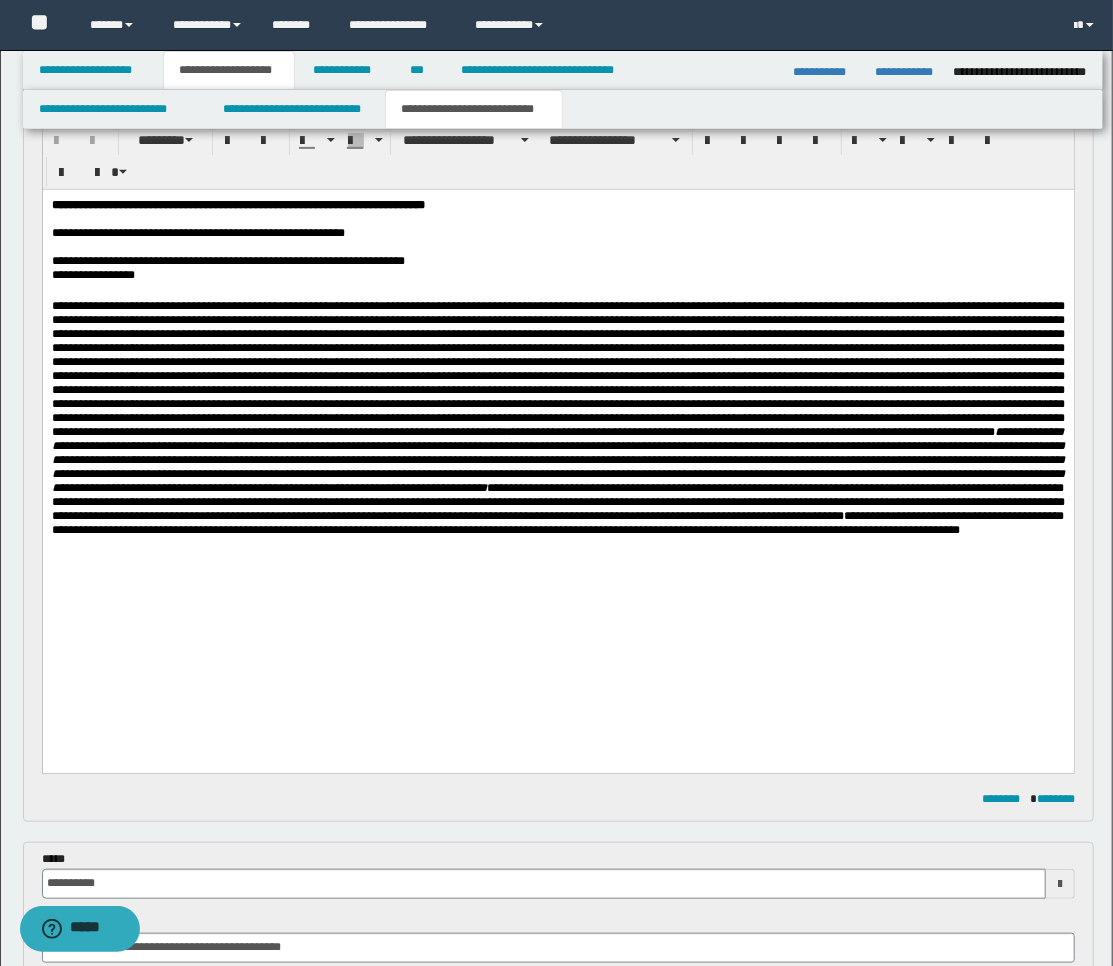 scroll, scrollTop: 431, scrollLeft: 0, axis: vertical 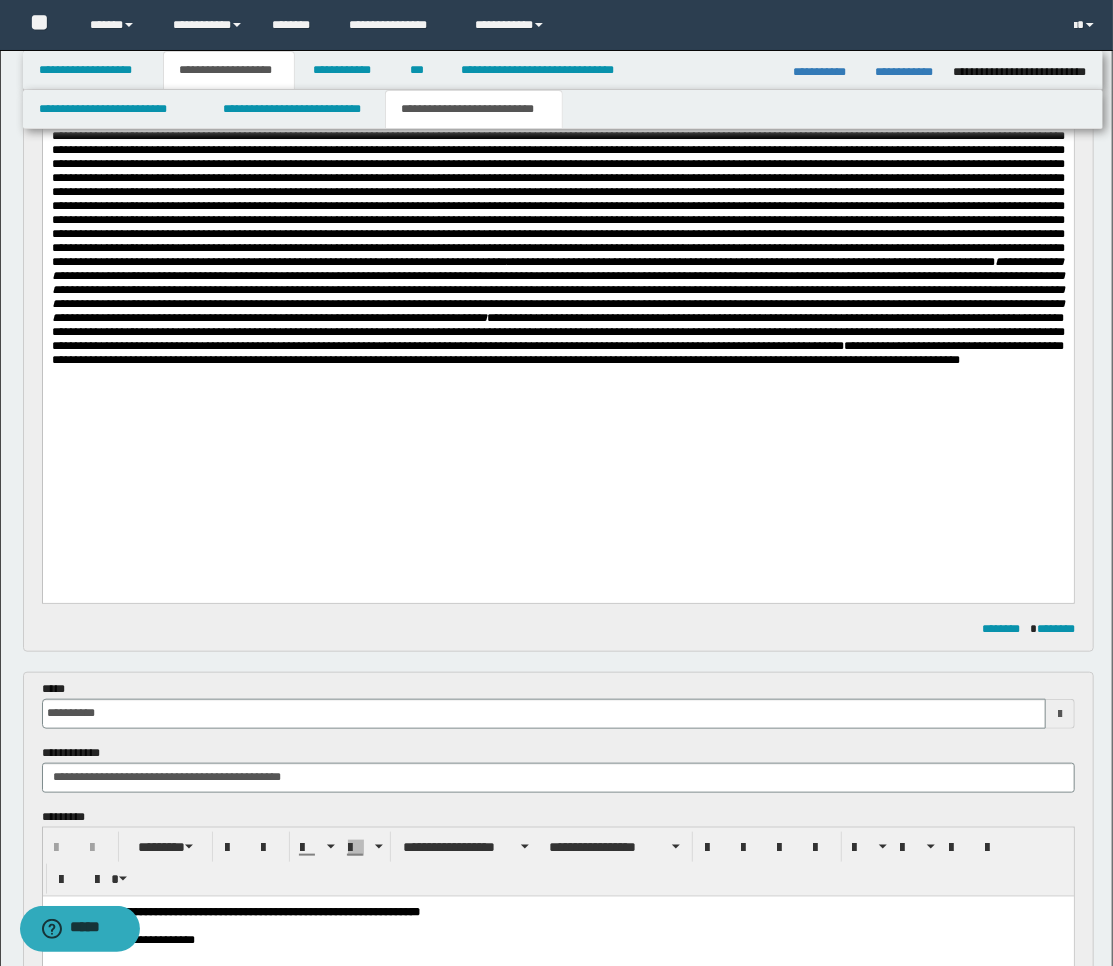click on "**********" at bounding box center [557, 248] 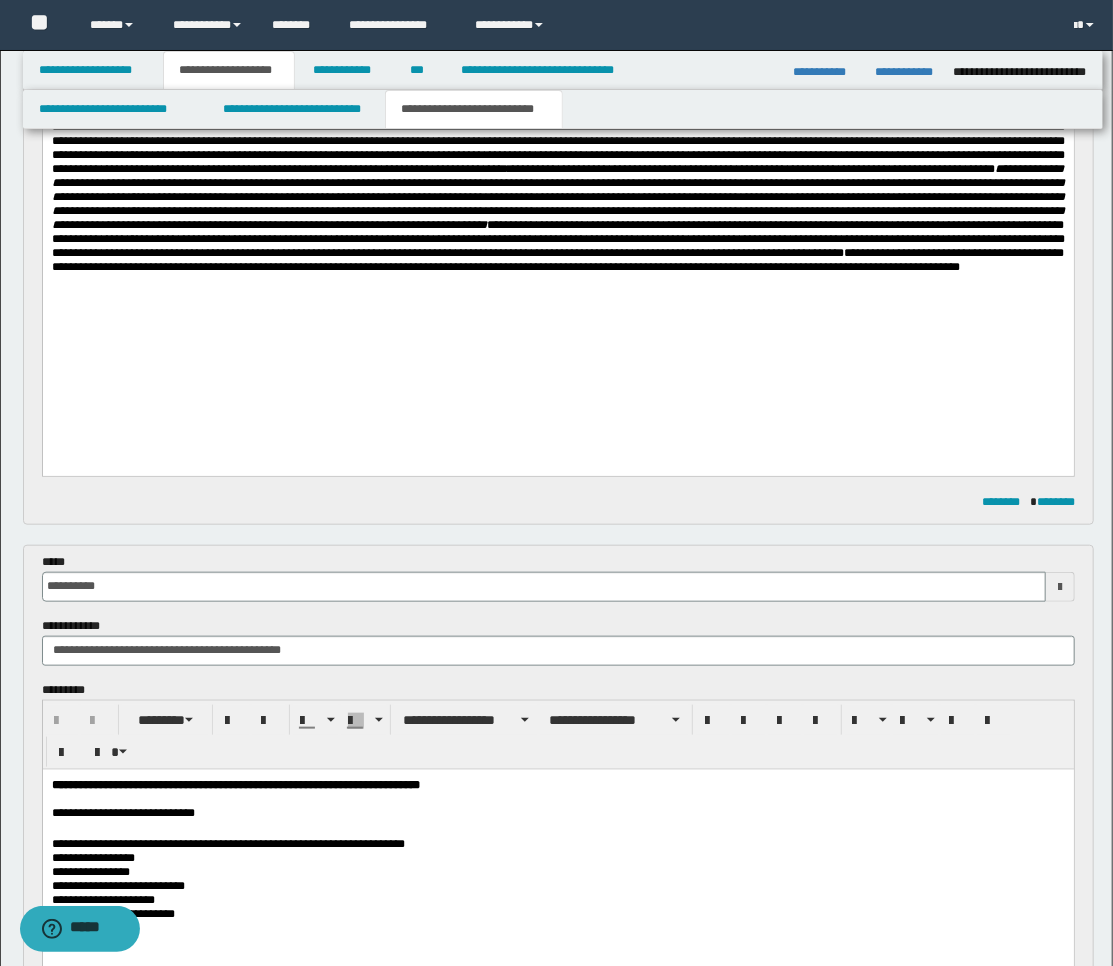 scroll, scrollTop: 653, scrollLeft: 0, axis: vertical 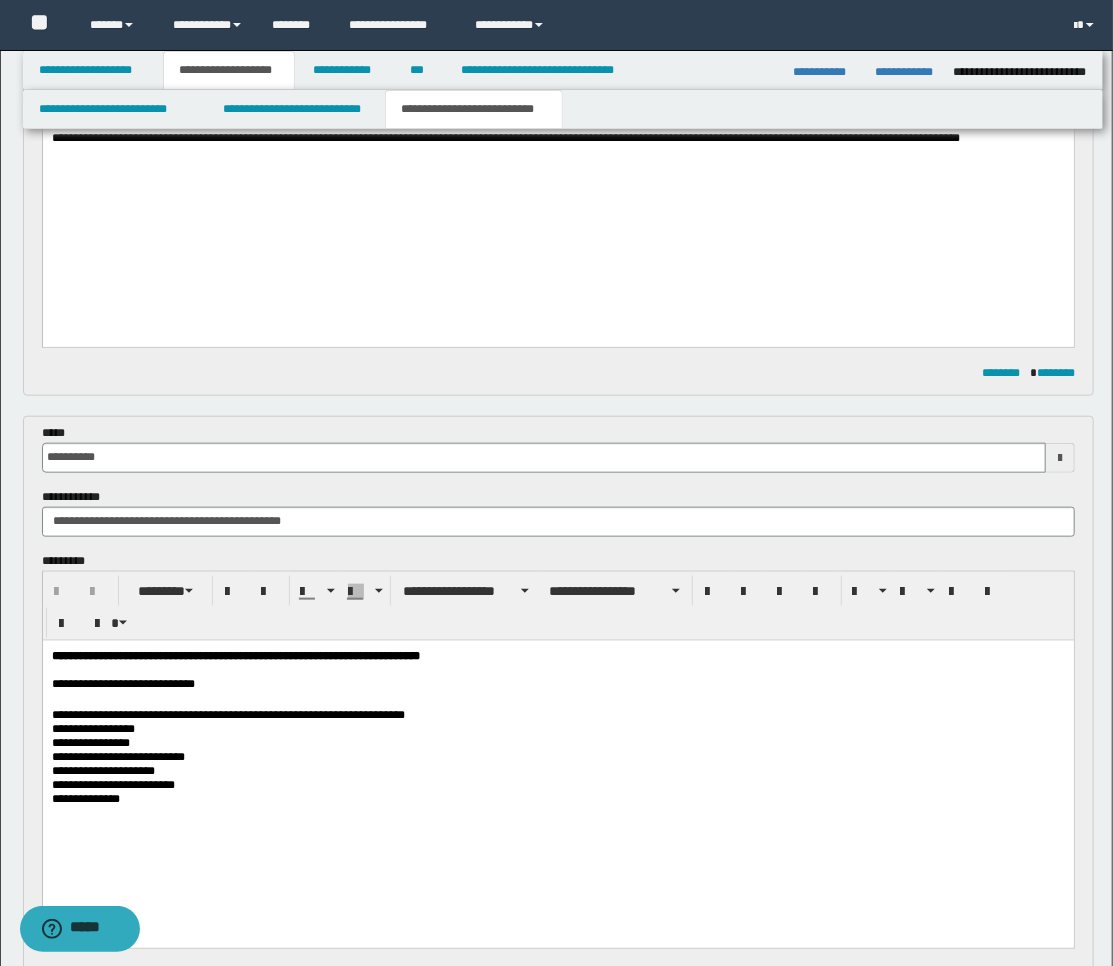 click at bounding box center (1060, 458) 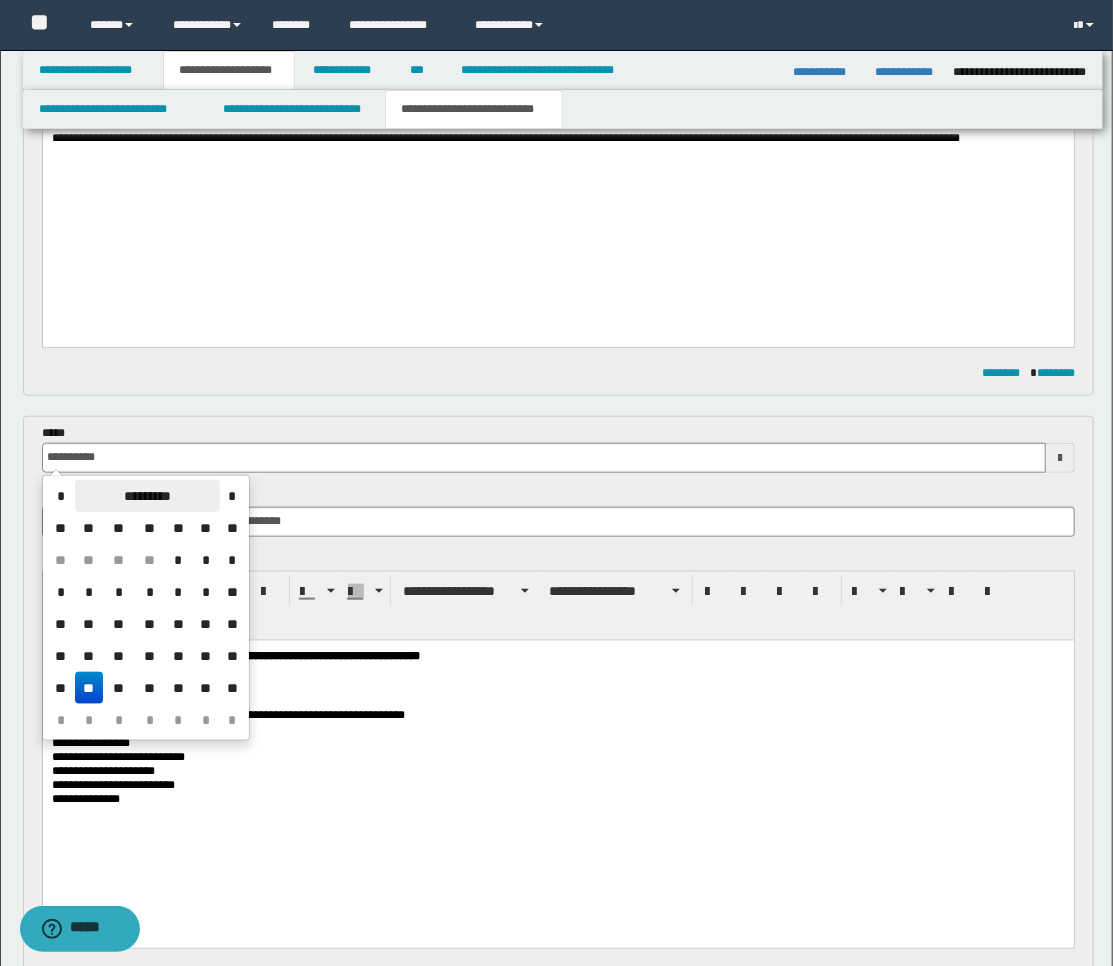click on "*********" at bounding box center [147, 496] 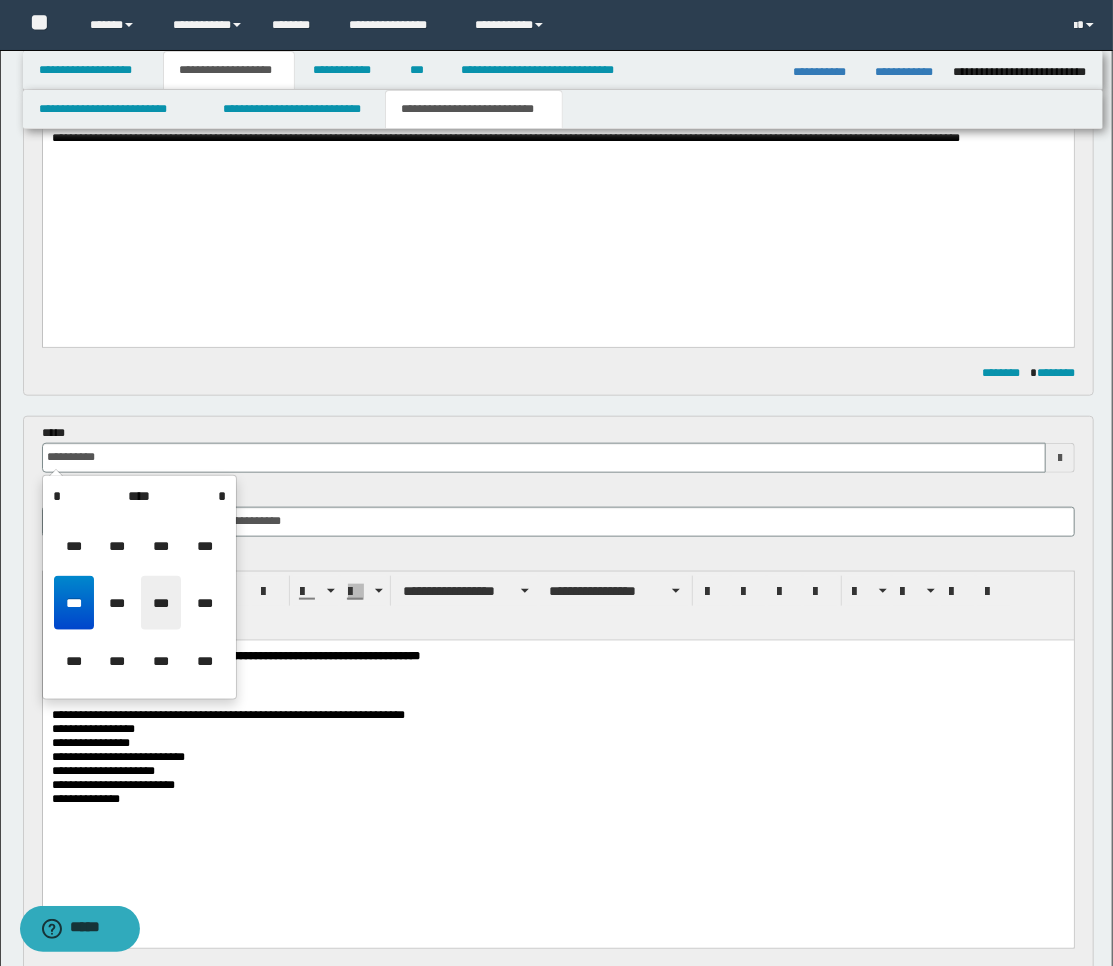 click on "***" at bounding box center [161, 603] 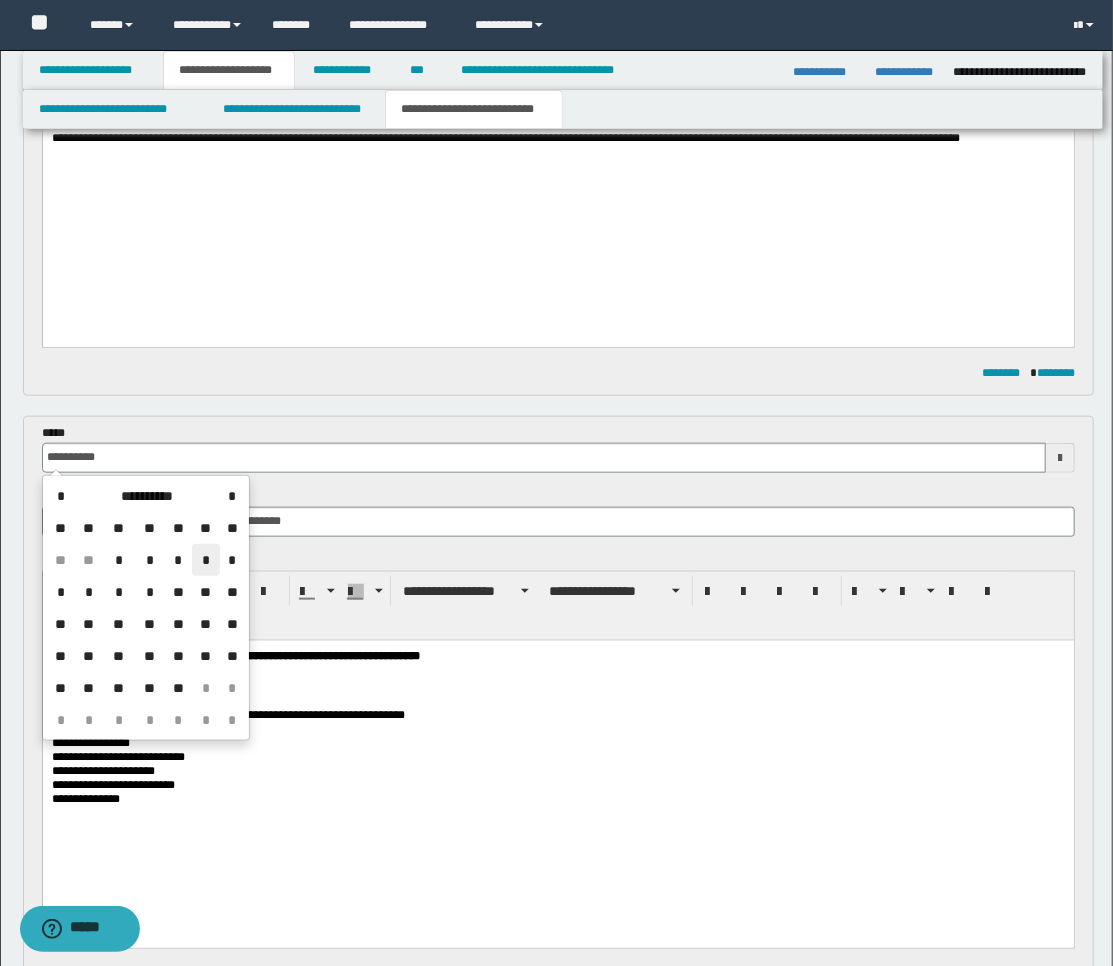 click on "*" at bounding box center [206, 560] 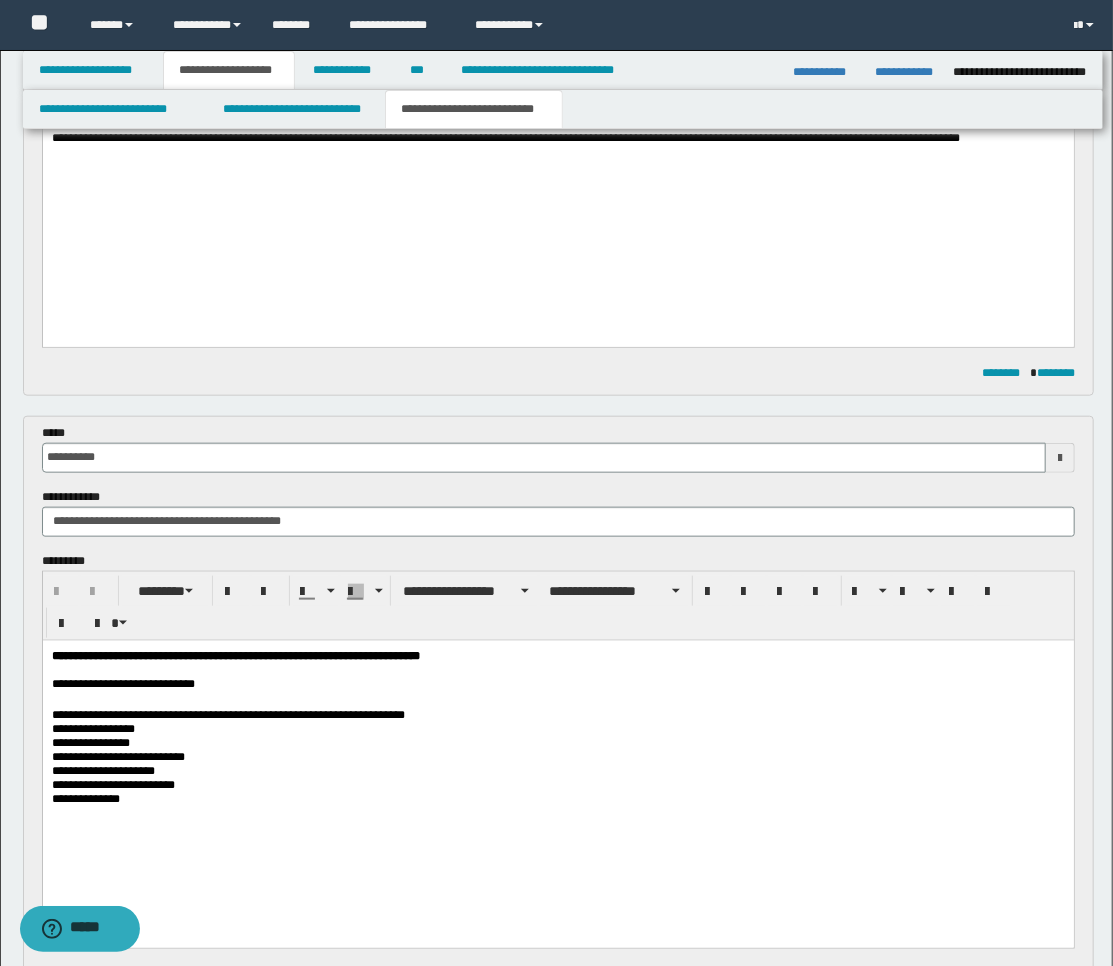 click on "**********" at bounding box center [557, 1] 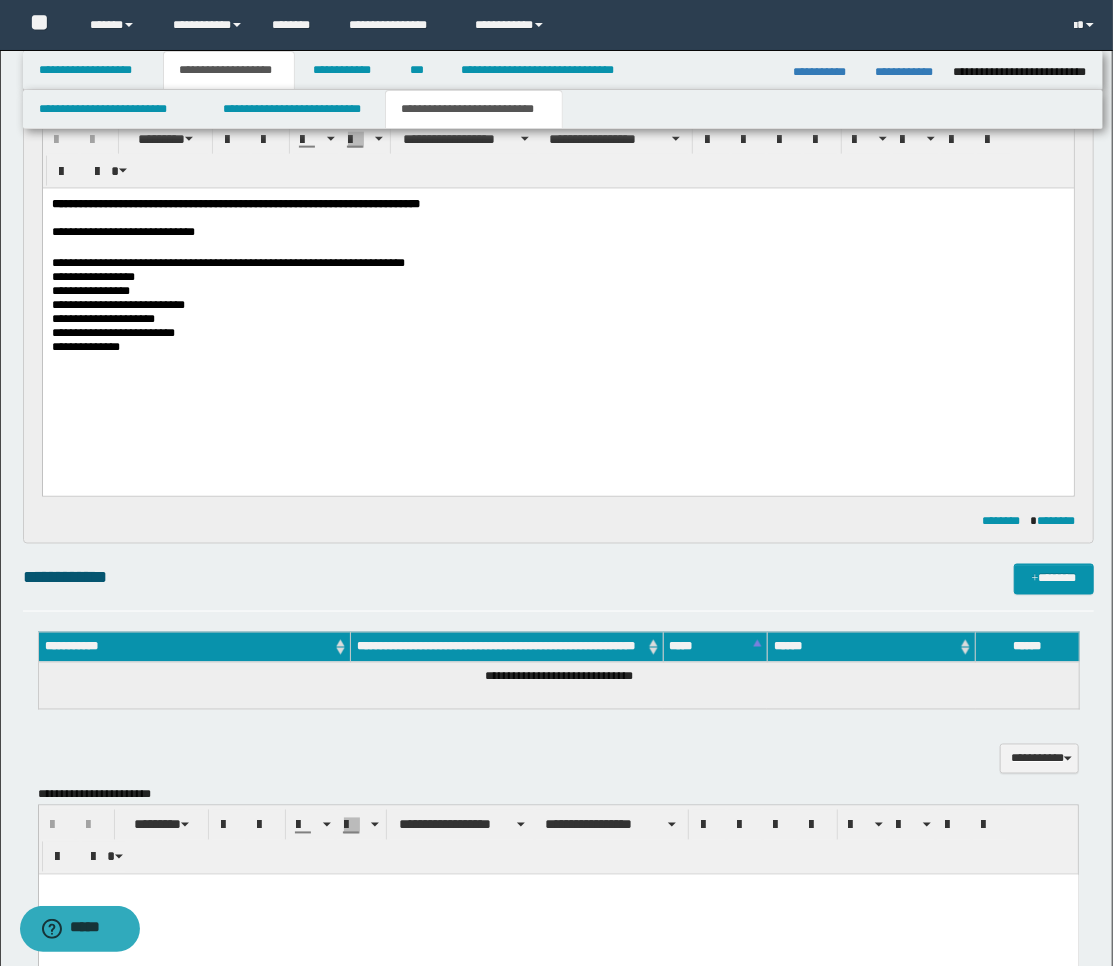 scroll, scrollTop: 1097, scrollLeft: 0, axis: vertical 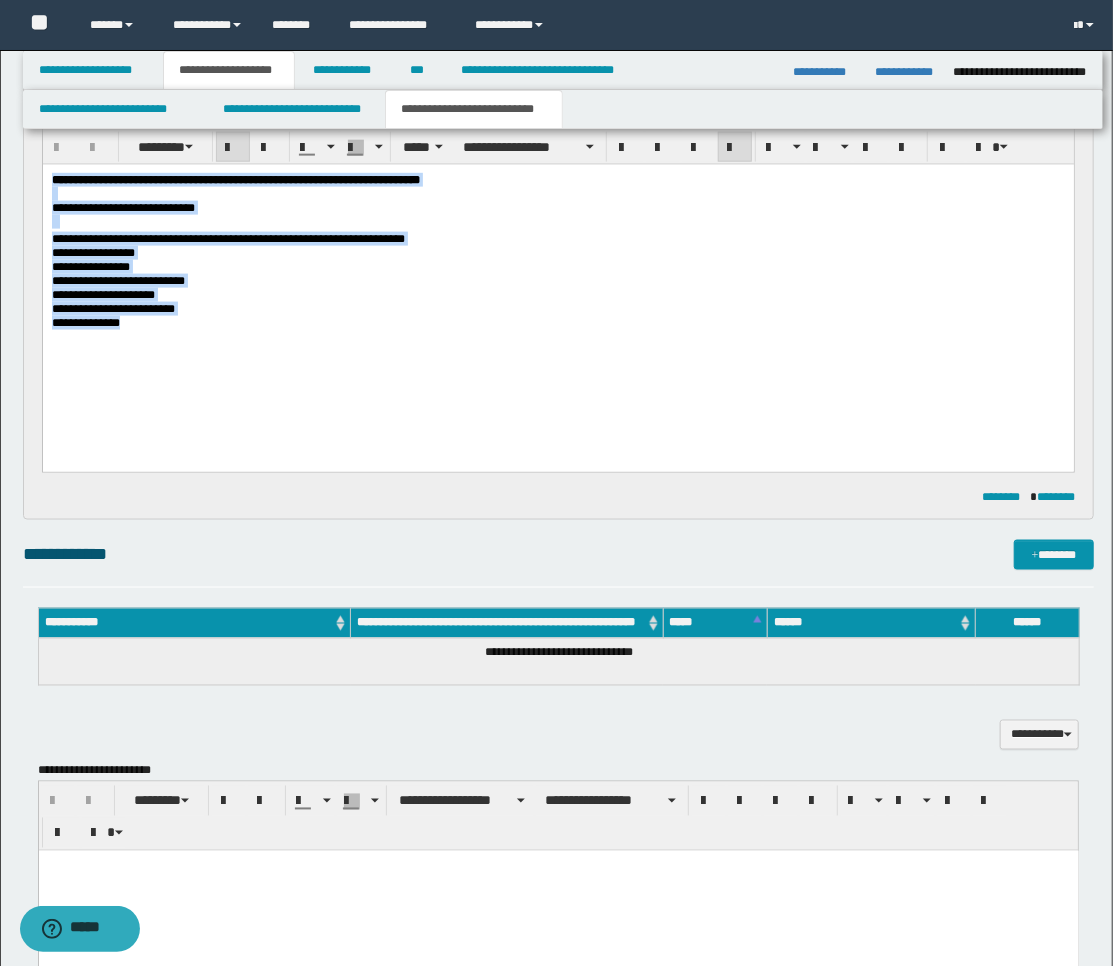 drag, startPoint x: 144, startPoint y: 349, endPoint x: -3, endPoint y: 167, distance: 233.95085 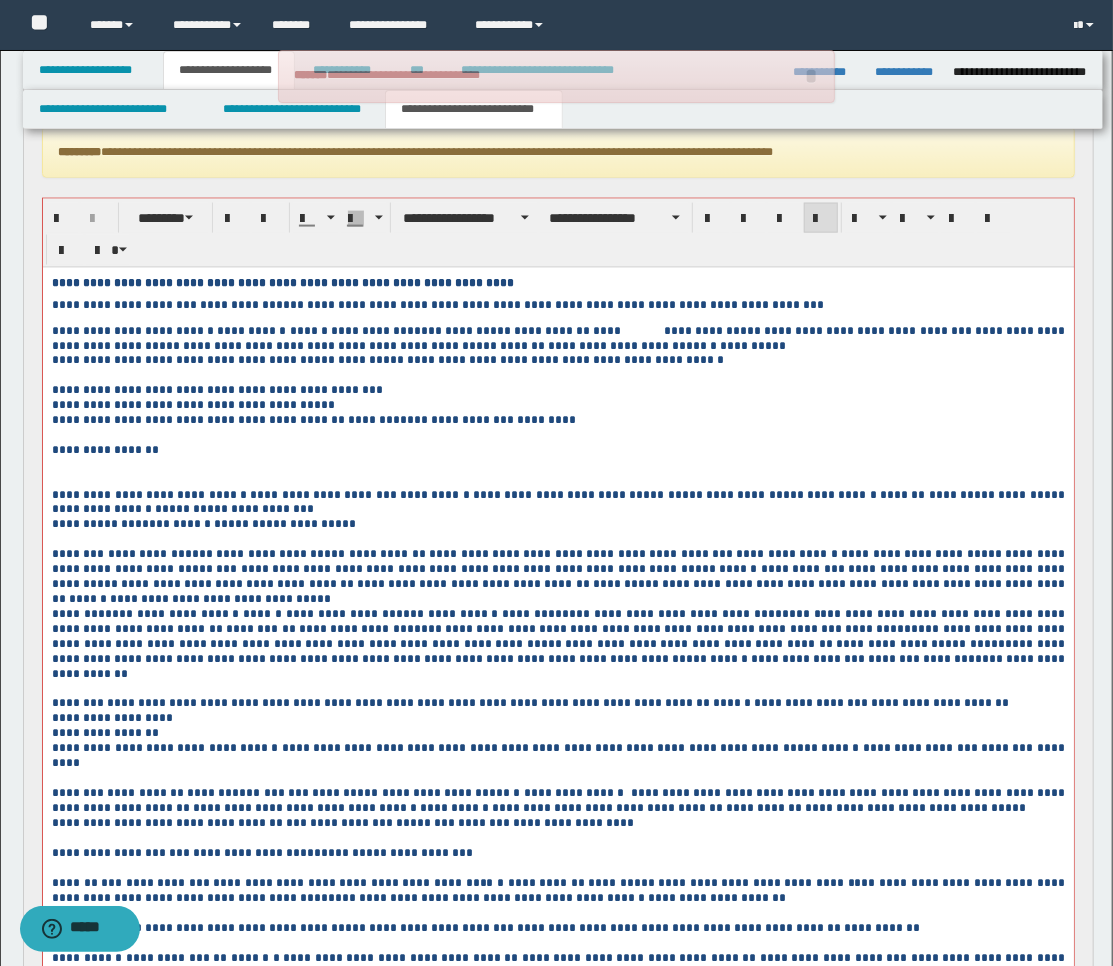 scroll, scrollTop: 1280, scrollLeft: 0, axis: vertical 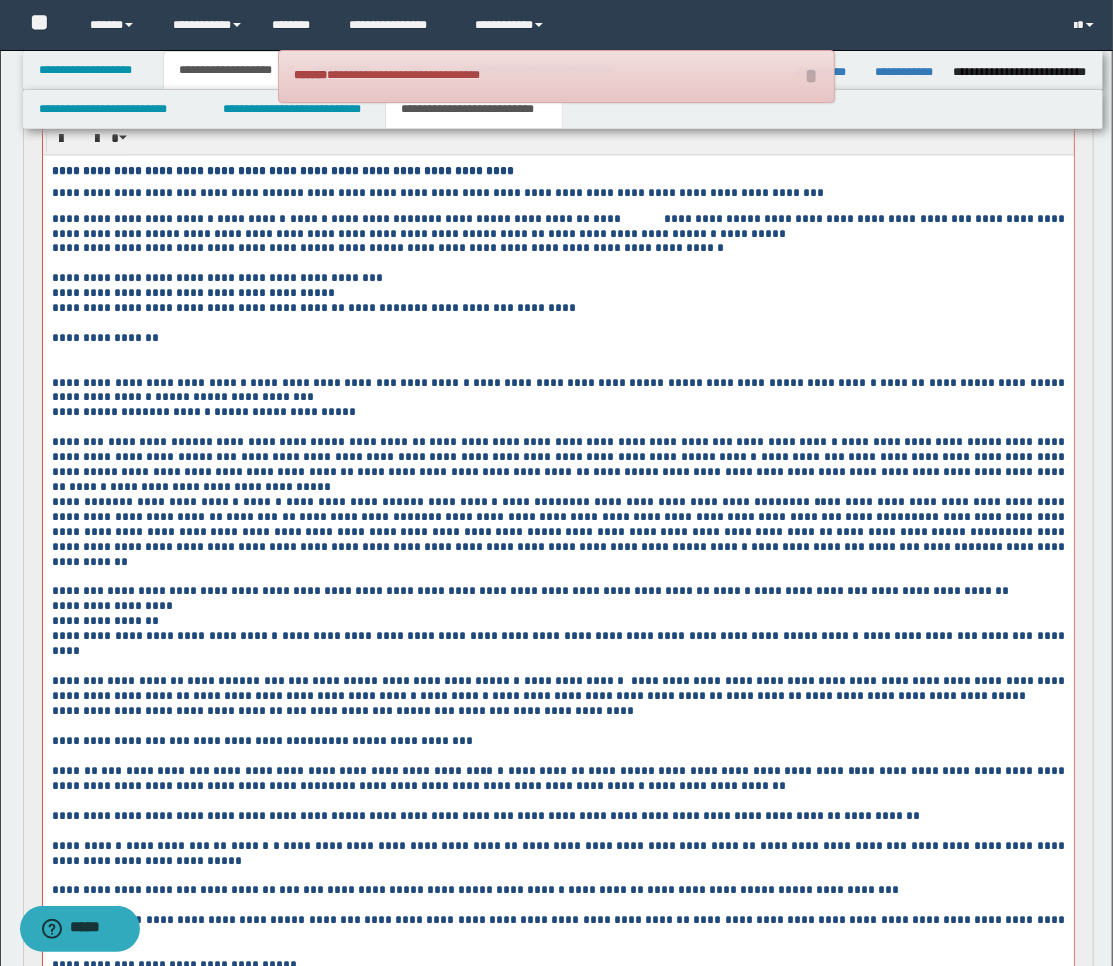 click at bounding box center [557, 367] 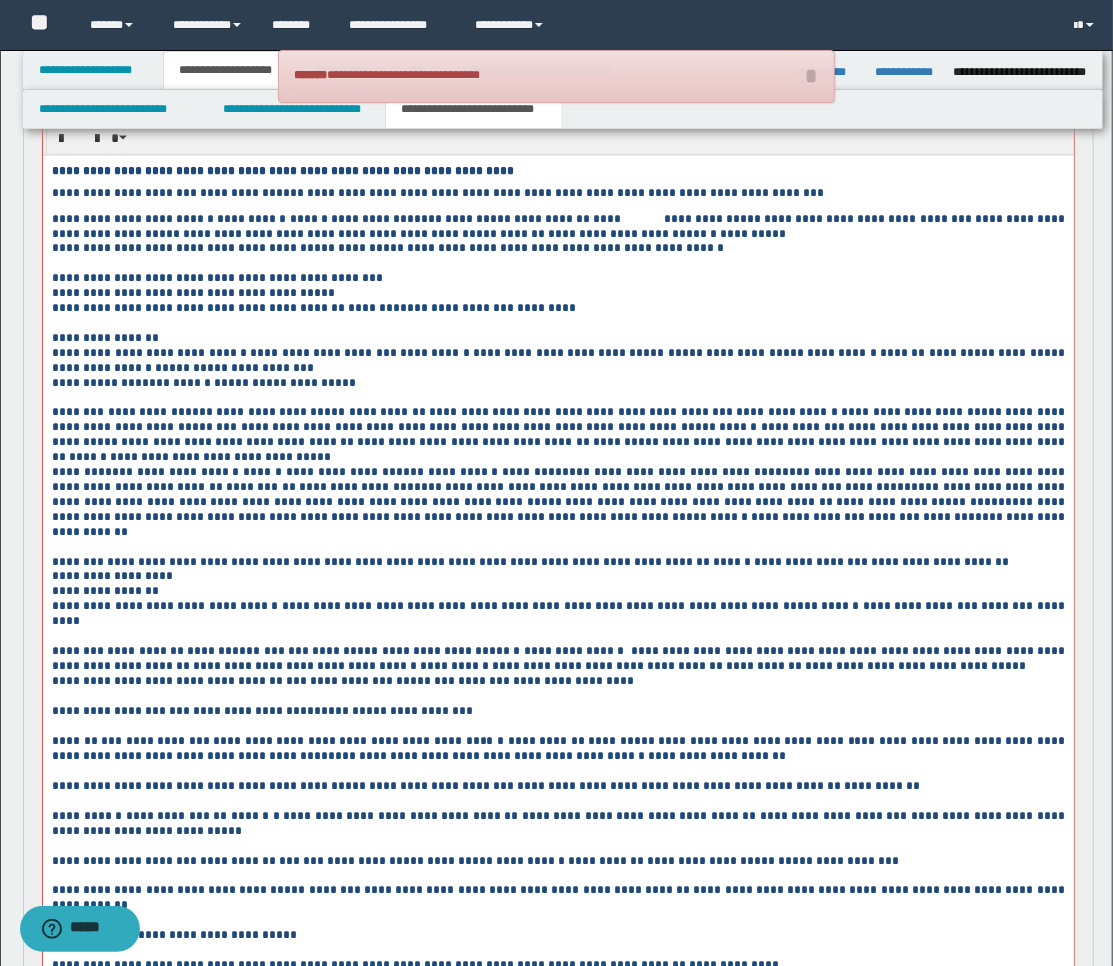 click on "**********" at bounding box center [557, 360] 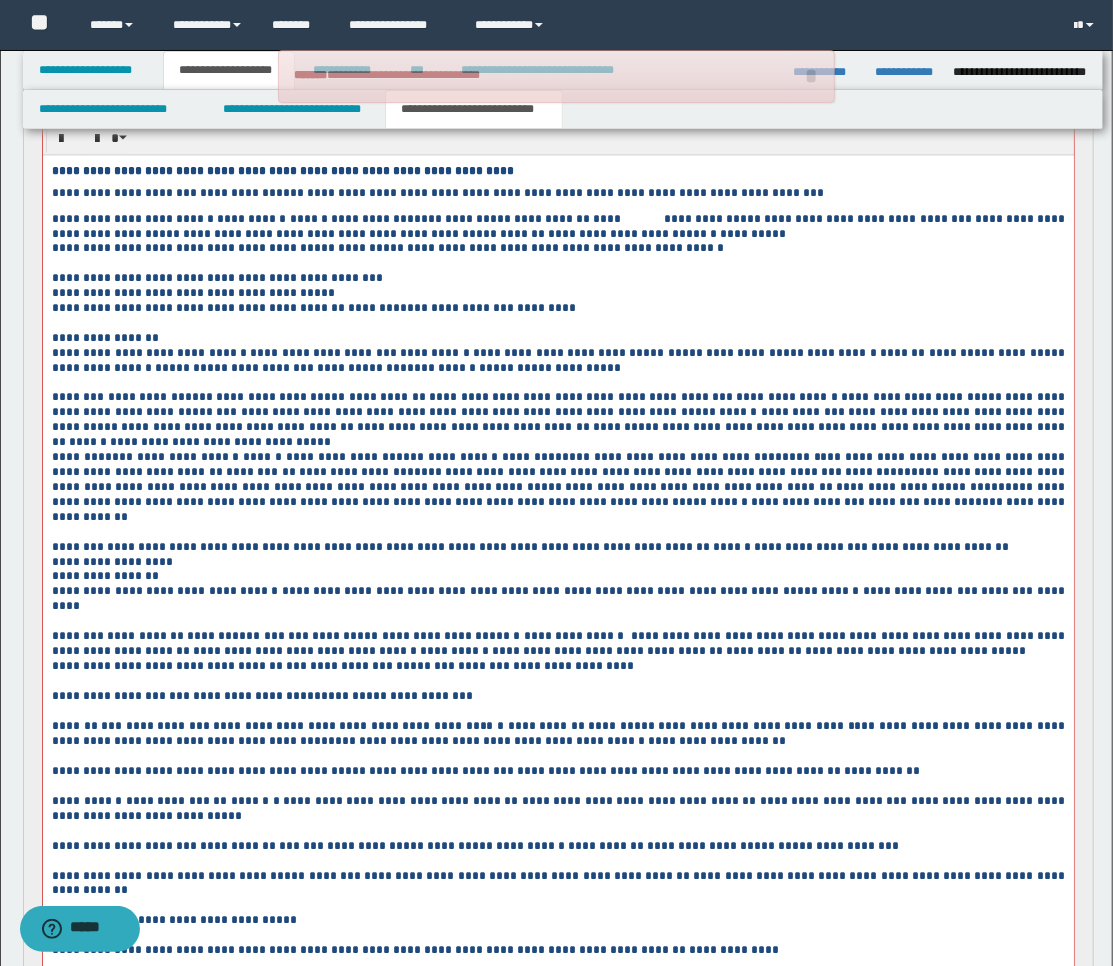 scroll, scrollTop: 1391, scrollLeft: 0, axis: vertical 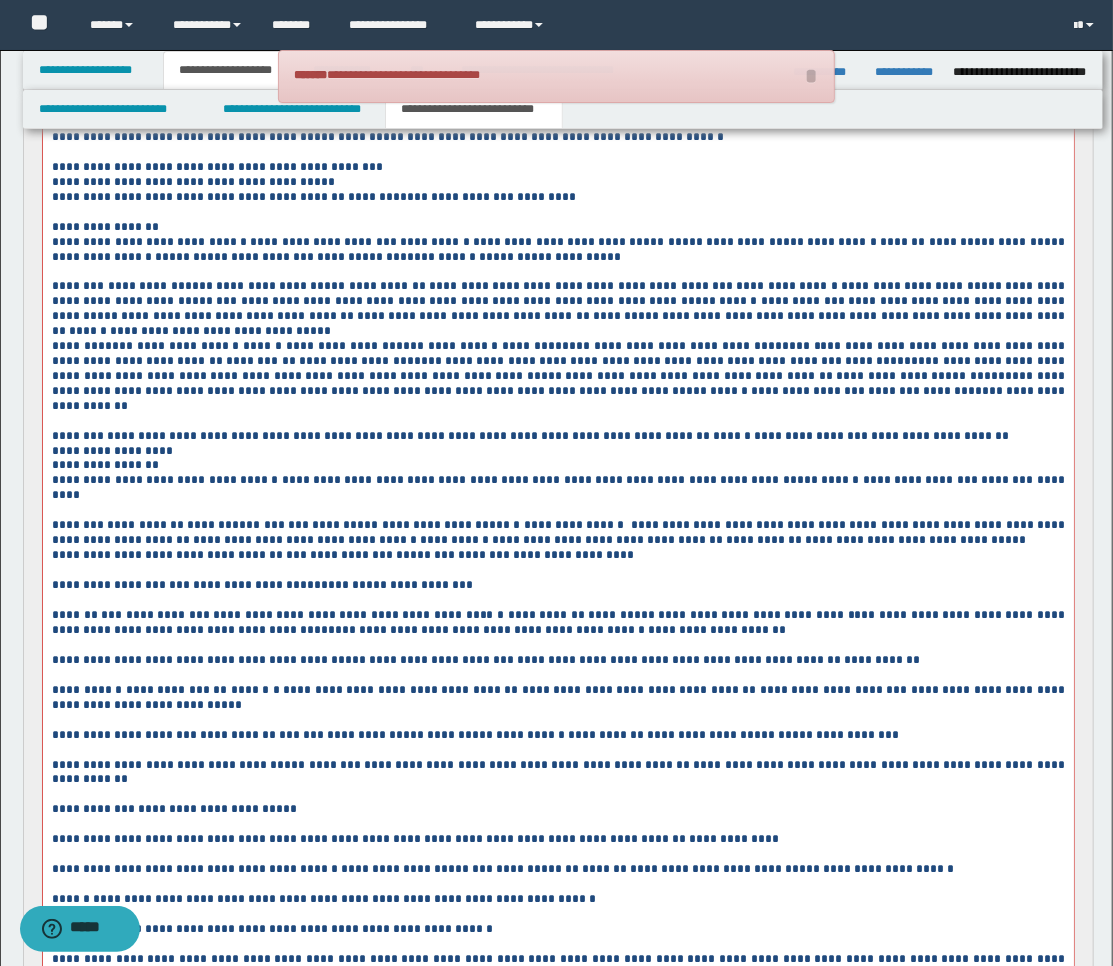 click at bounding box center [557, 421] 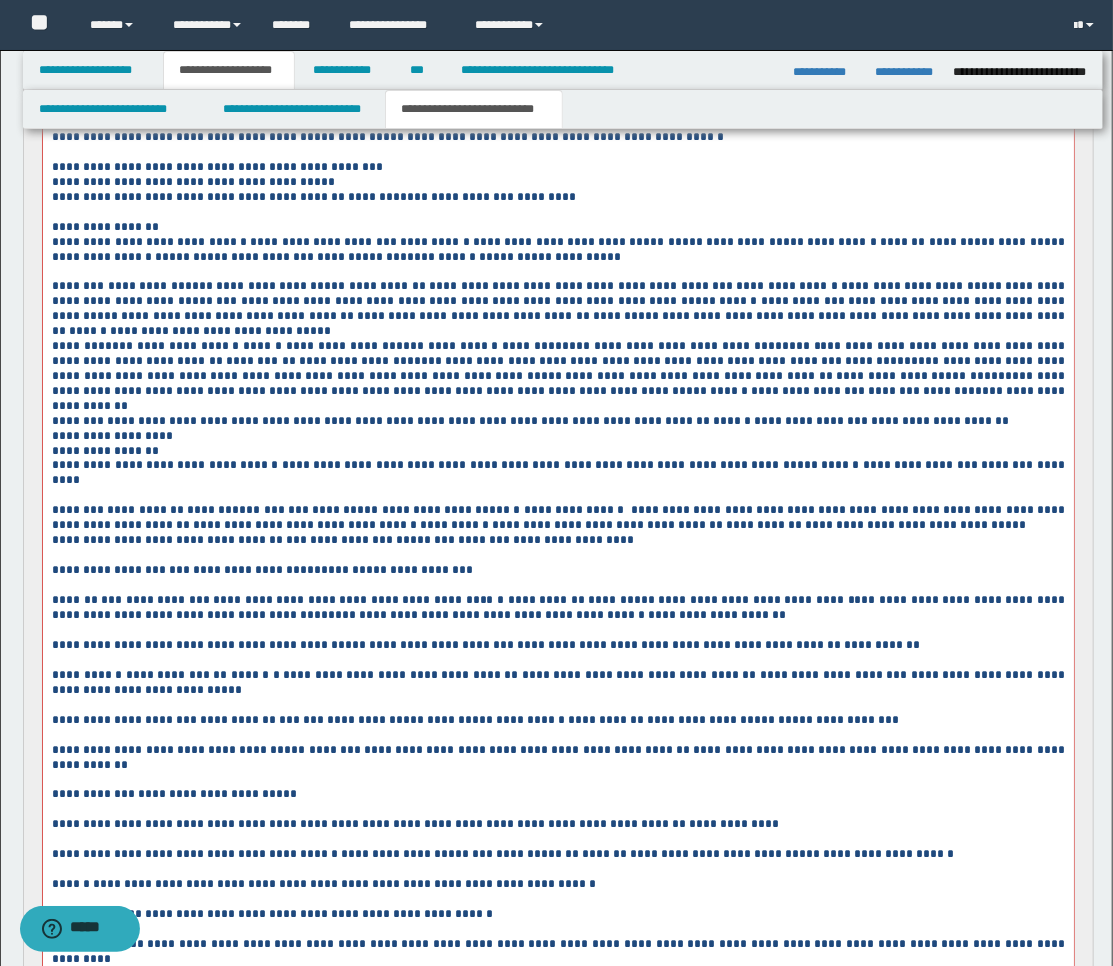 click at bounding box center (557, 495) 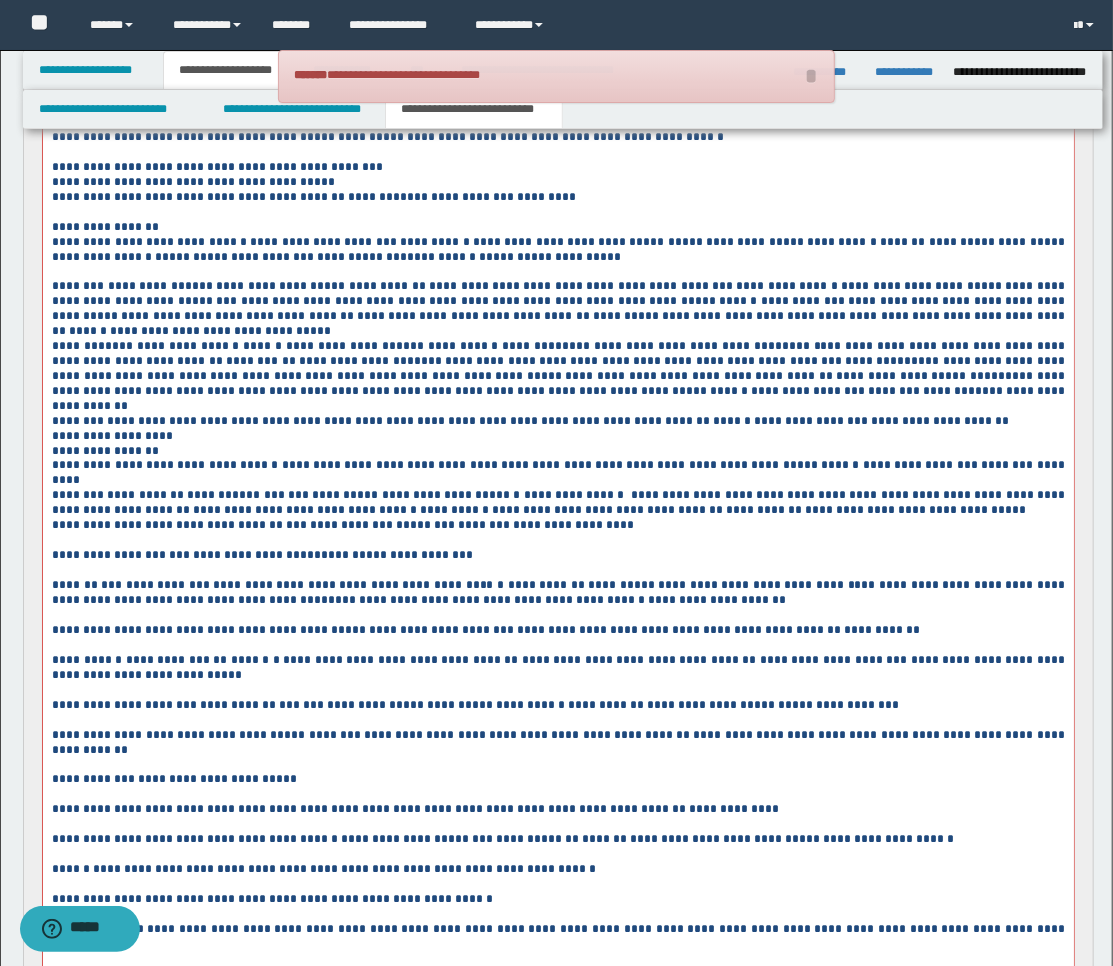 click on "**********" at bounding box center (557, 436) 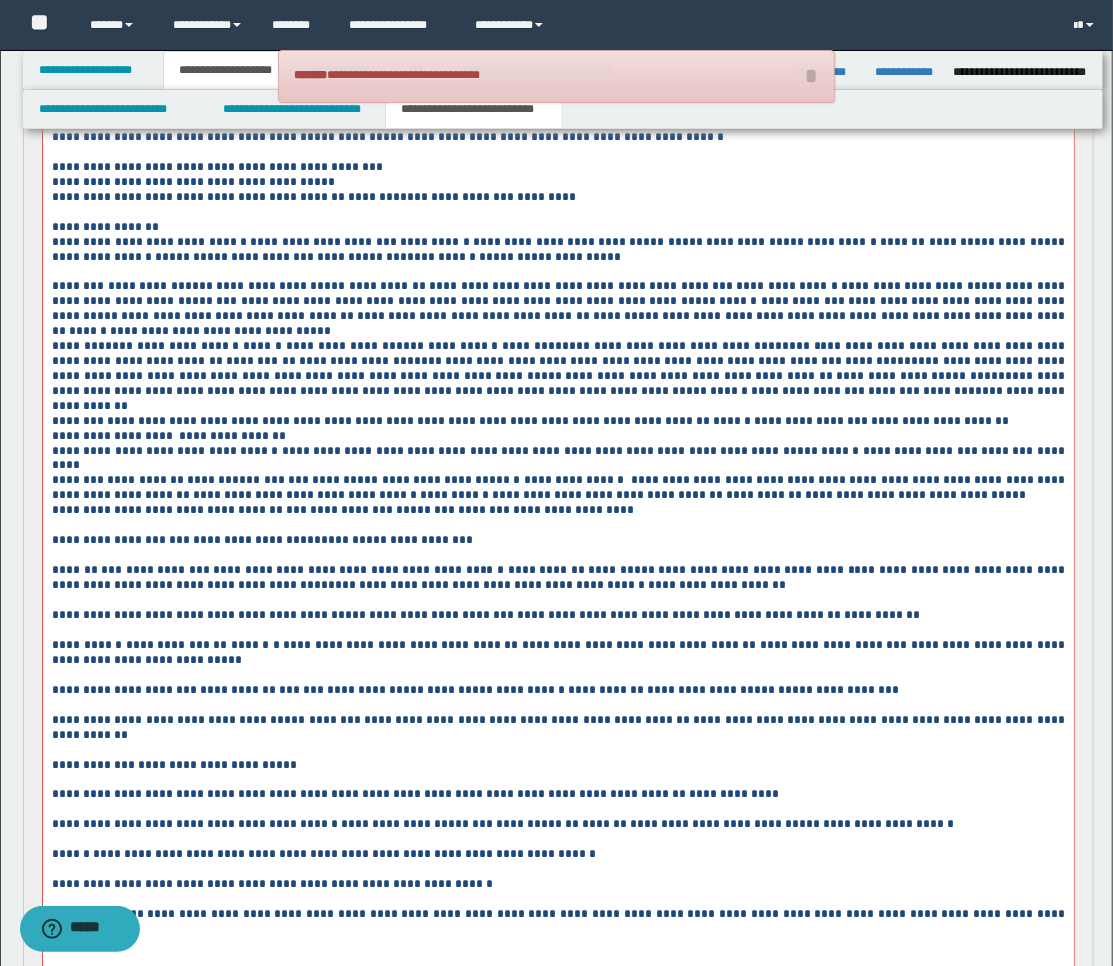 click on "**********" at bounding box center [557, 436] 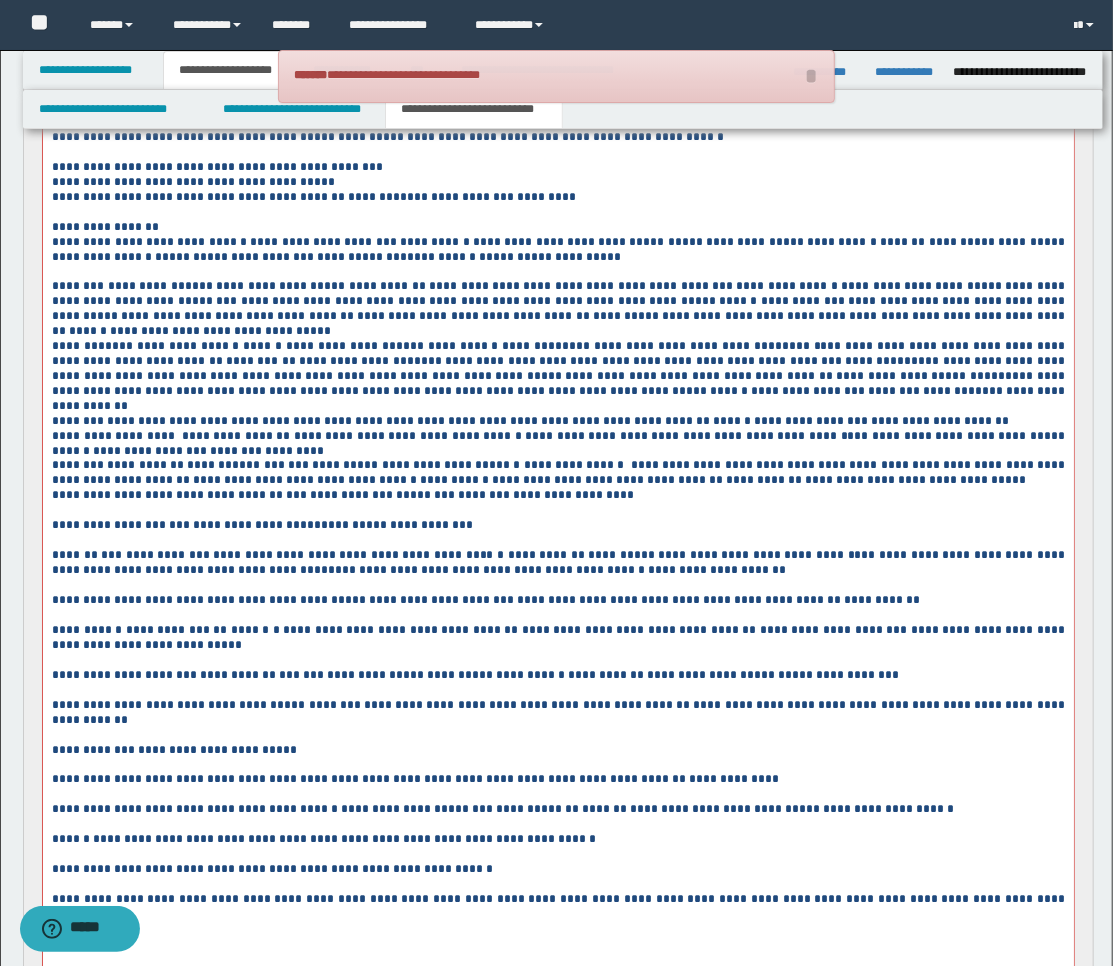 click on "**********" at bounding box center [557, 444] 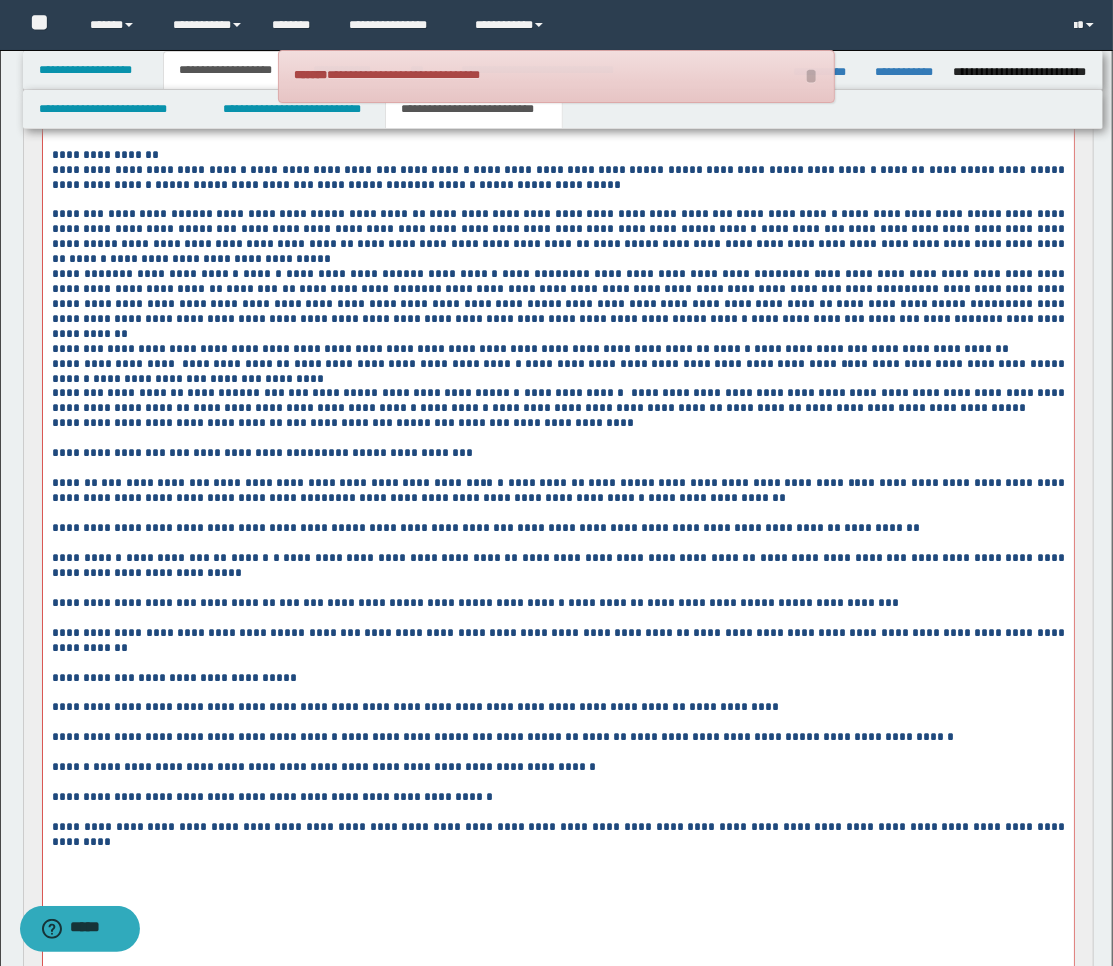 scroll, scrollTop: 1502, scrollLeft: 0, axis: vertical 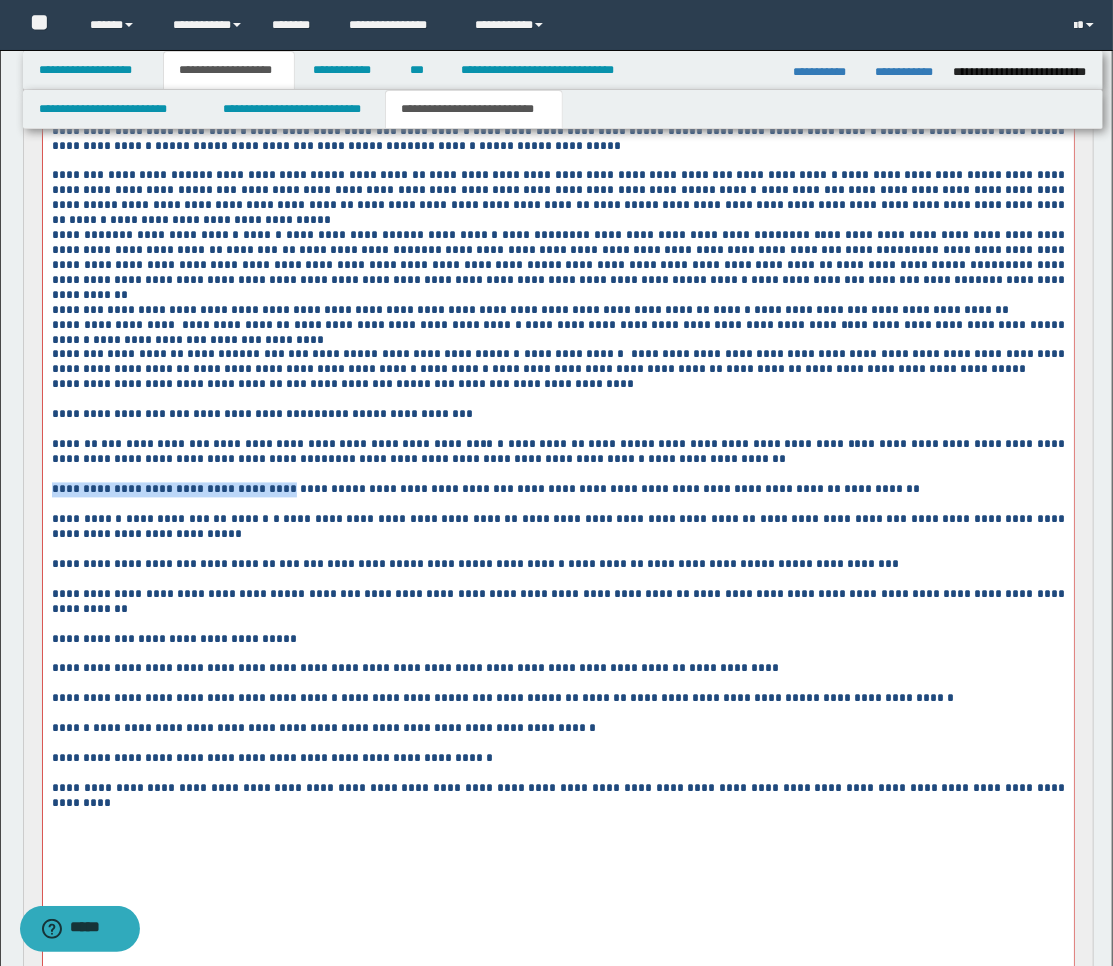 drag, startPoint x: 264, startPoint y: 518, endPoint x: 69, endPoint y: 447, distance: 207.5235 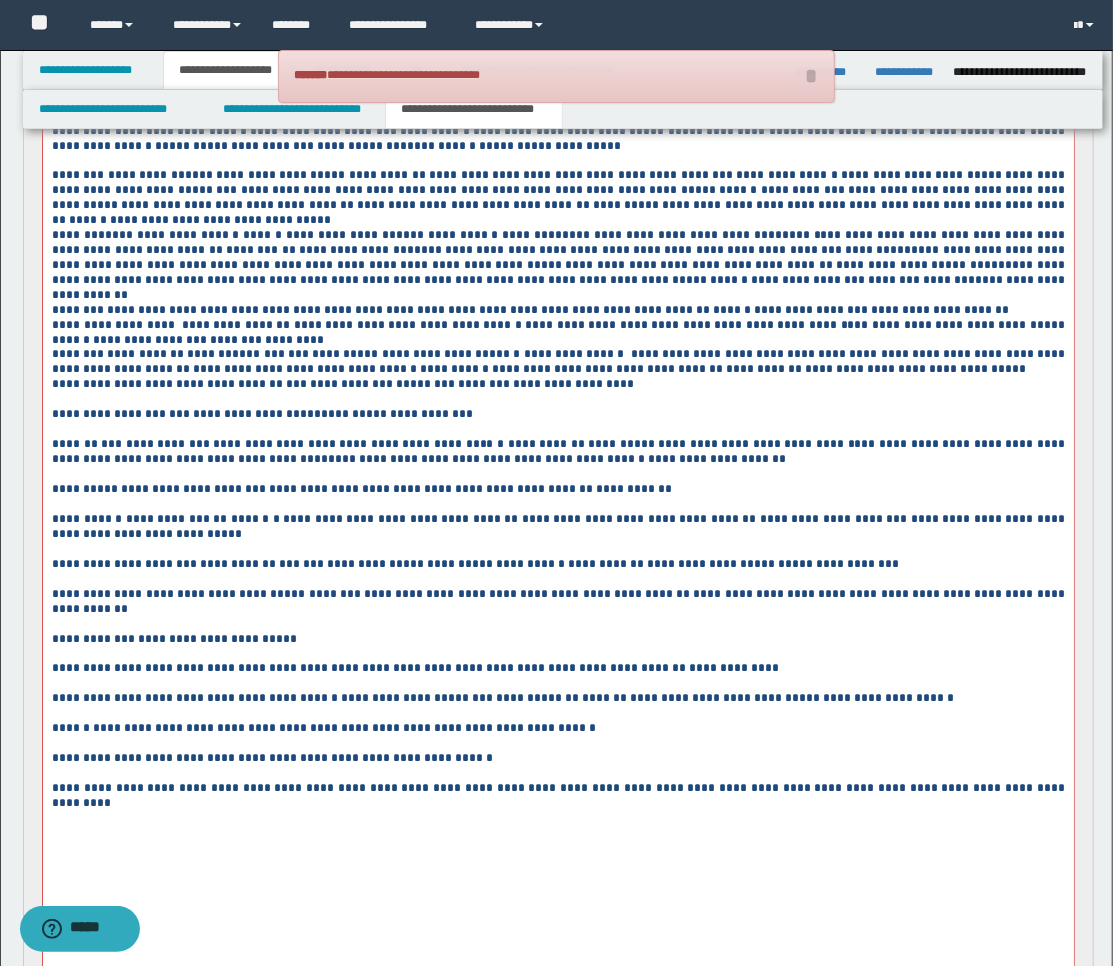click on "**********" at bounding box center [191, 490] 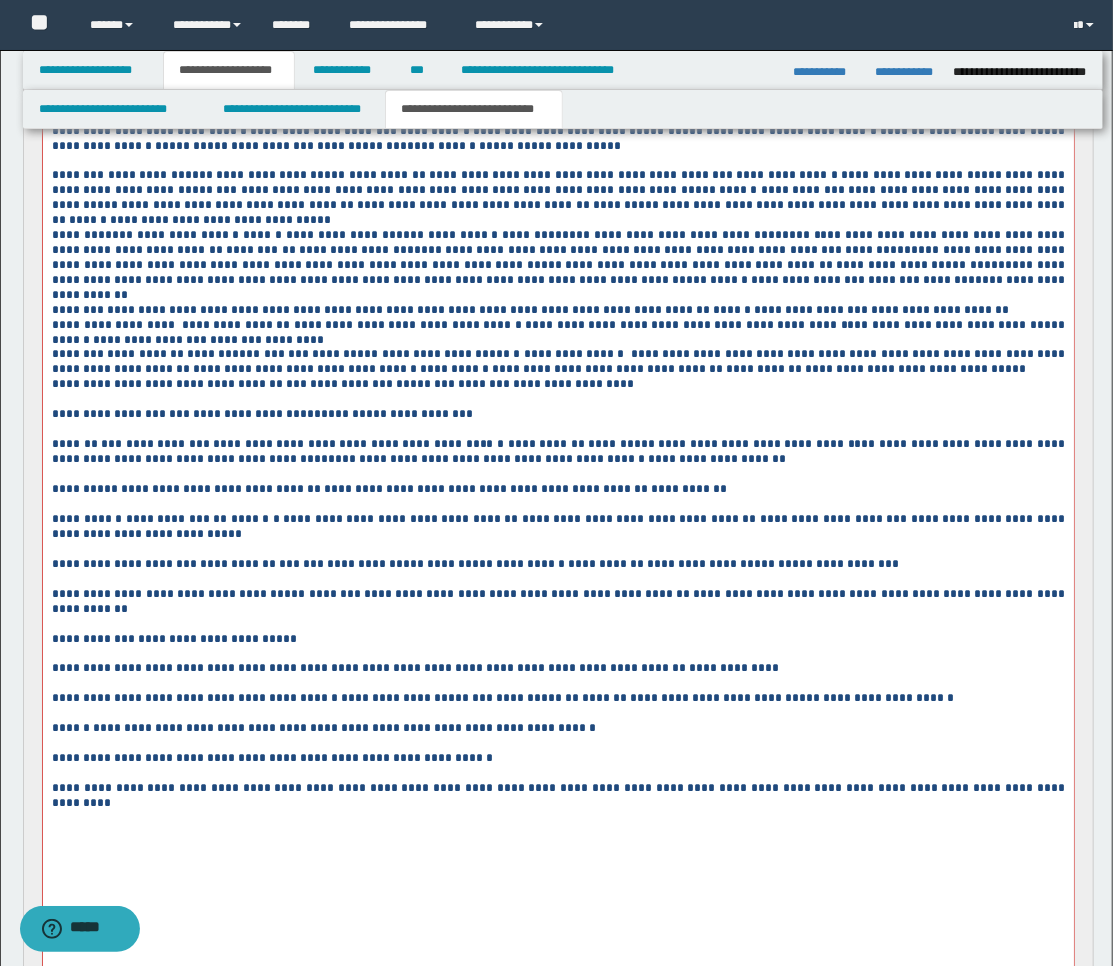 click at bounding box center (557, 655) 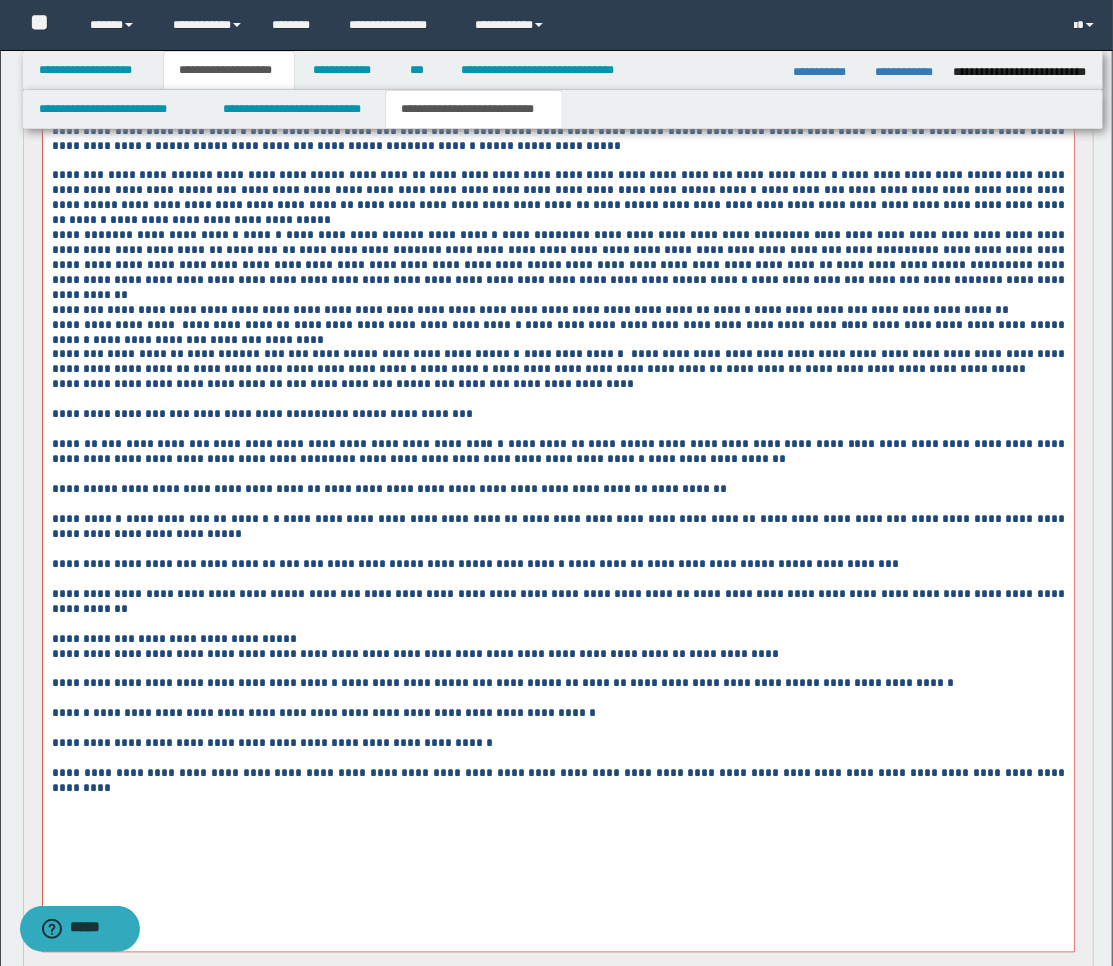 click at bounding box center (557, 669) 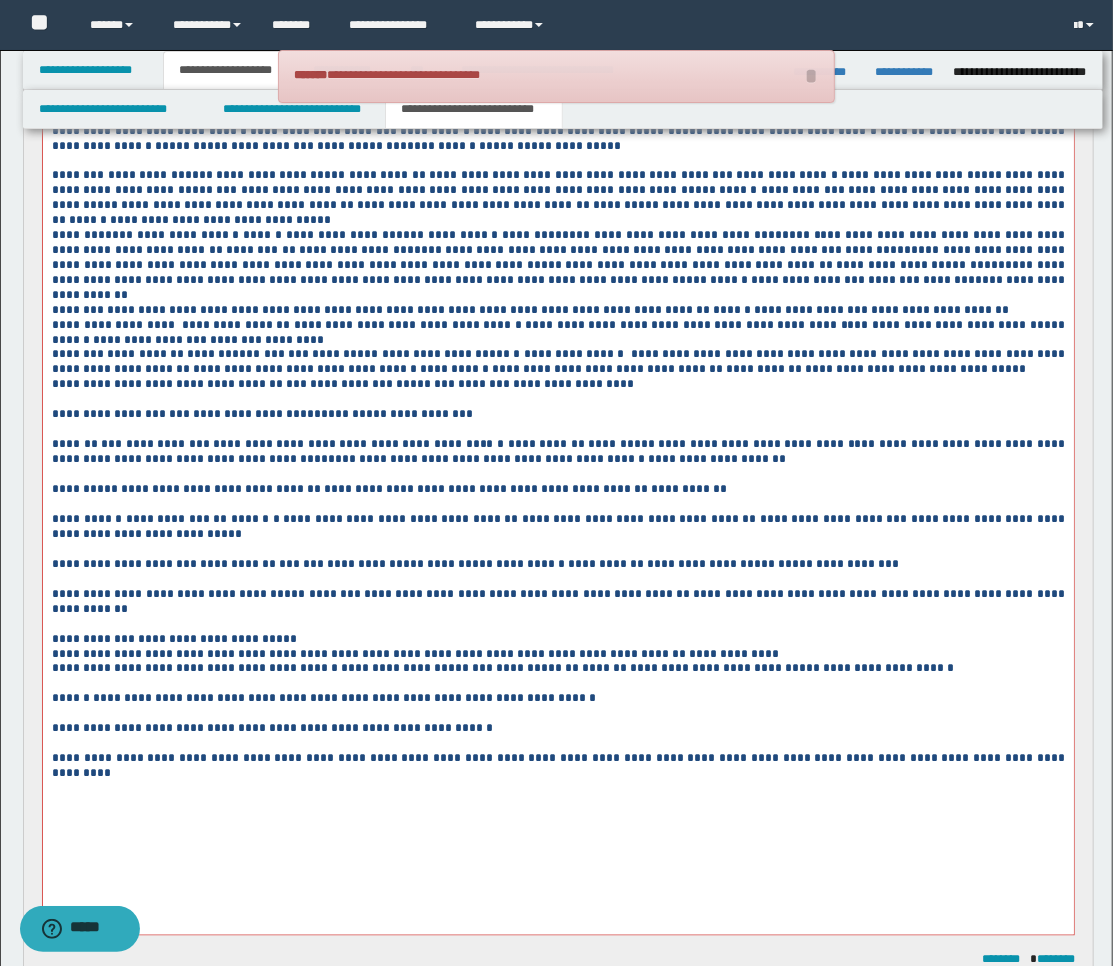 click at bounding box center (557, 684) 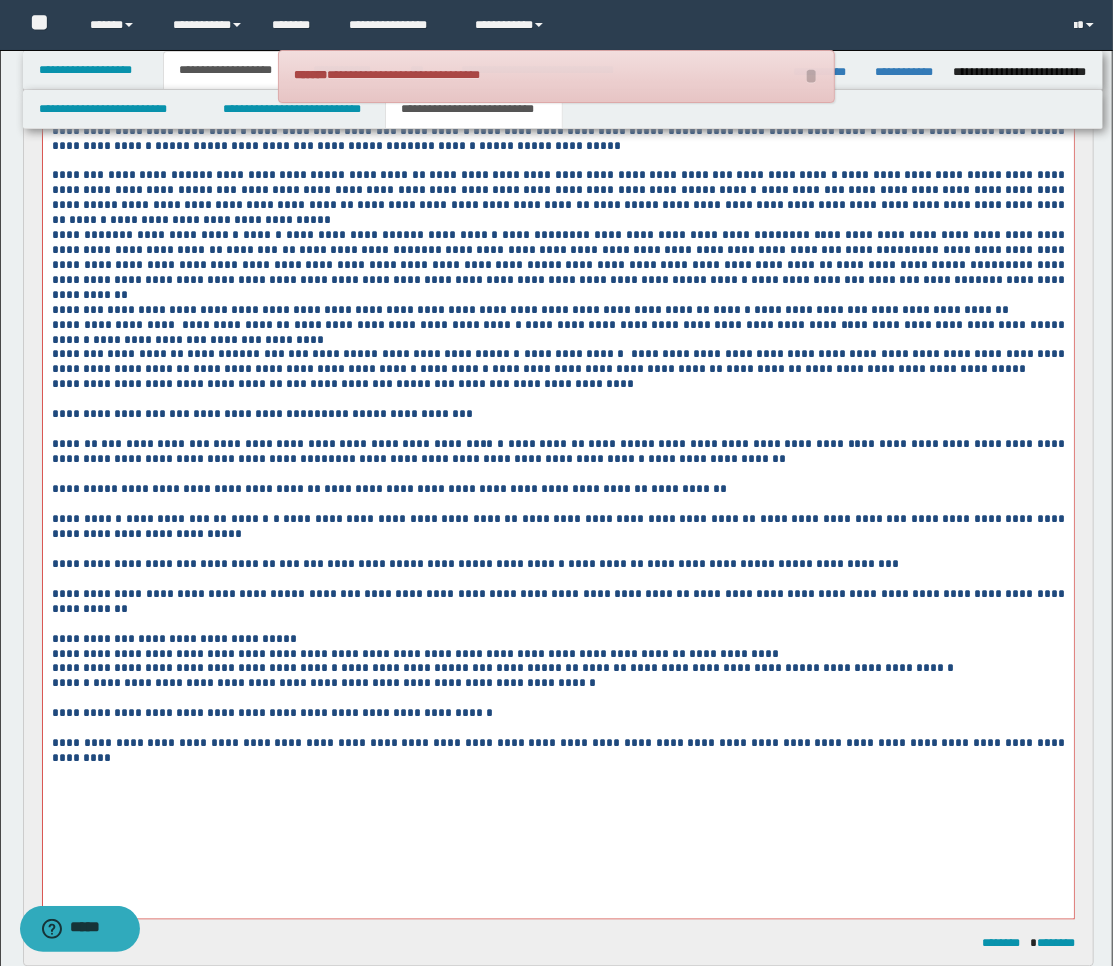 click at bounding box center (557, 699) 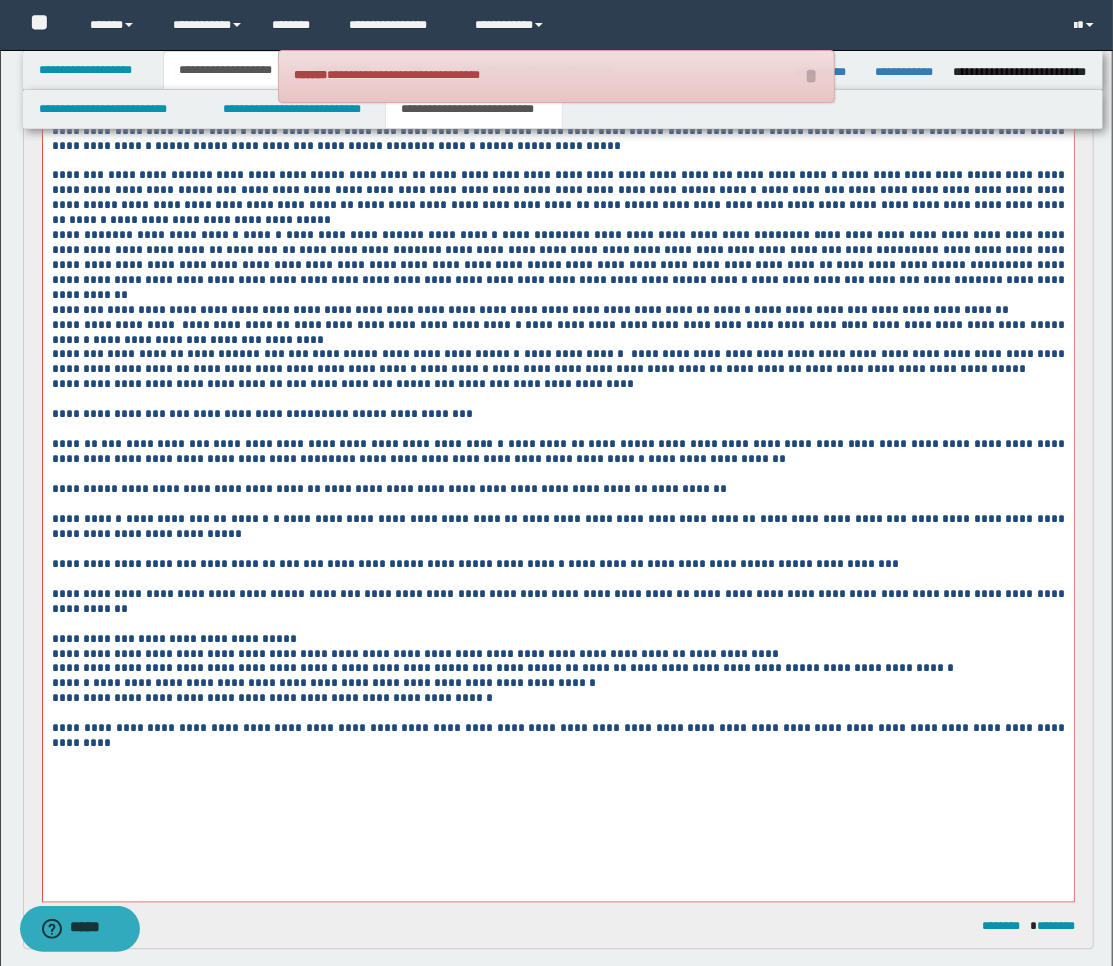 click at bounding box center (557, 714) 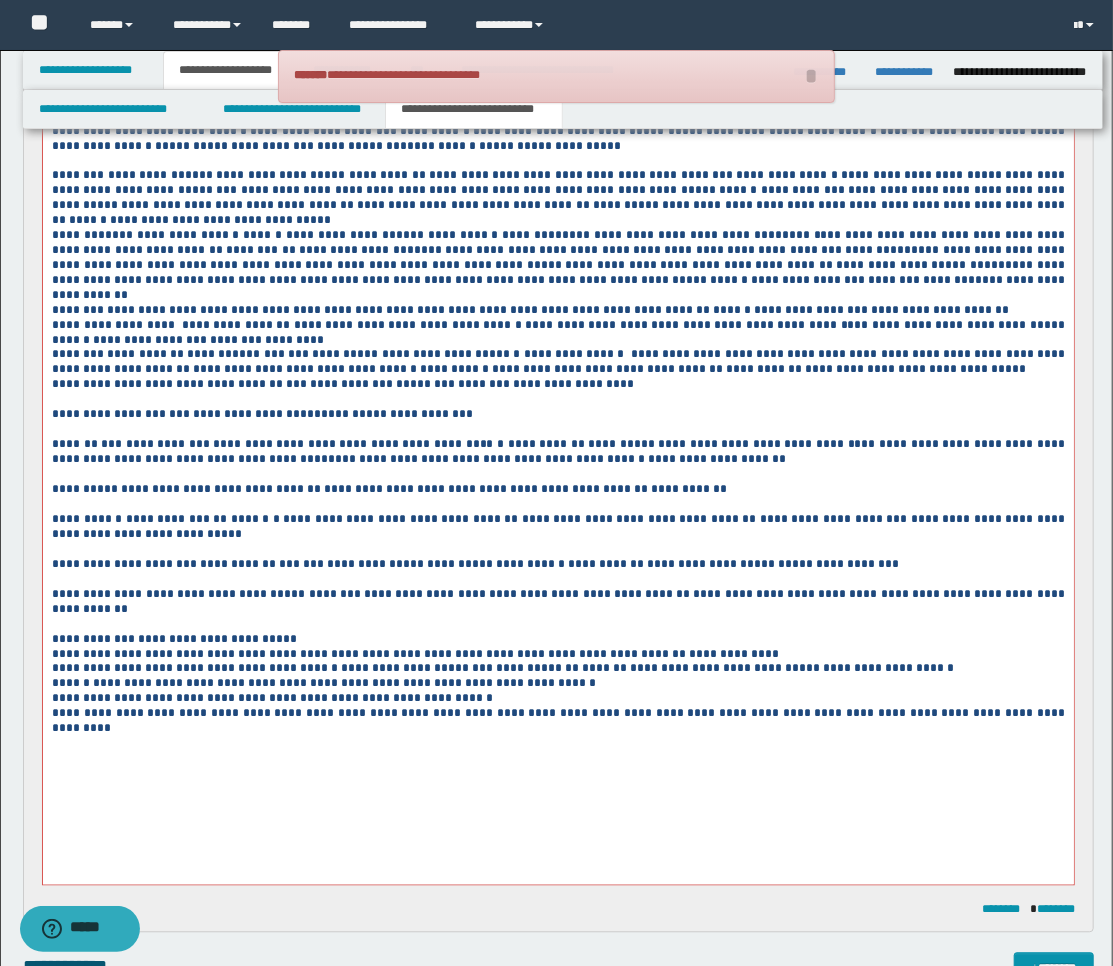 click on "**********" at bounding box center (557, 669) 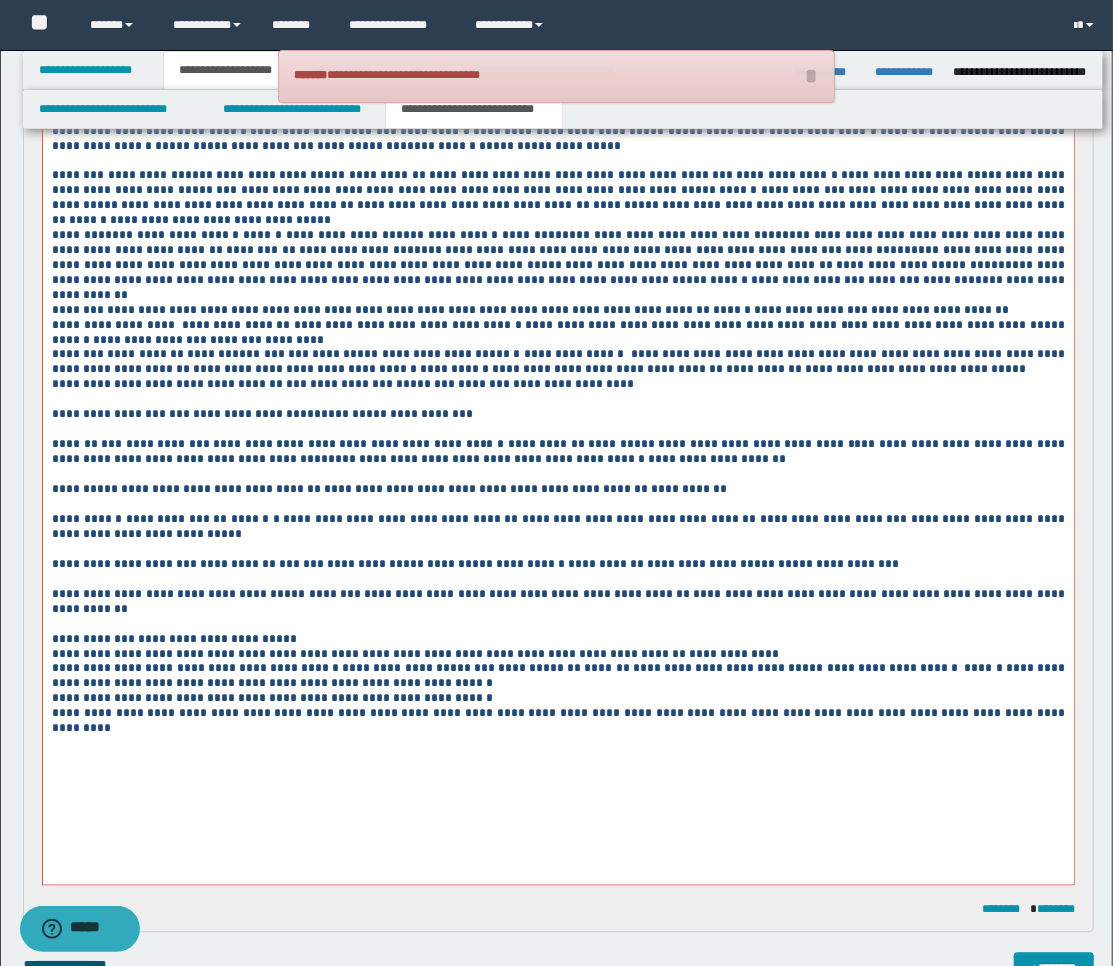 click on "**********" at bounding box center [557, 677] 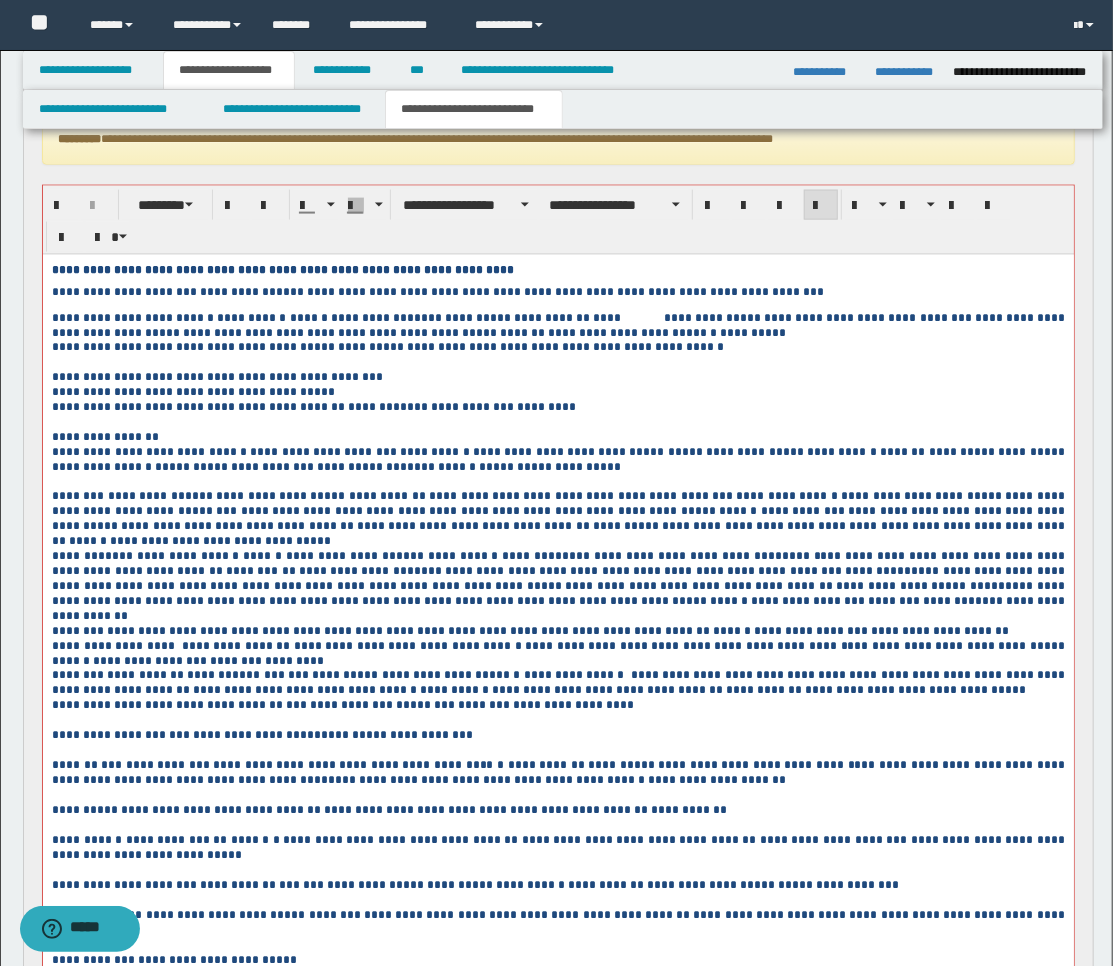 scroll, scrollTop: 1168, scrollLeft: 0, axis: vertical 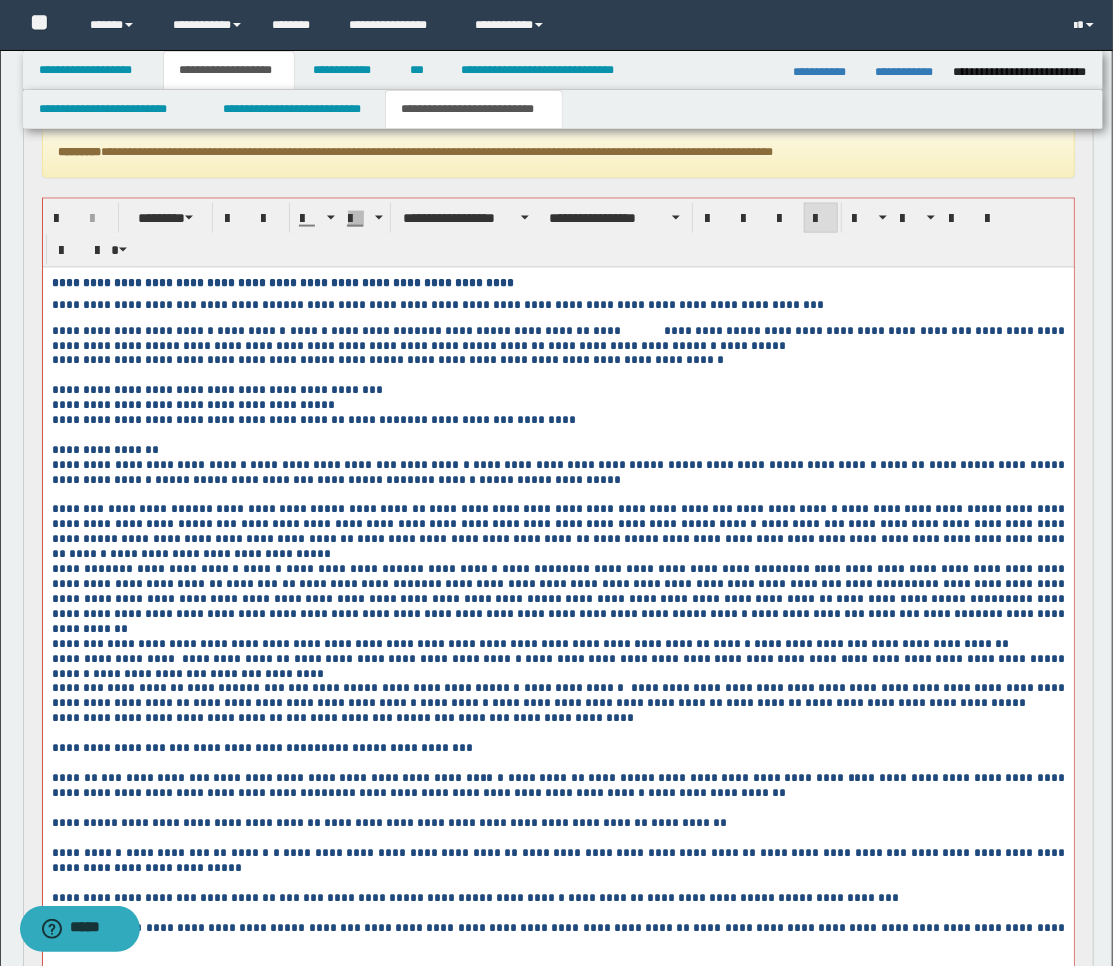 click on "**********" at bounding box center [557, 697] 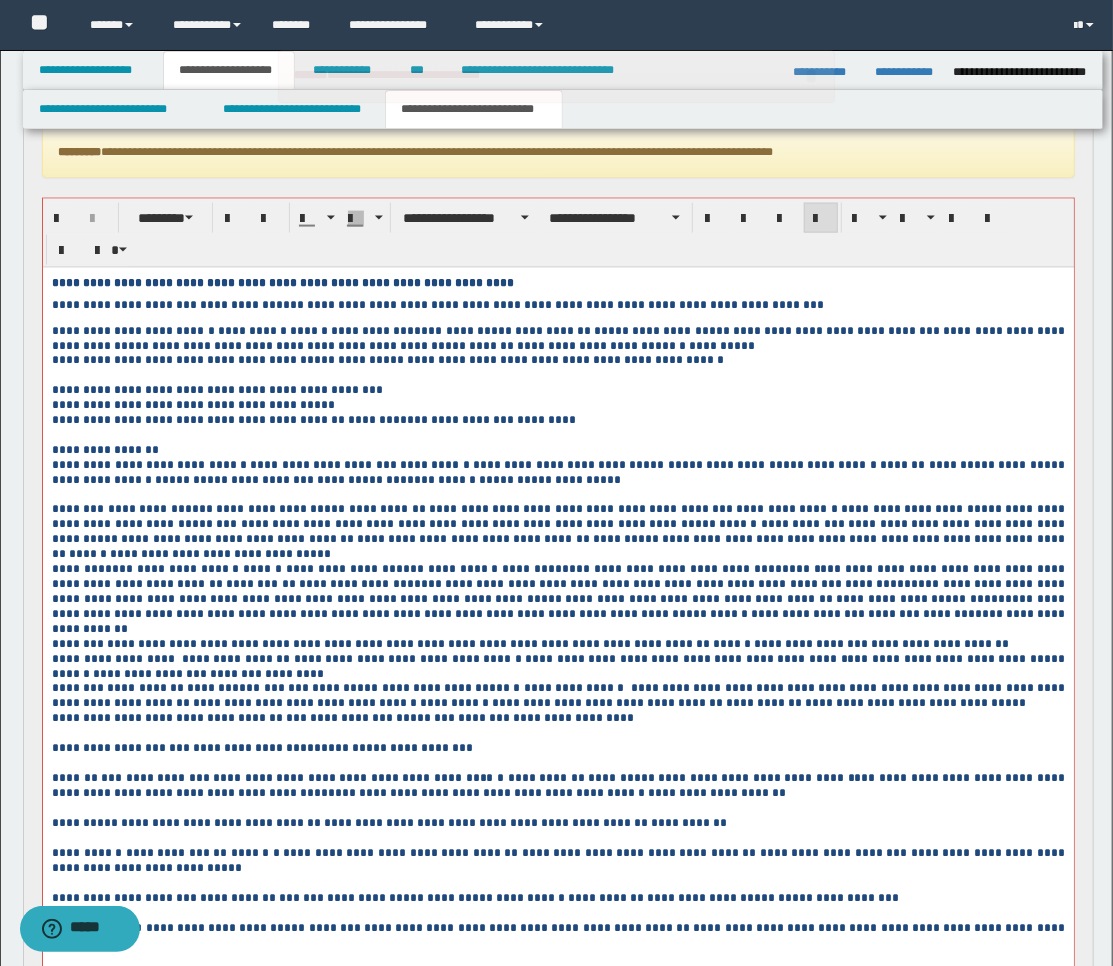 click on "**********" at bounding box center (99, 345) 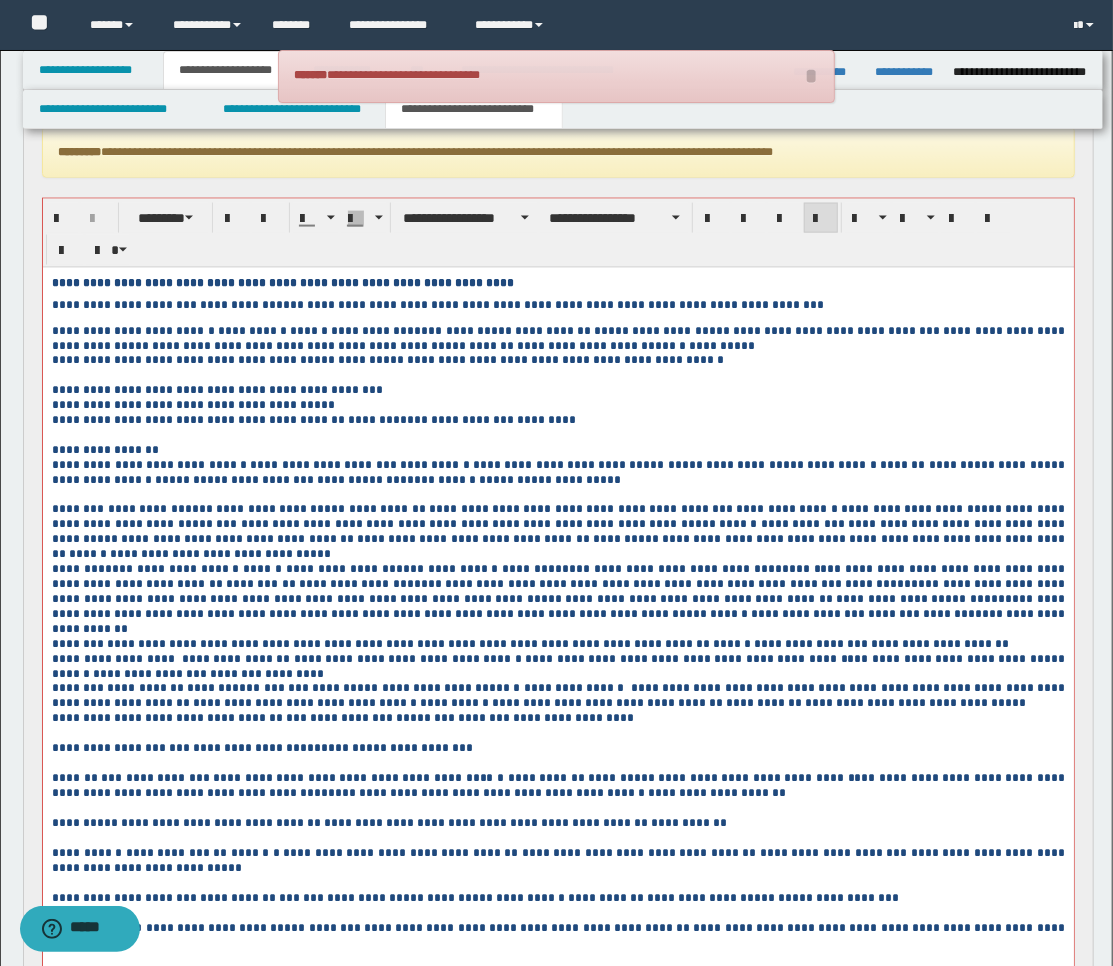 drag, startPoint x: 999, startPoint y: 336, endPoint x: 926, endPoint y: 384, distance: 87.36704 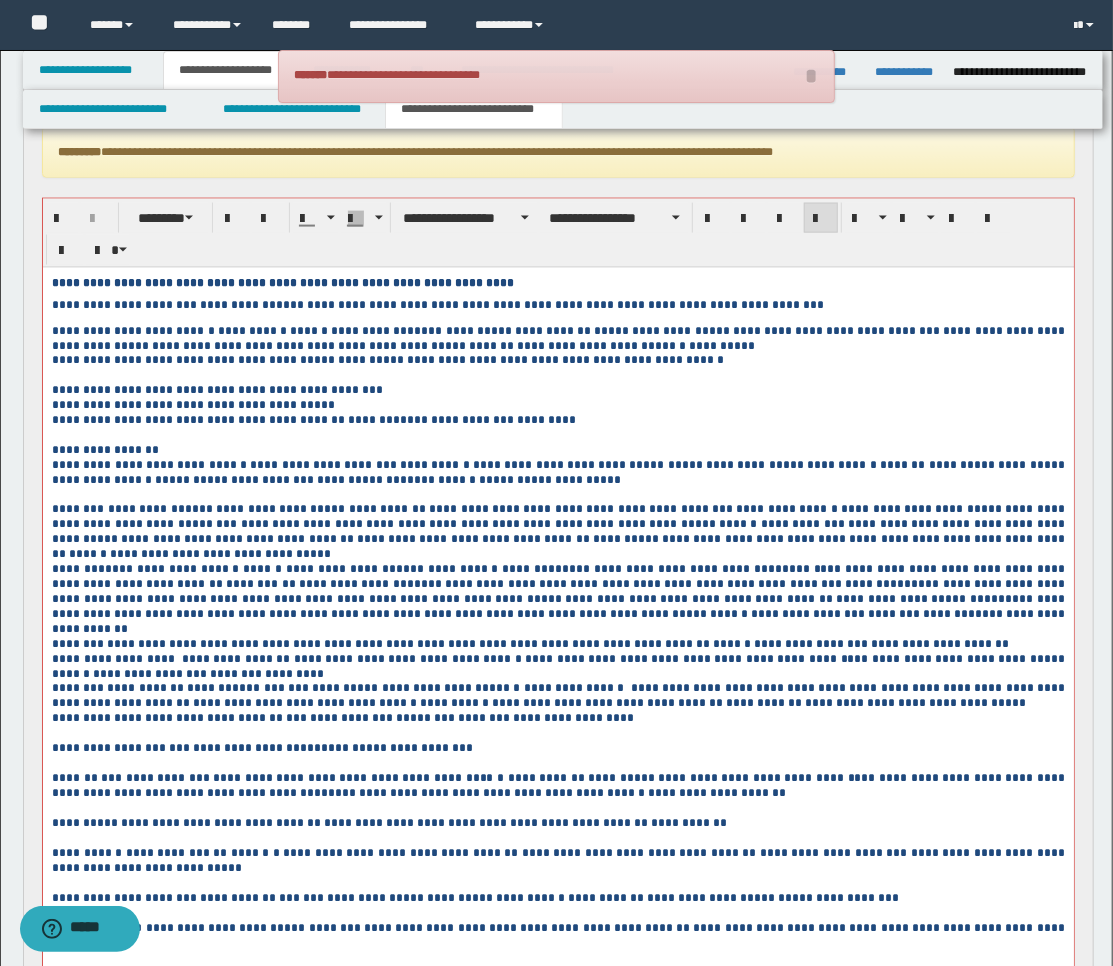 click at bounding box center (557, 374) 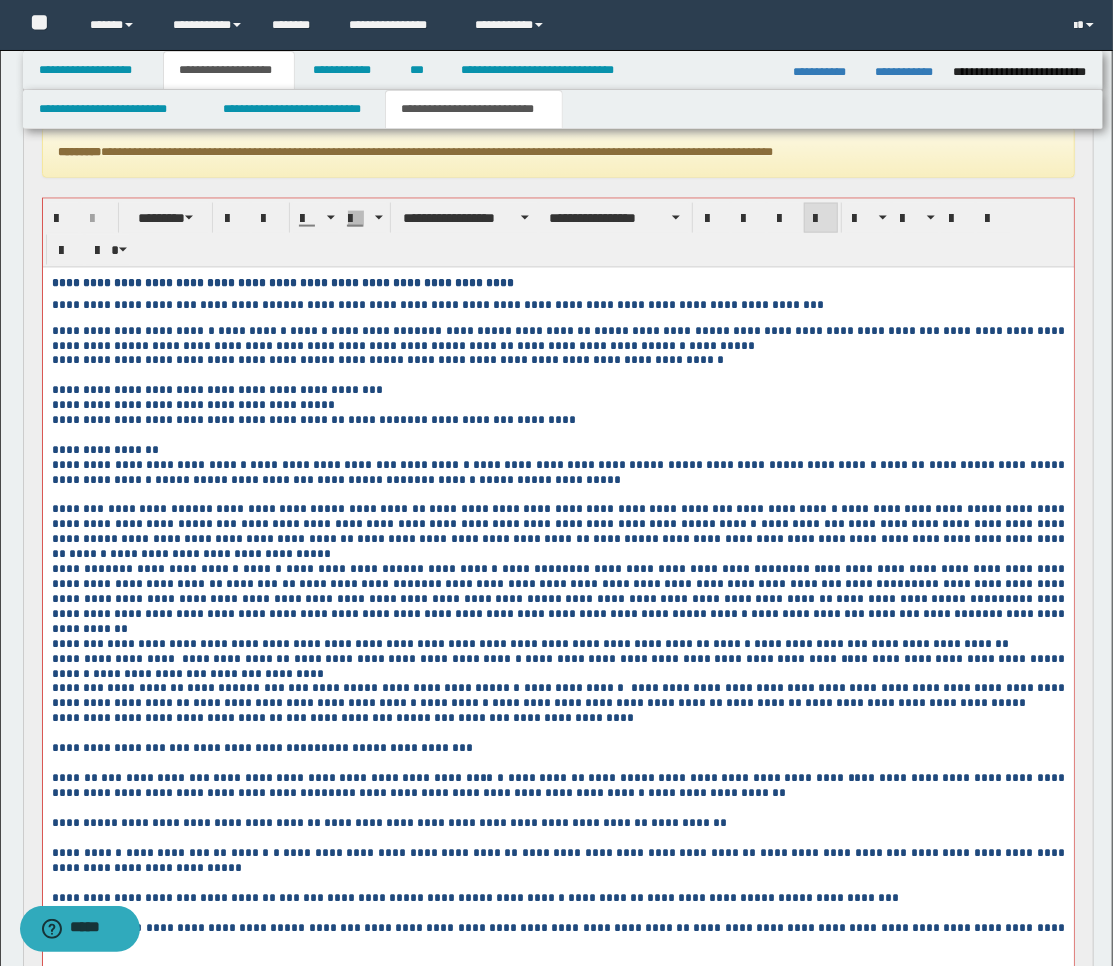 click at bounding box center [758, 345] 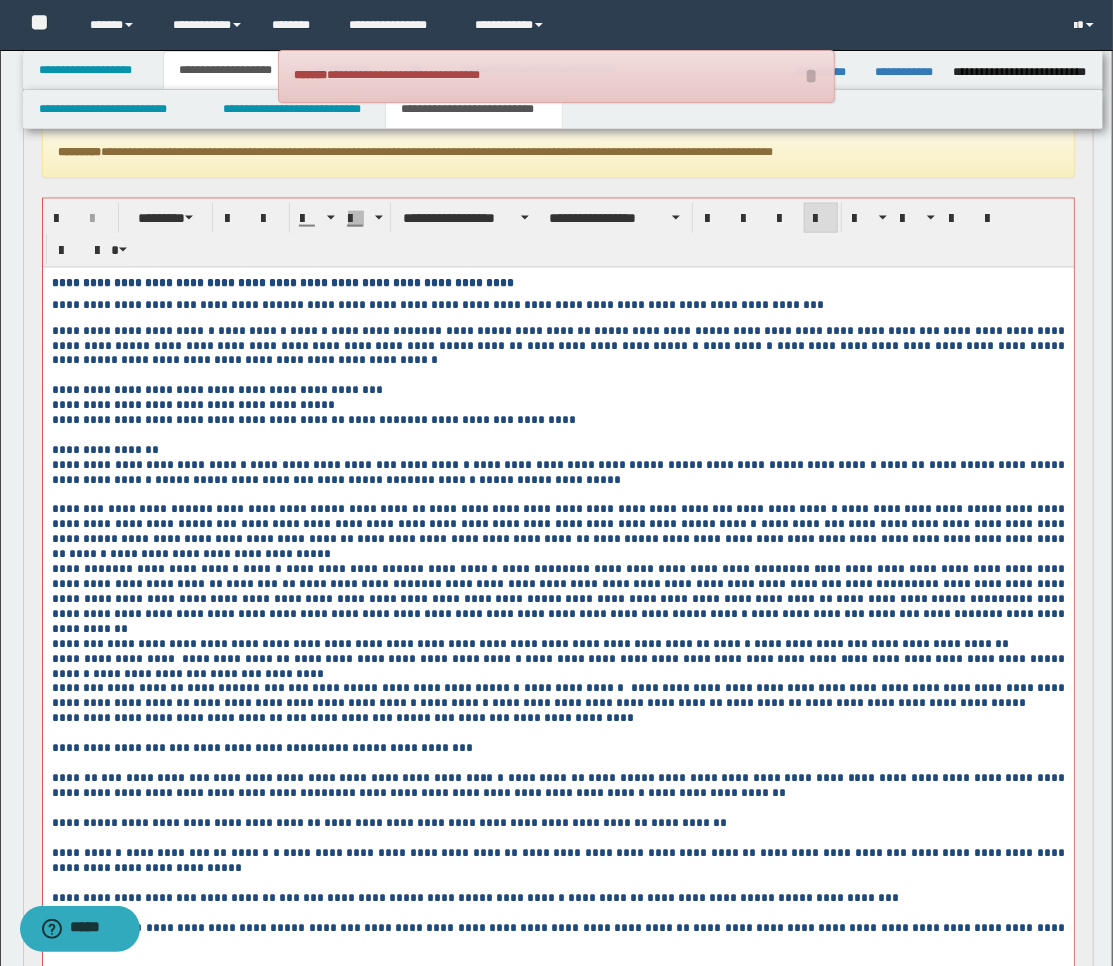 click at bounding box center (557, 374) 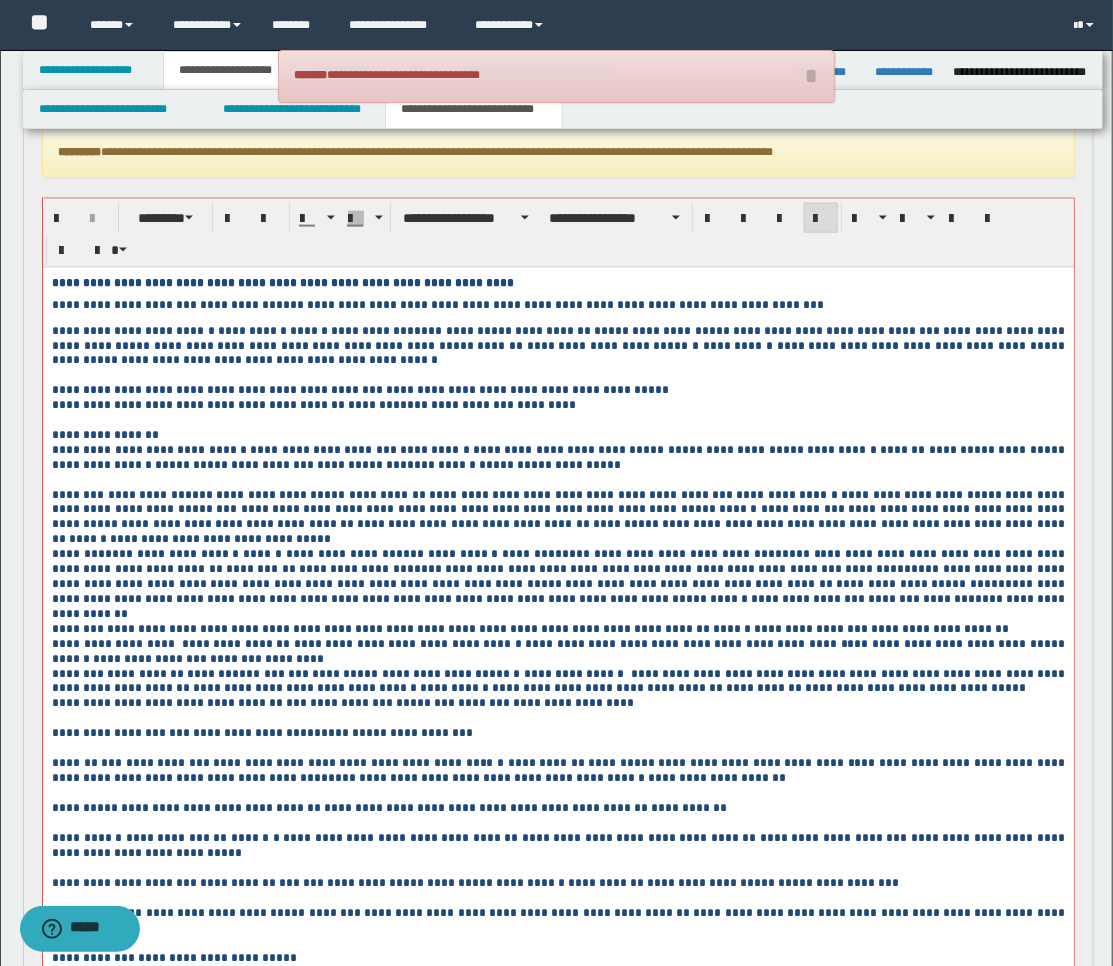 click on "**********" at bounding box center [557, 389] 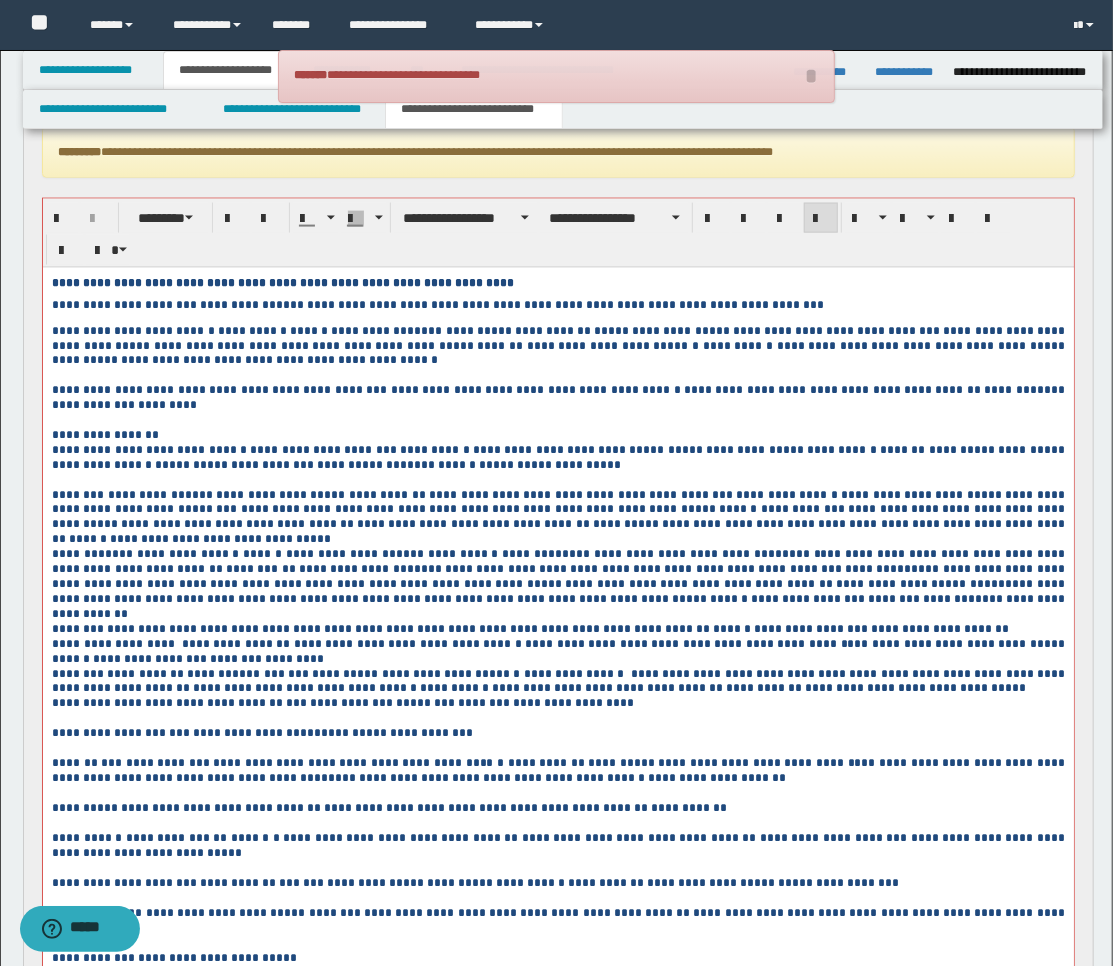 click at bounding box center [557, 419] 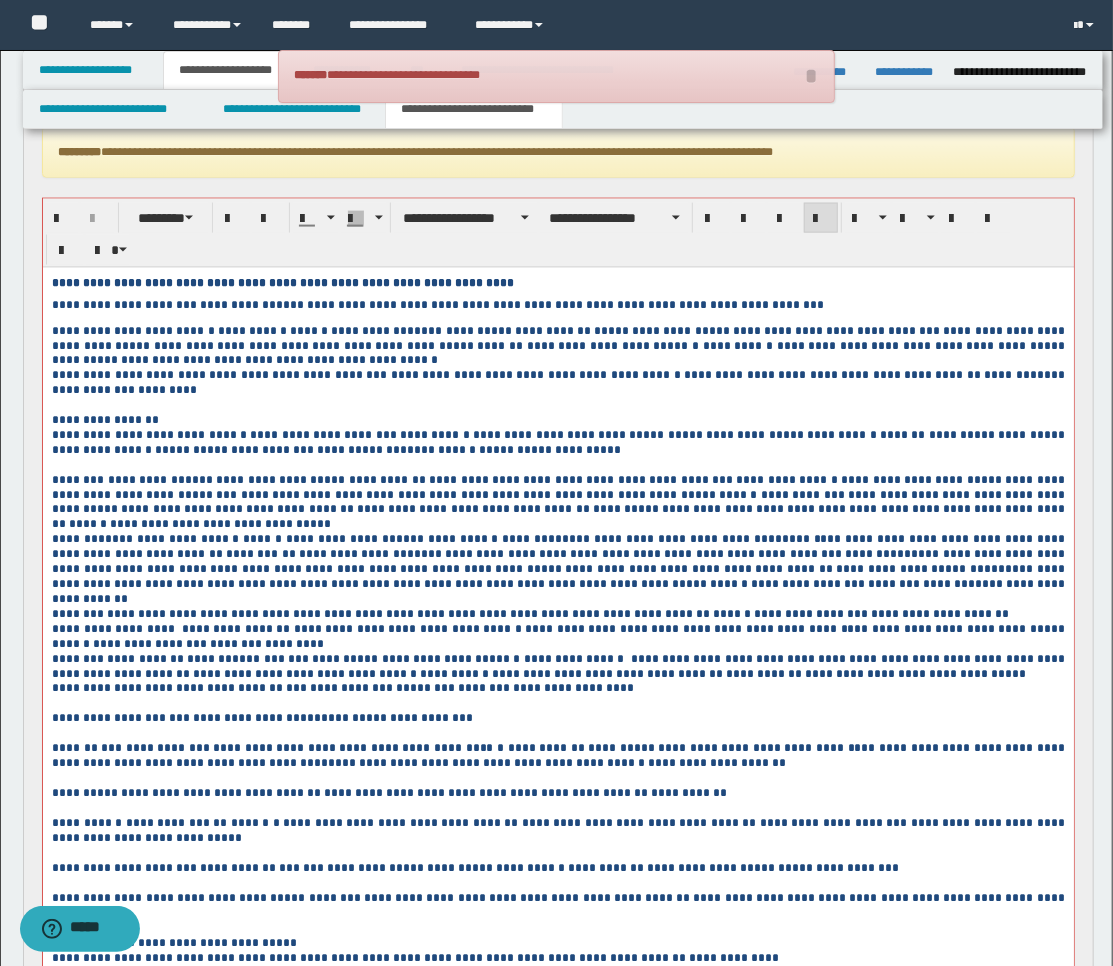 click at bounding box center [557, 404] 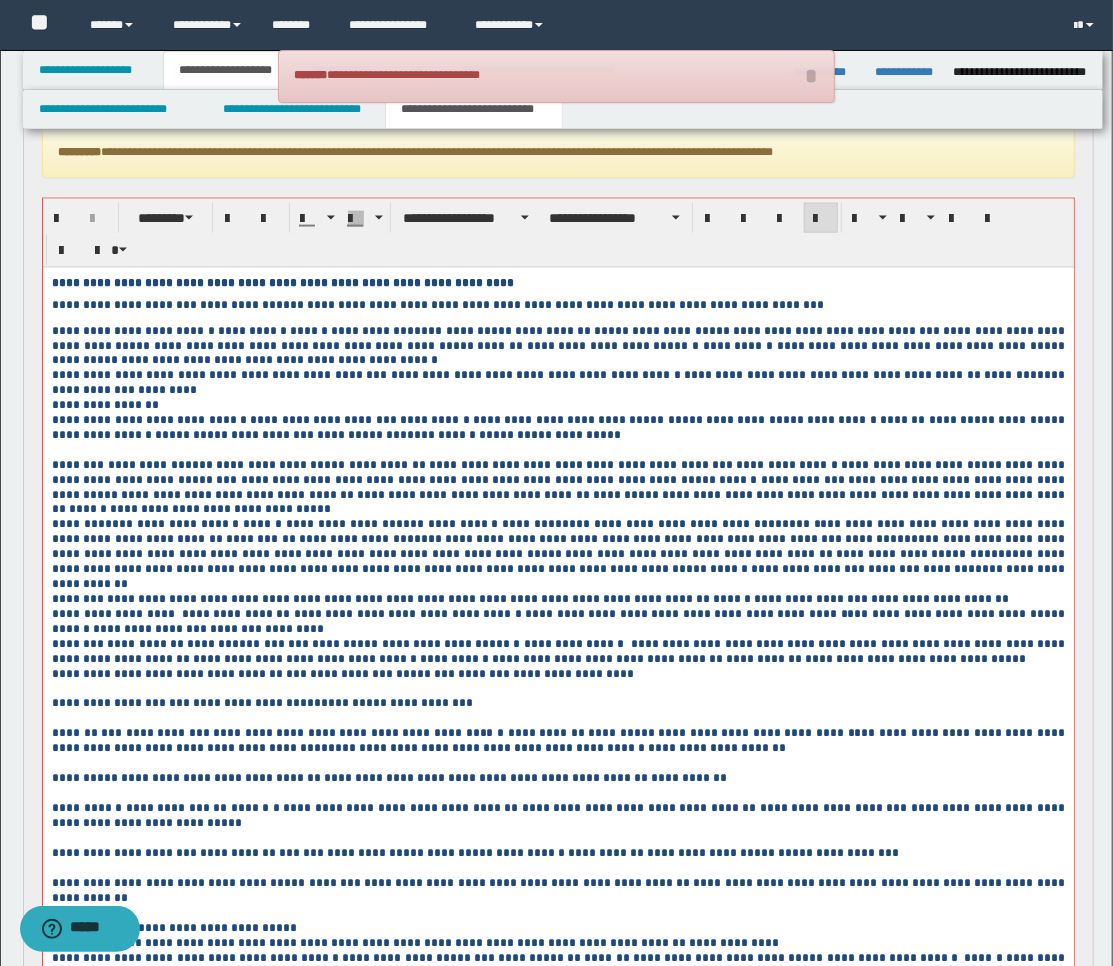 click at bounding box center (557, 449) 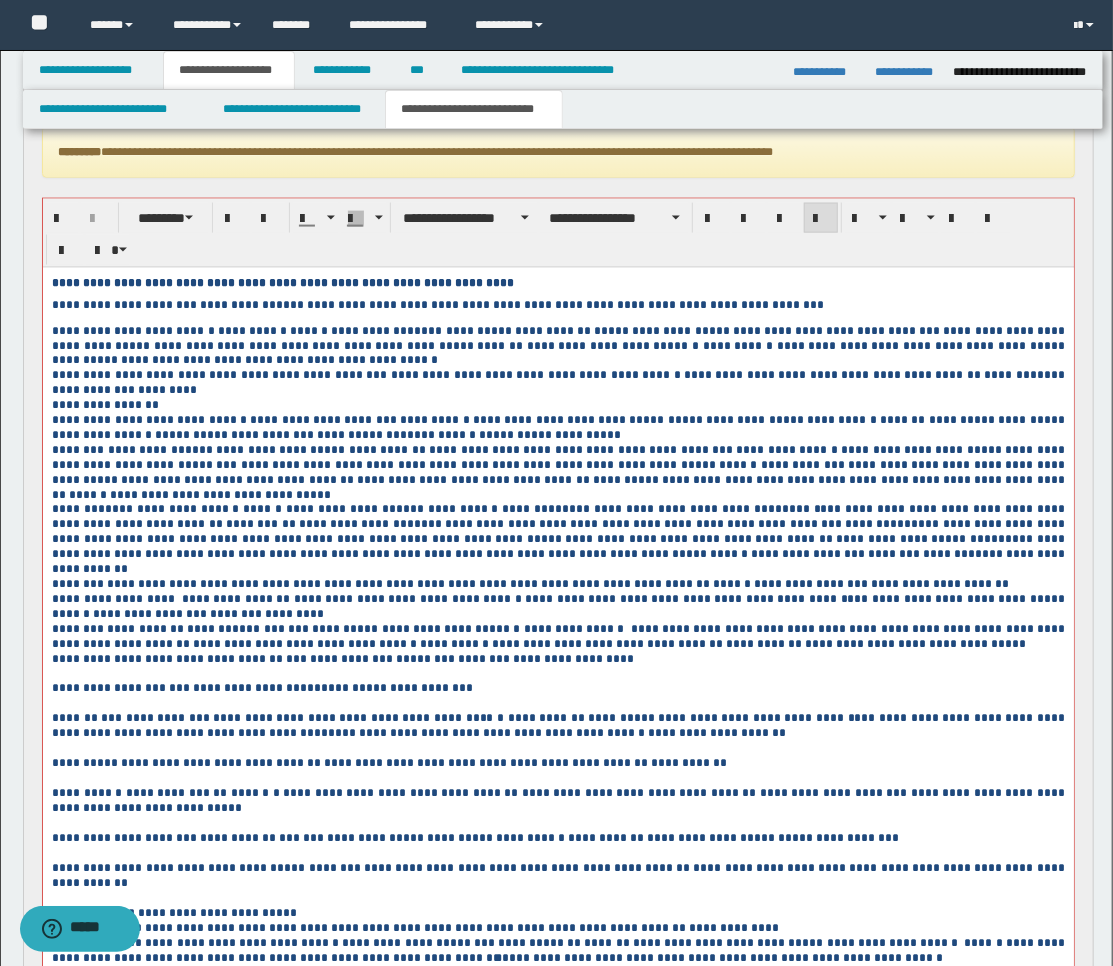 click on "**********" at bounding box center [557, 607] 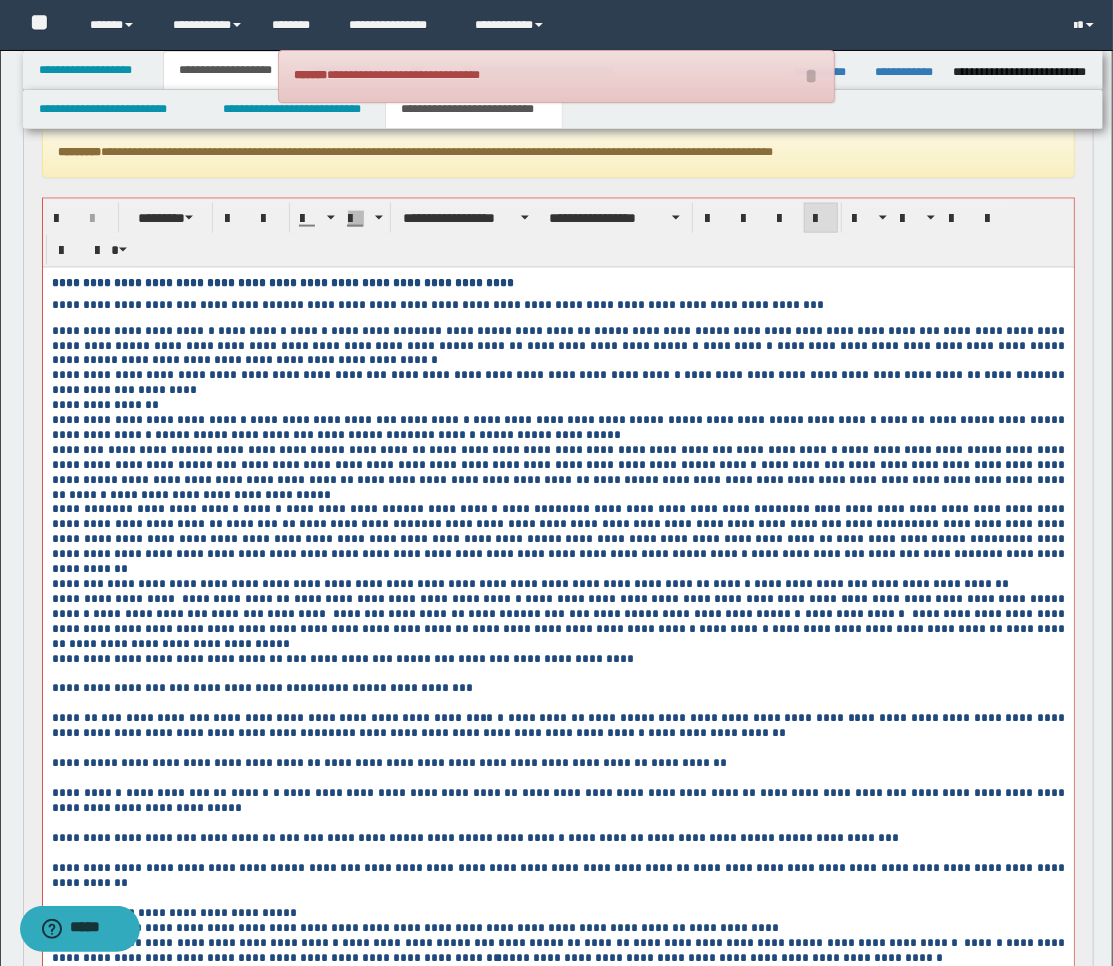 click at bounding box center (557, 674) 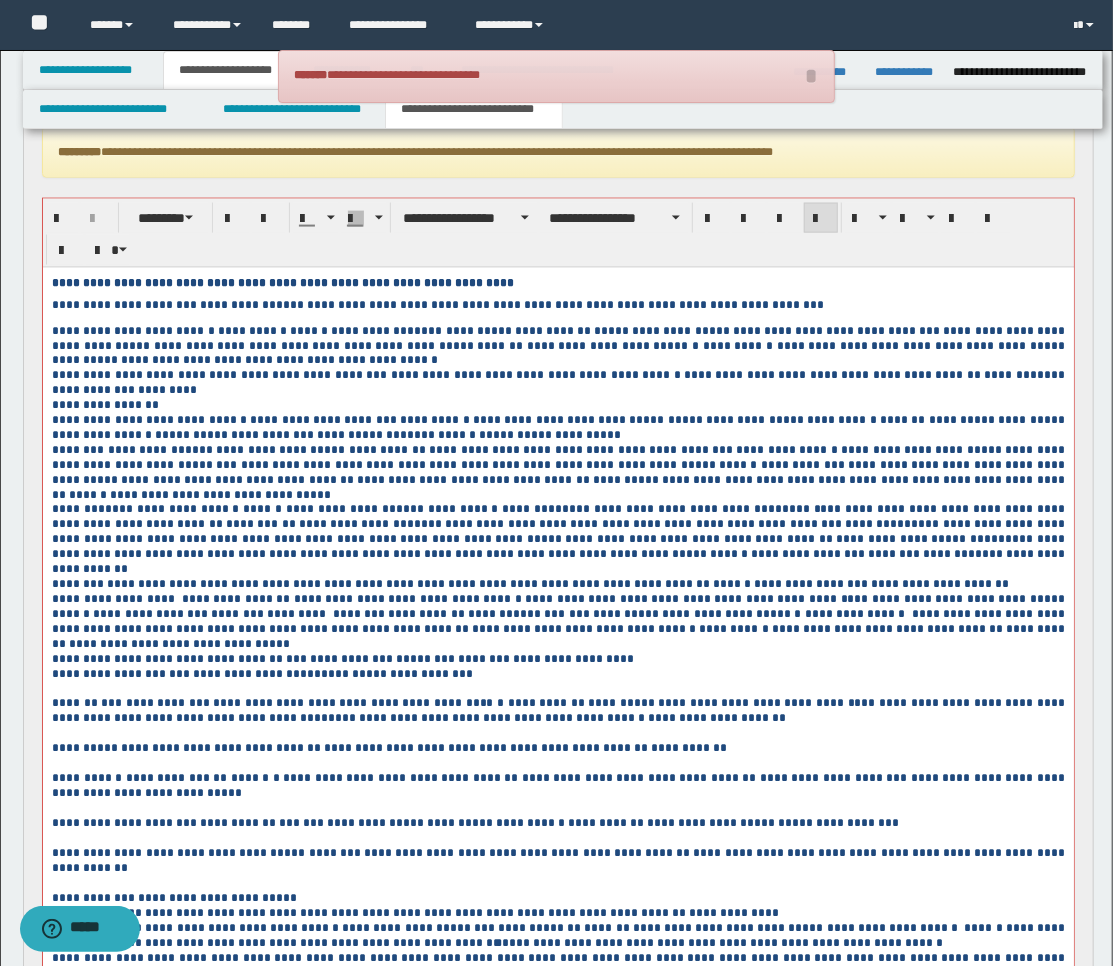 click at bounding box center (557, 688) 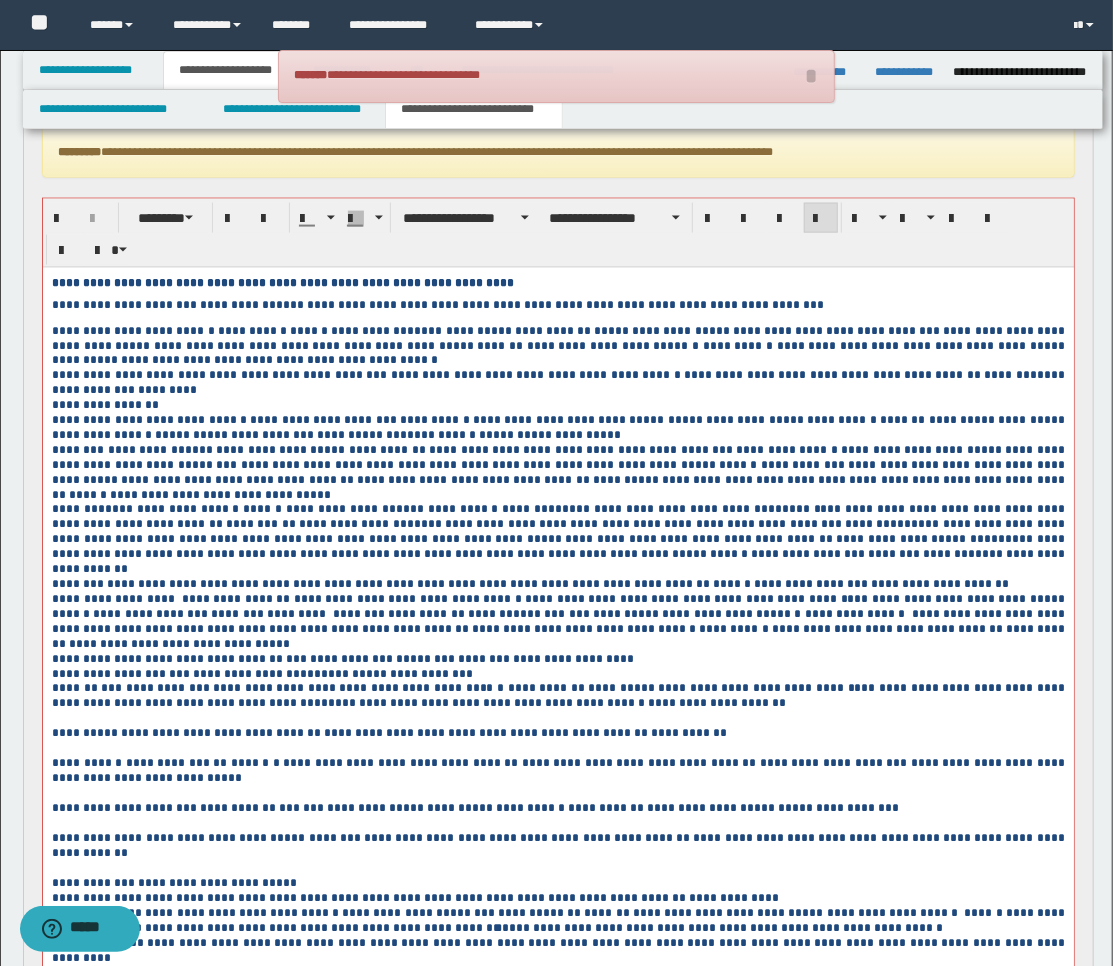 click at bounding box center (557, 718) 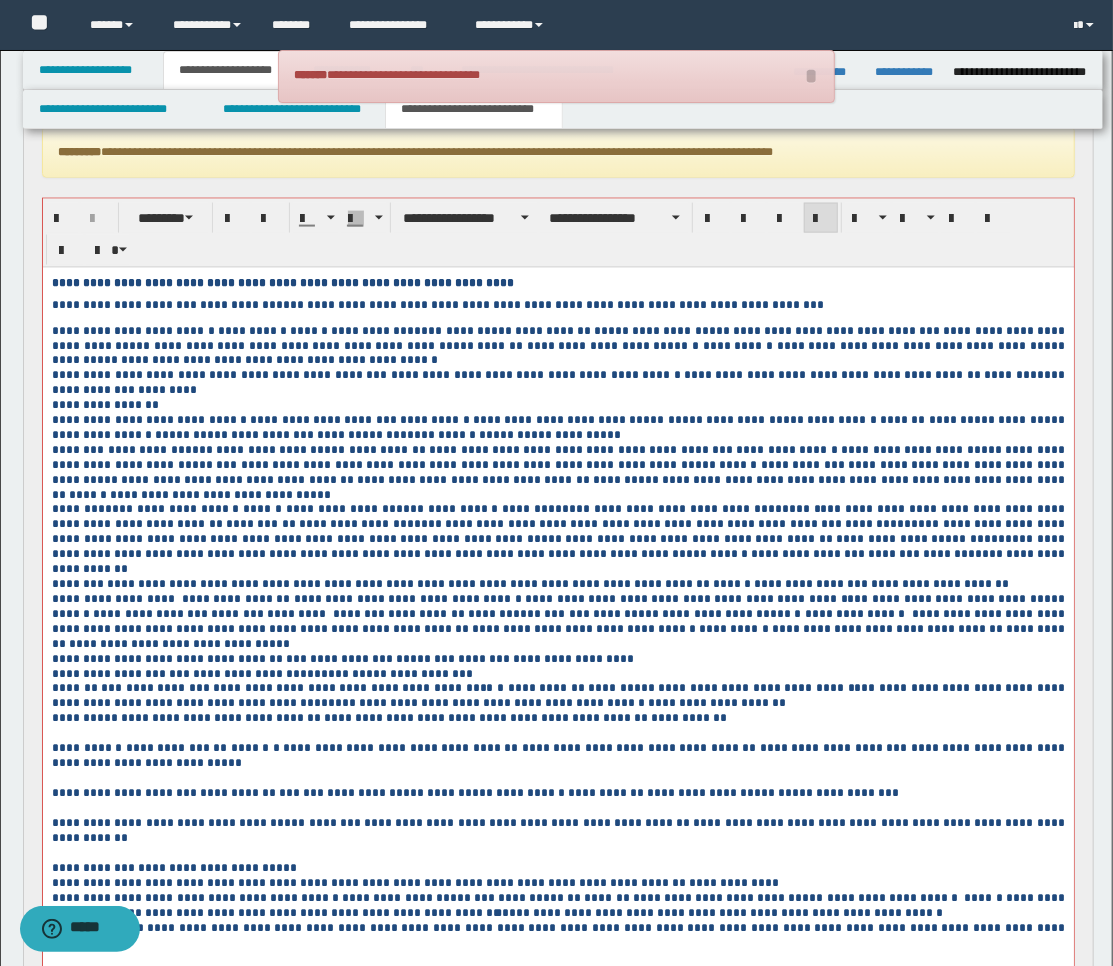 click at bounding box center [557, 733] 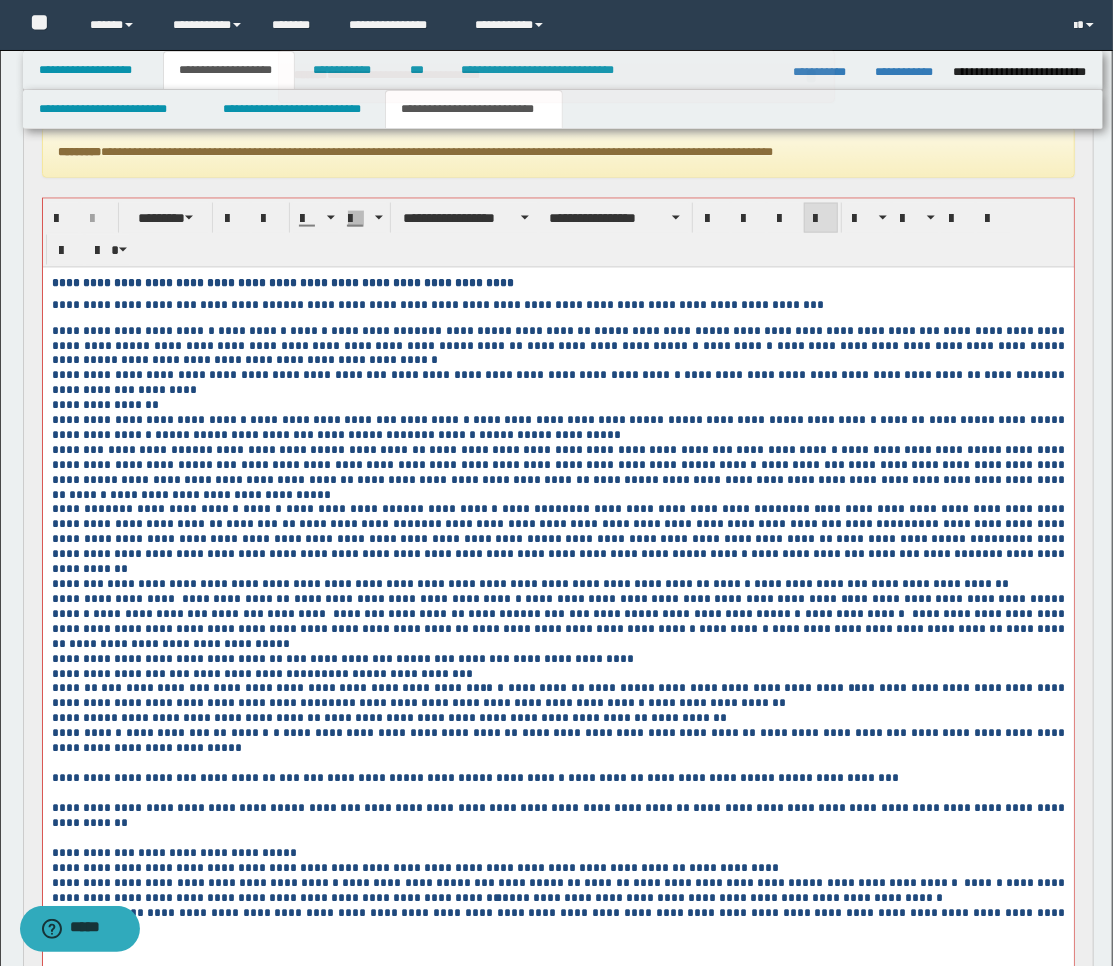 click at bounding box center [557, 763] 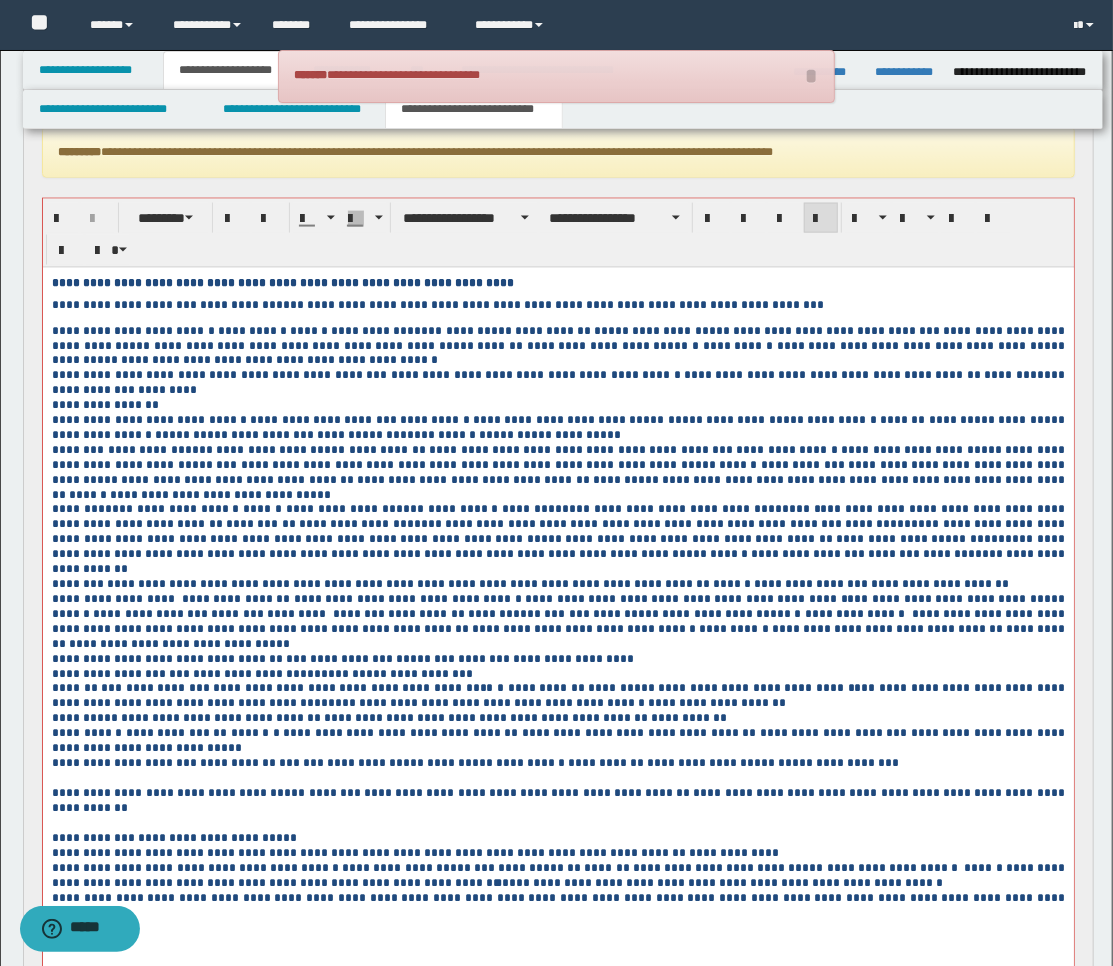click at bounding box center [557, 778] 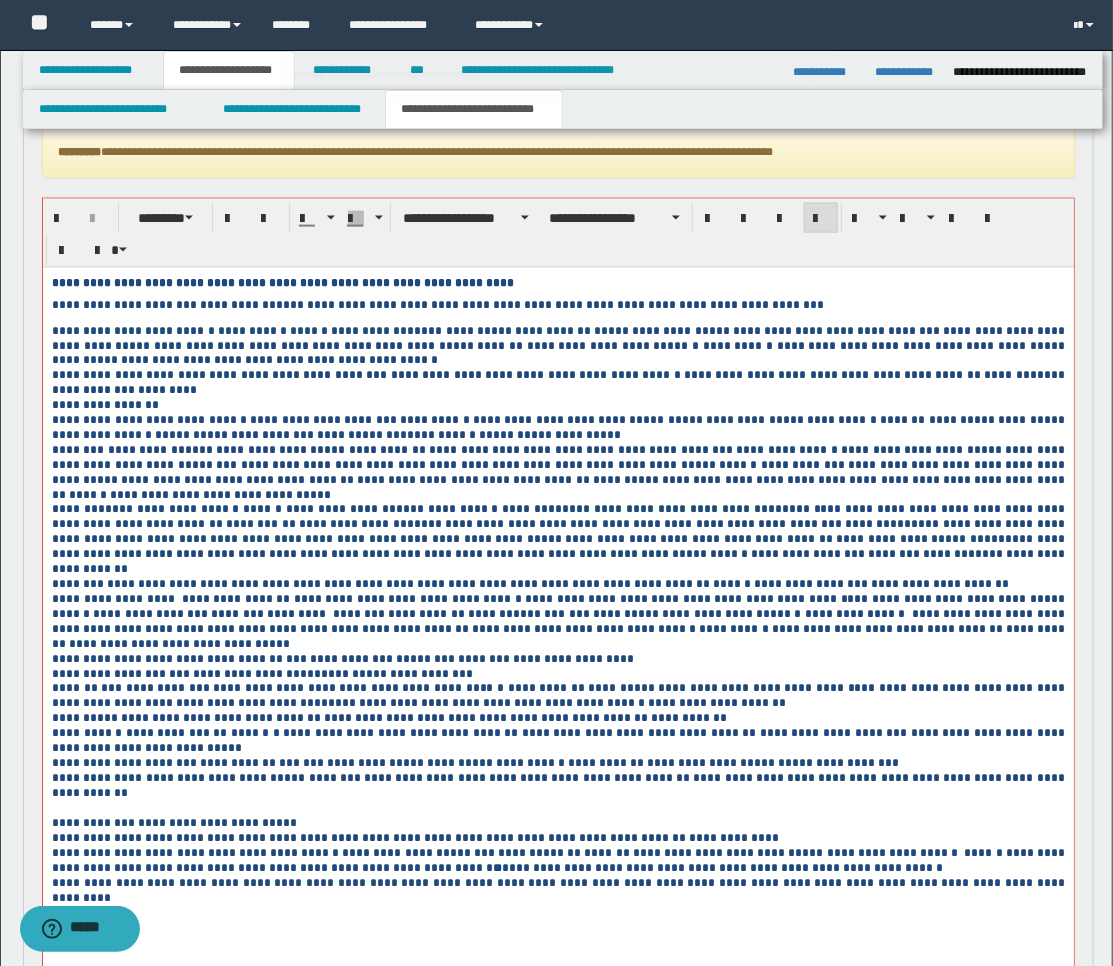 click at bounding box center (557, 808) 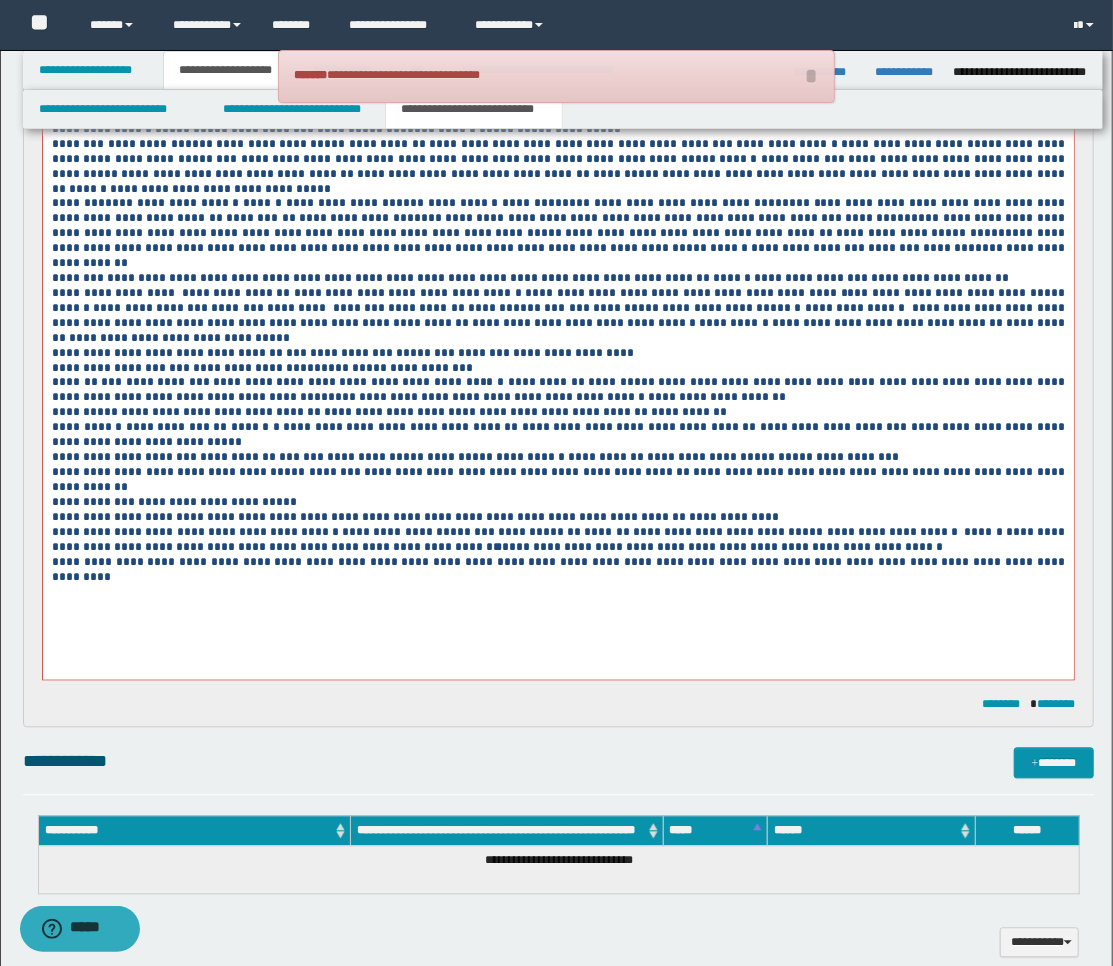 scroll, scrollTop: 1502, scrollLeft: 0, axis: vertical 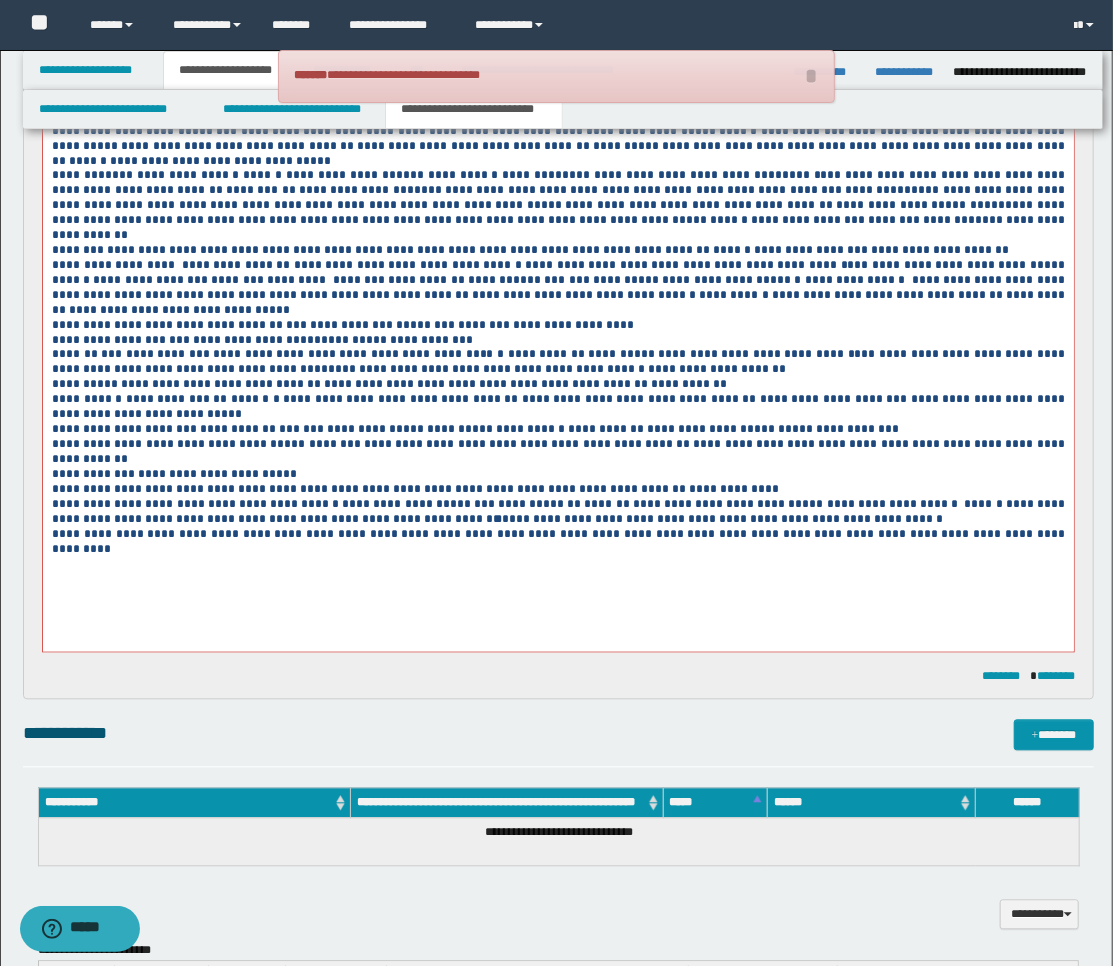 click on "**********" at bounding box center [557, 543] 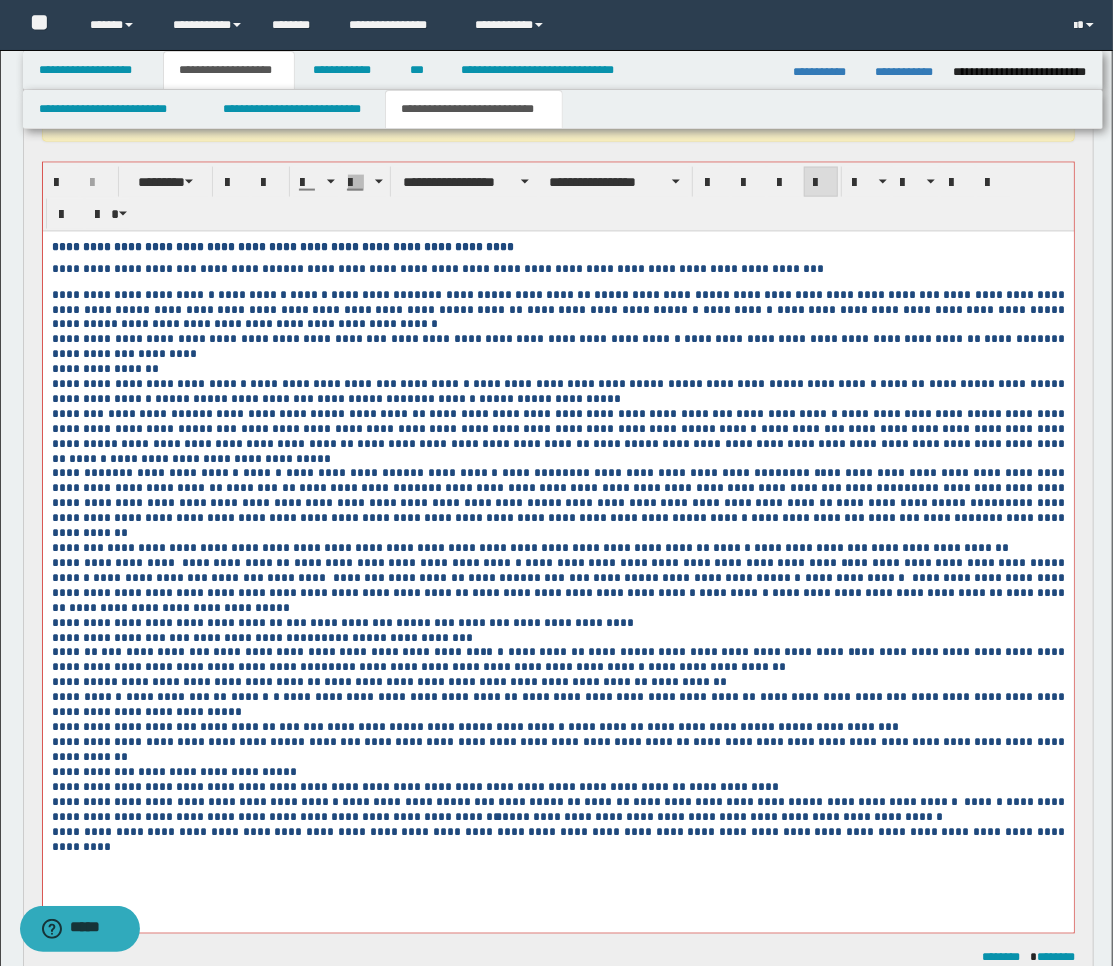 scroll, scrollTop: 1168, scrollLeft: 0, axis: vertical 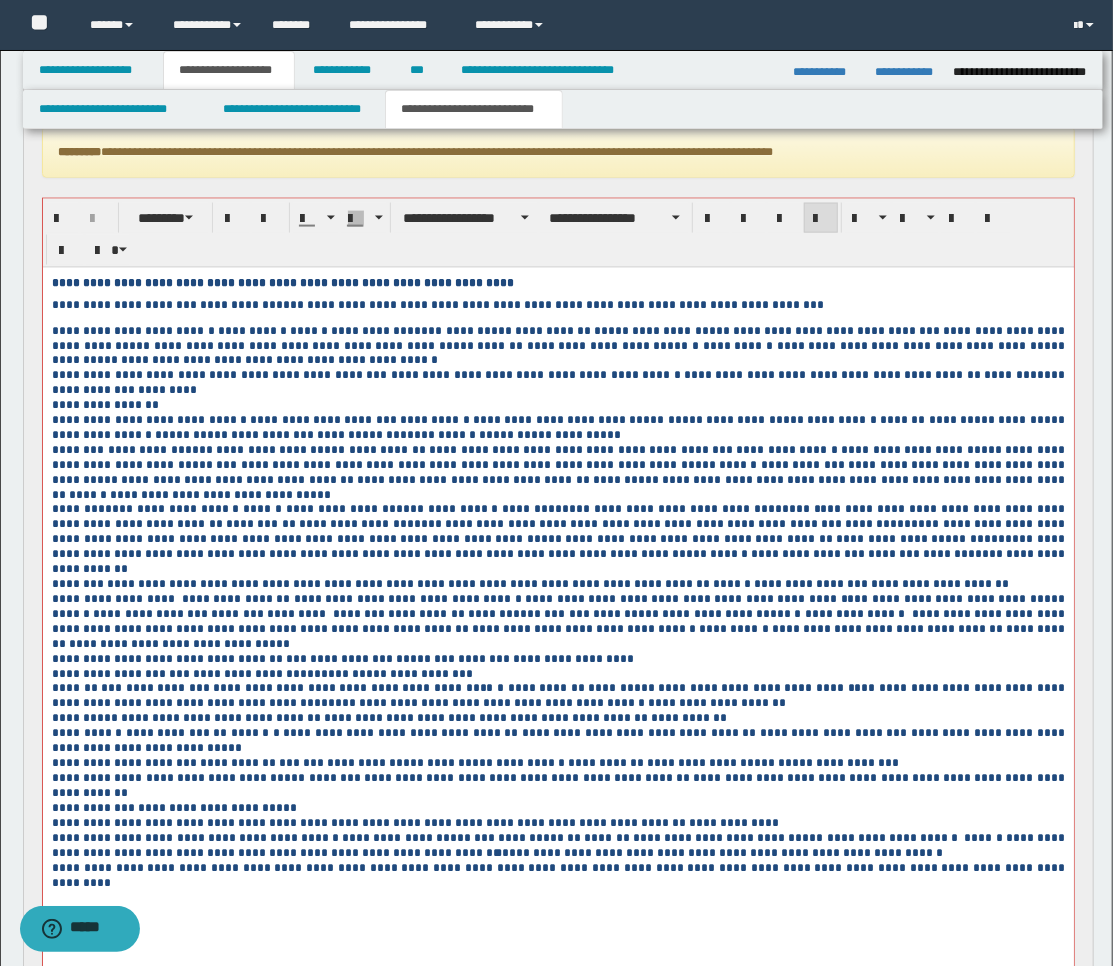 click on "**********" at bounding box center (557, 608) 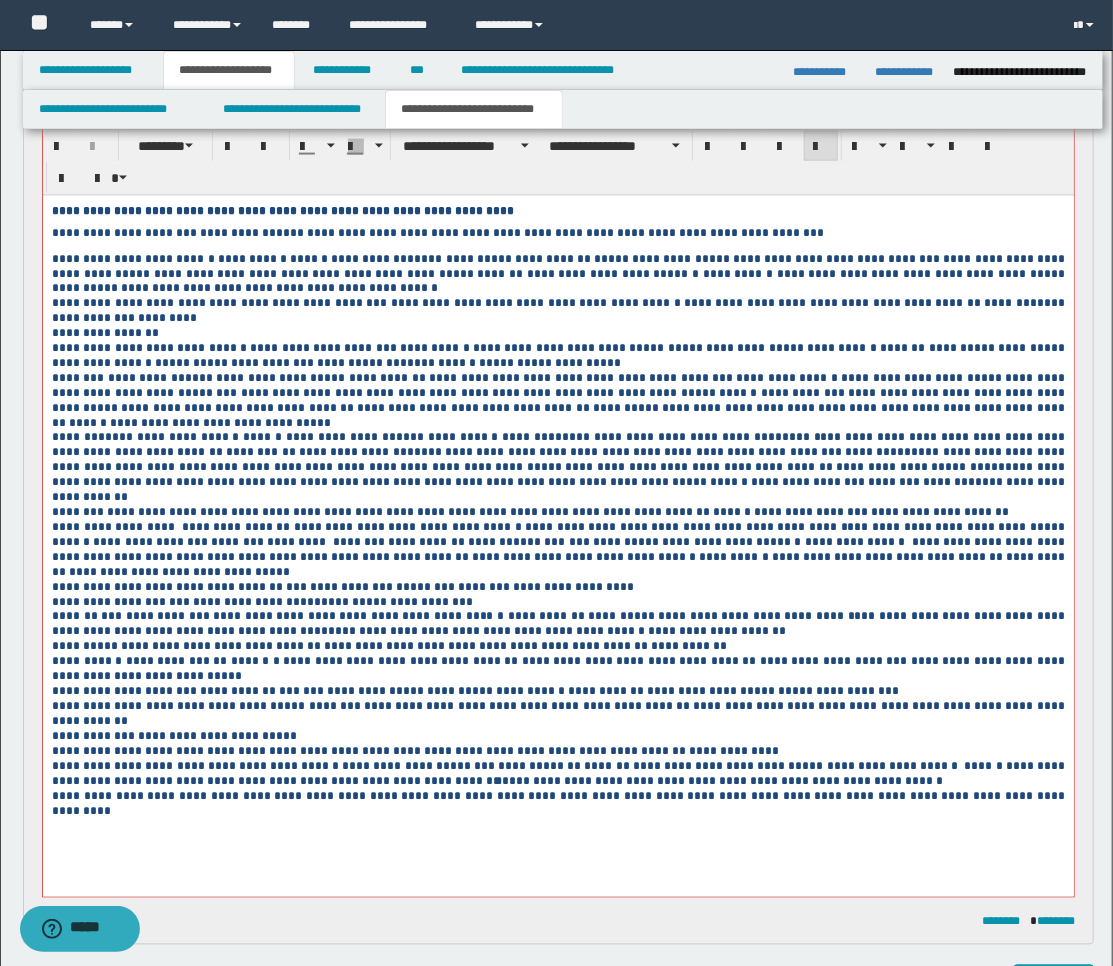 scroll, scrollTop: 1280, scrollLeft: 0, axis: vertical 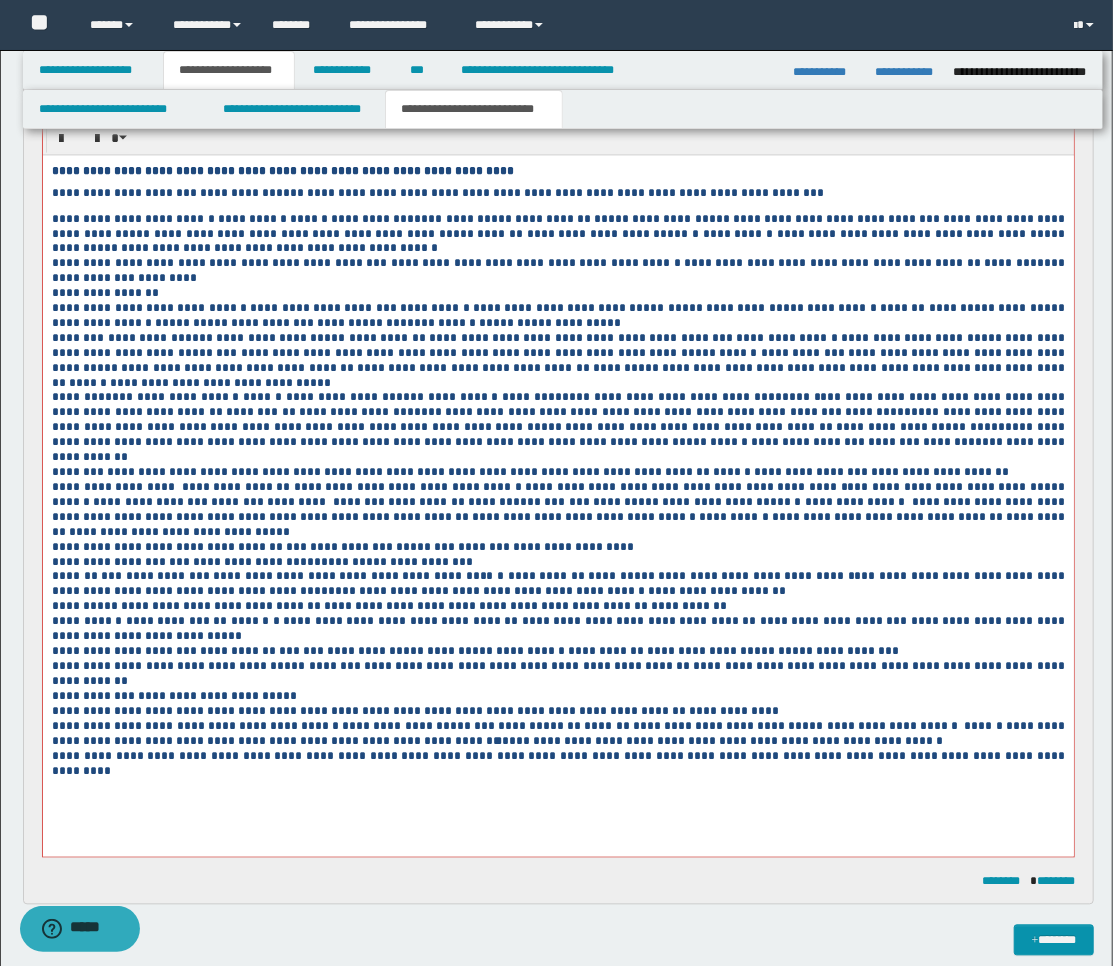 click on "**********" at bounding box center [557, 233] 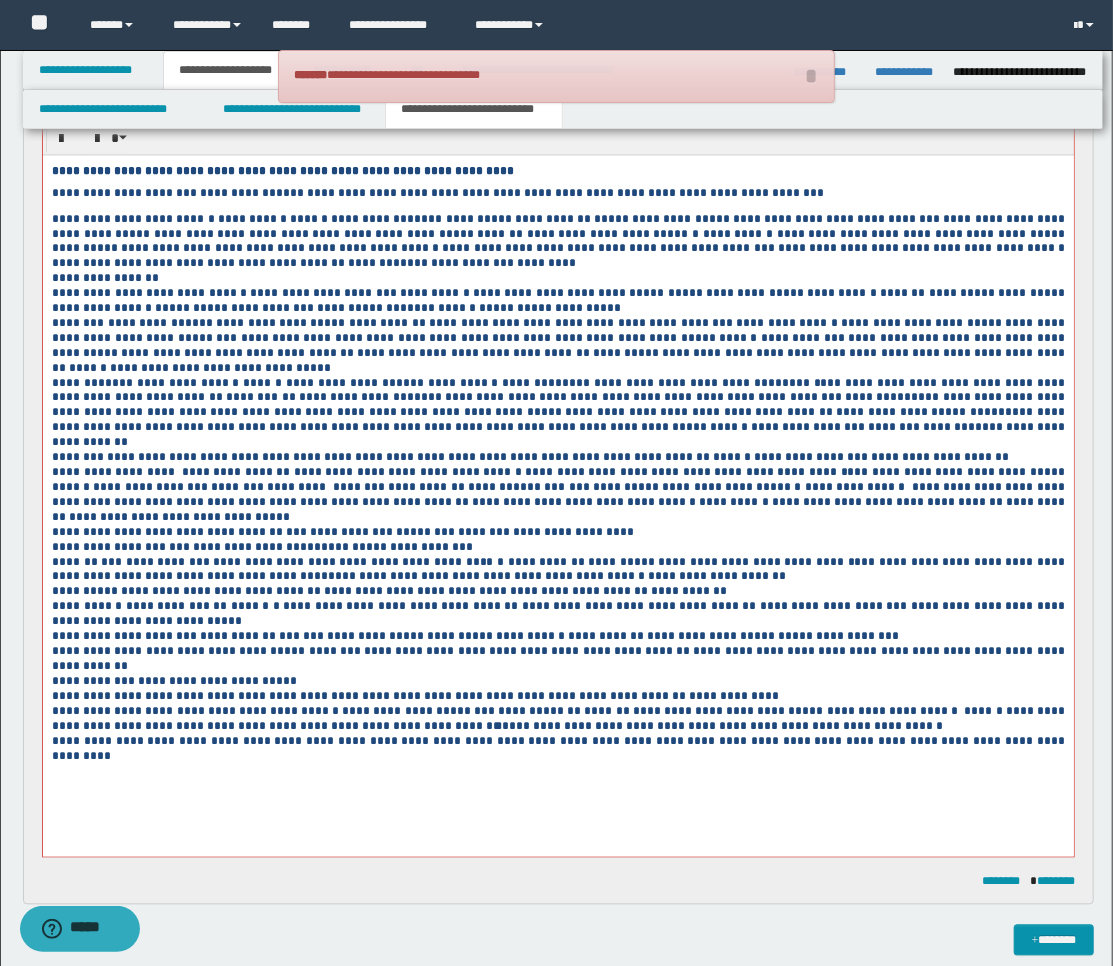 click on "**********" at bounding box center [557, 277] 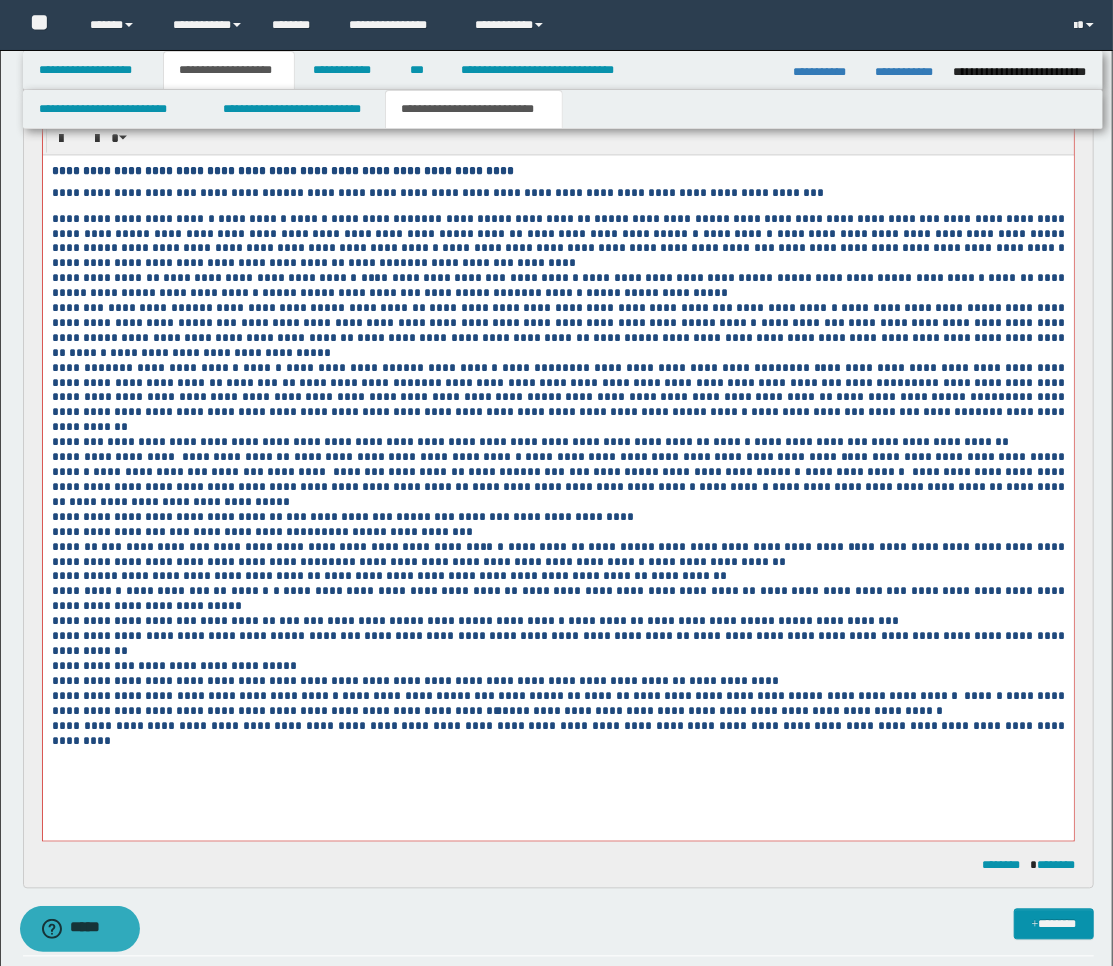 click on "**********" at bounding box center [557, 532] 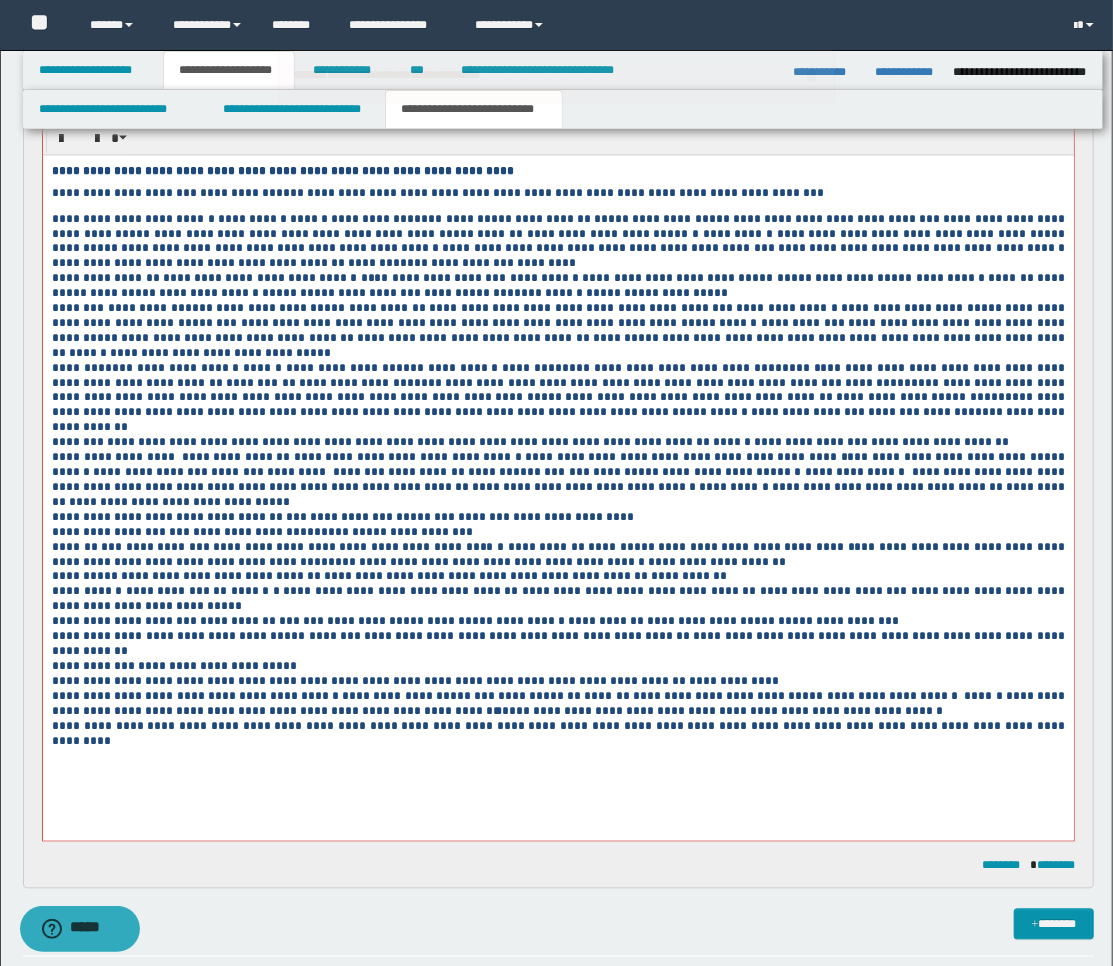 click on "**********" at bounding box center (557, 481) 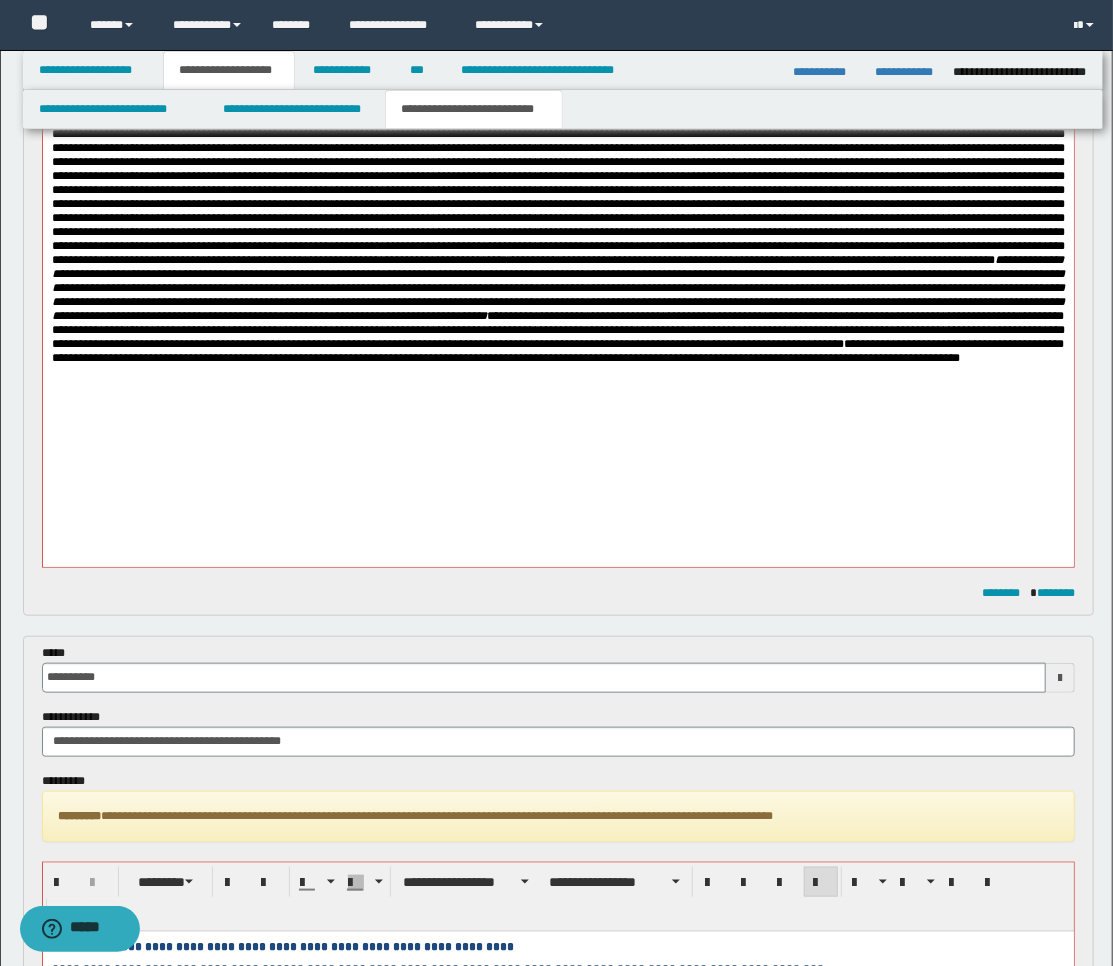 scroll, scrollTop: 502, scrollLeft: 0, axis: vertical 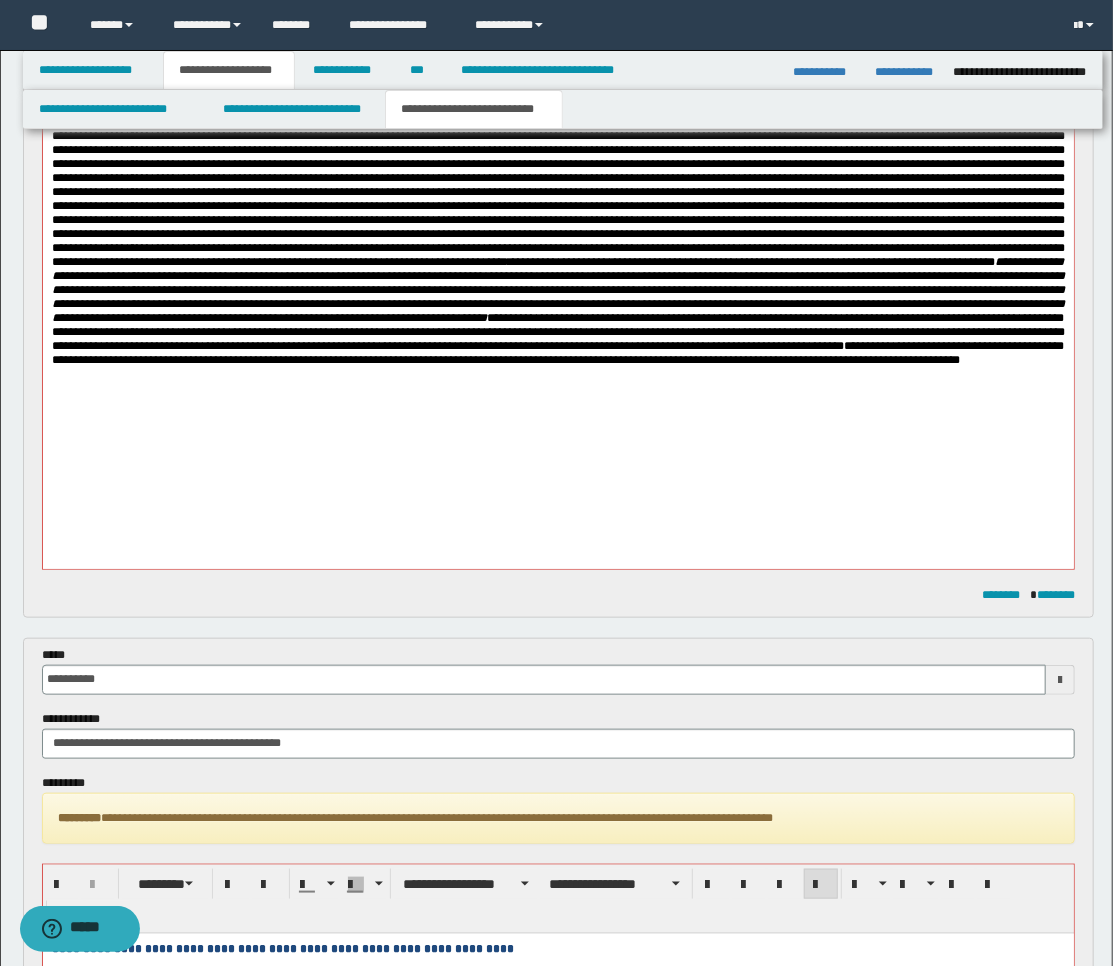 click on "**********" at bounding box center [557, 222] 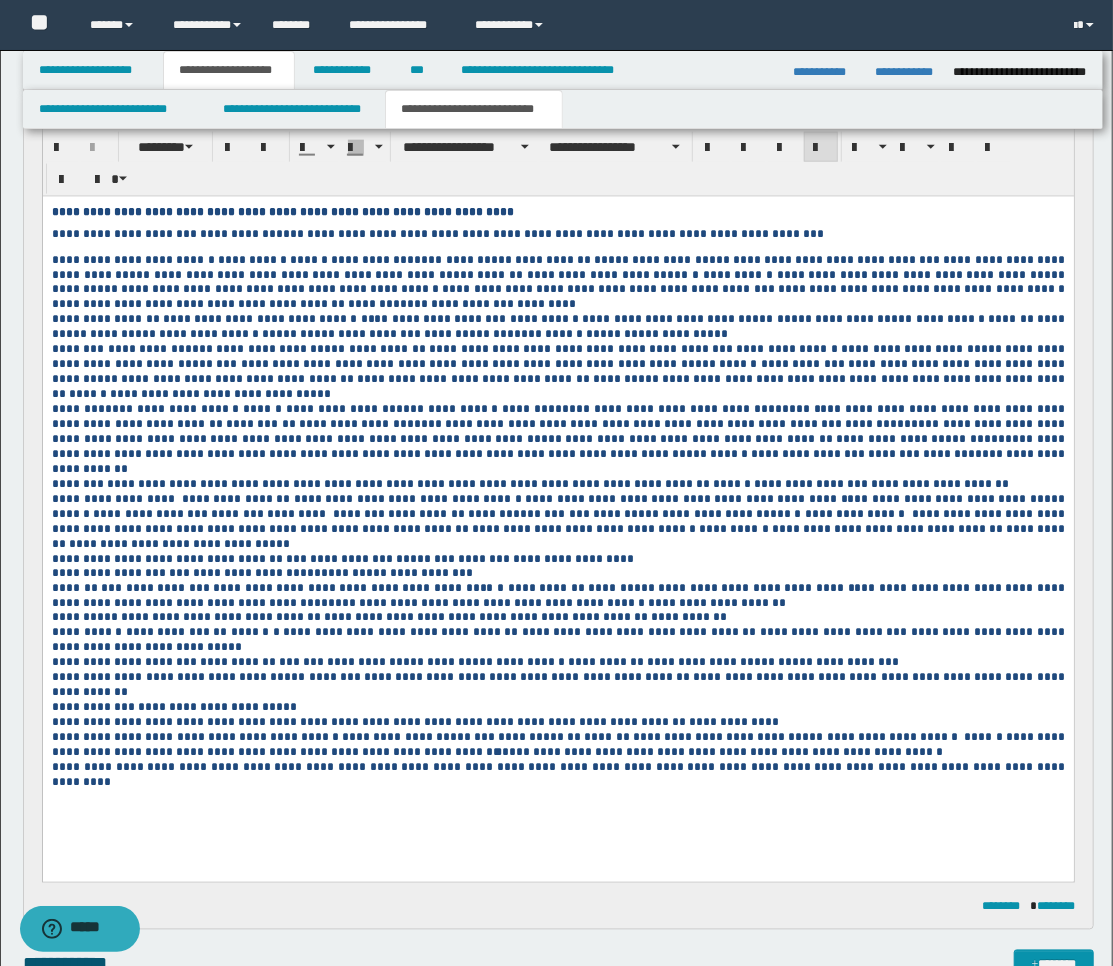 click on "**********" at bounding box center (407, 483) 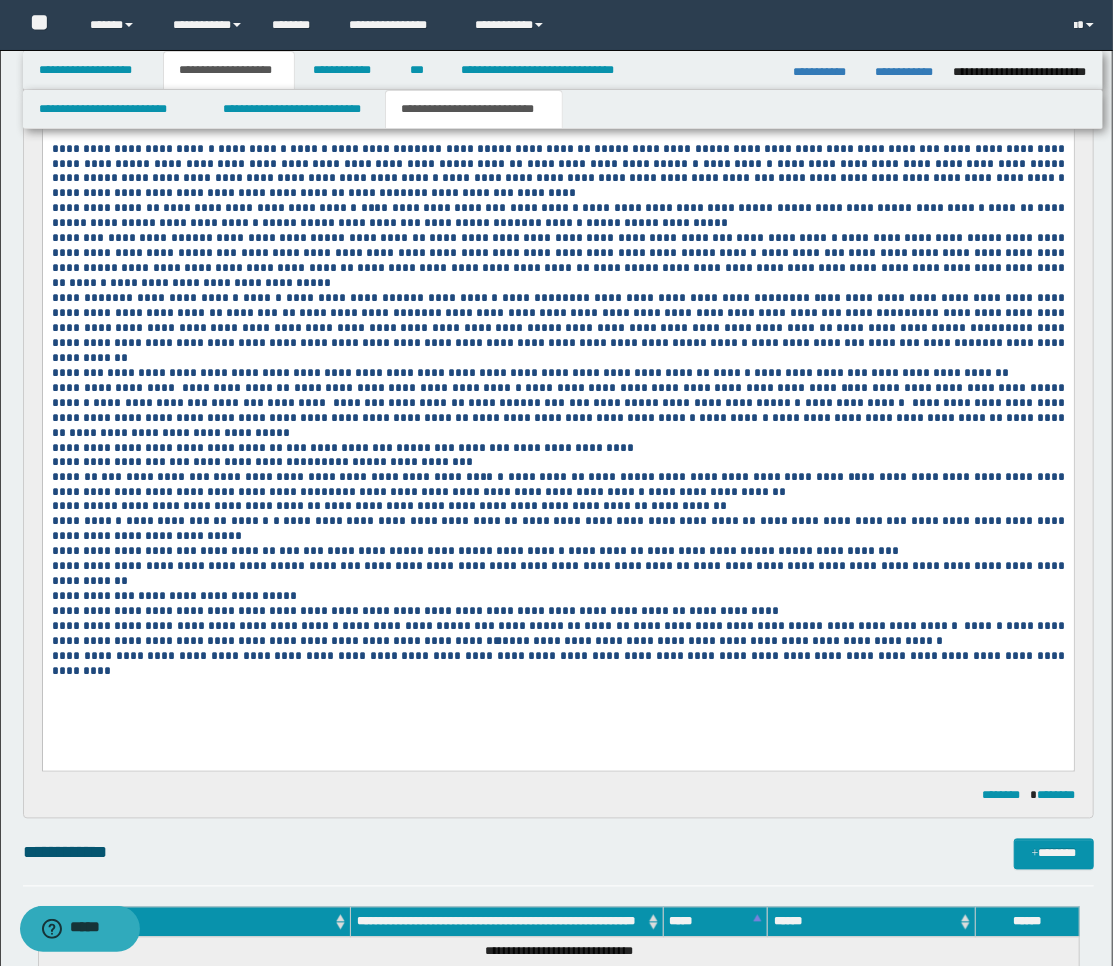 scroll, scrollTop: 986, scrollLeft: 0, axis: vertical 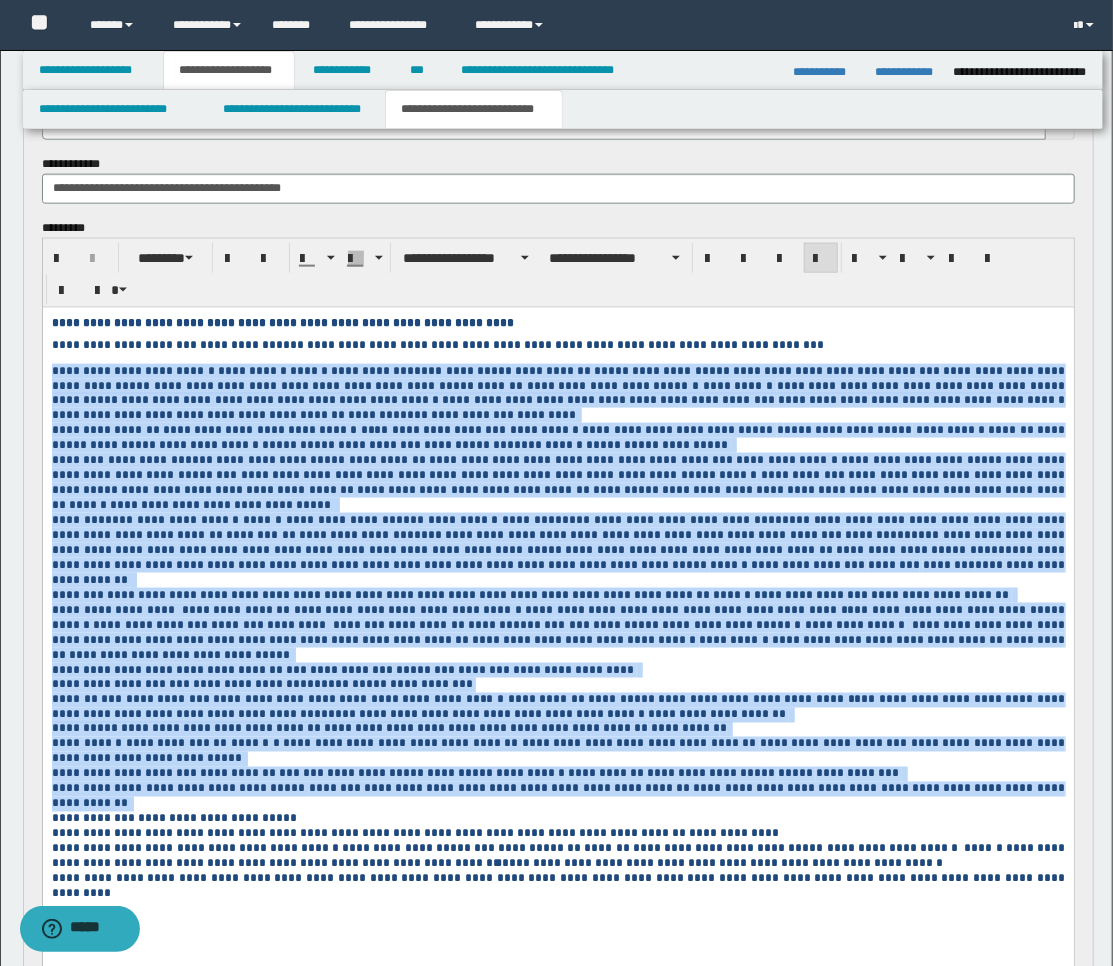 drag, startPoint x: 1003, startPoint y: 789, endPoint x: -1, endPoint y: 375, distance: 1086.0073 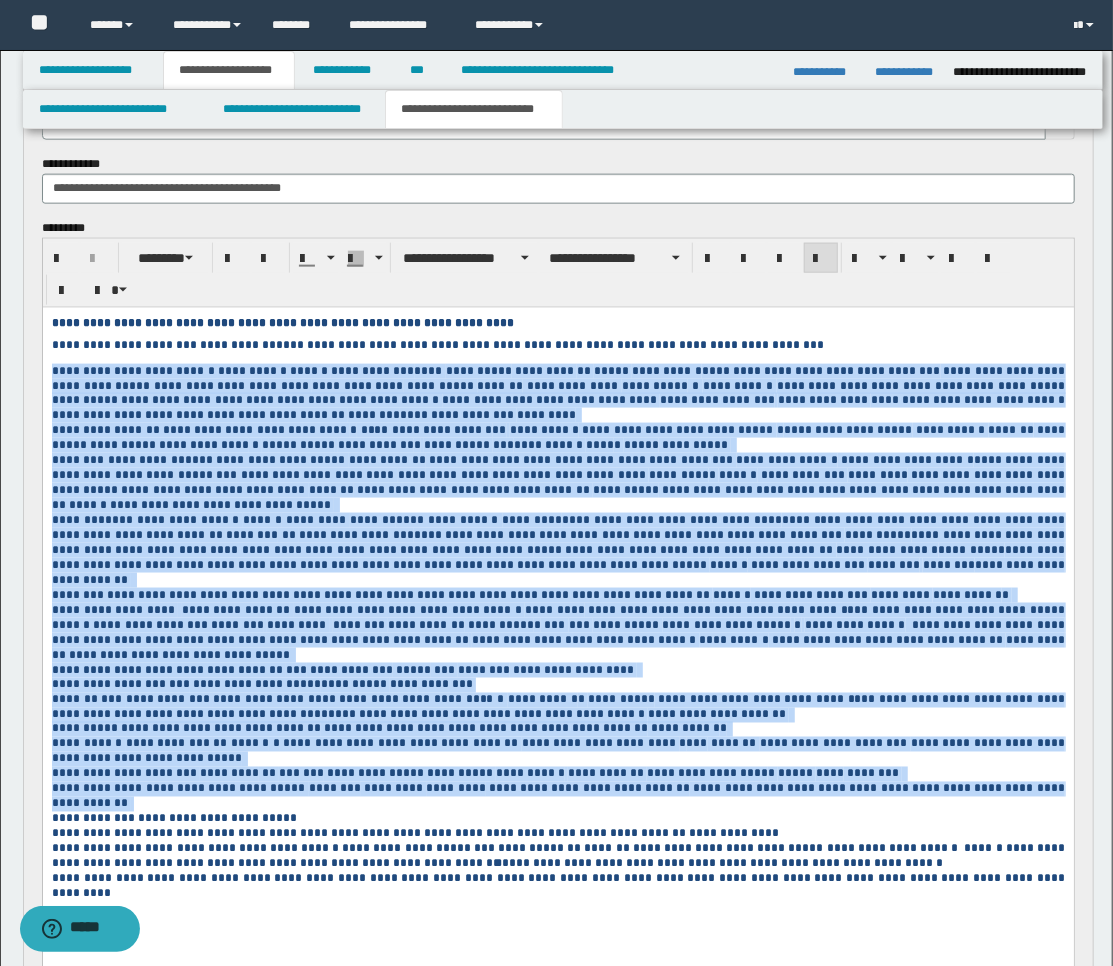 click on "**********" at bounding box center (557, 633) 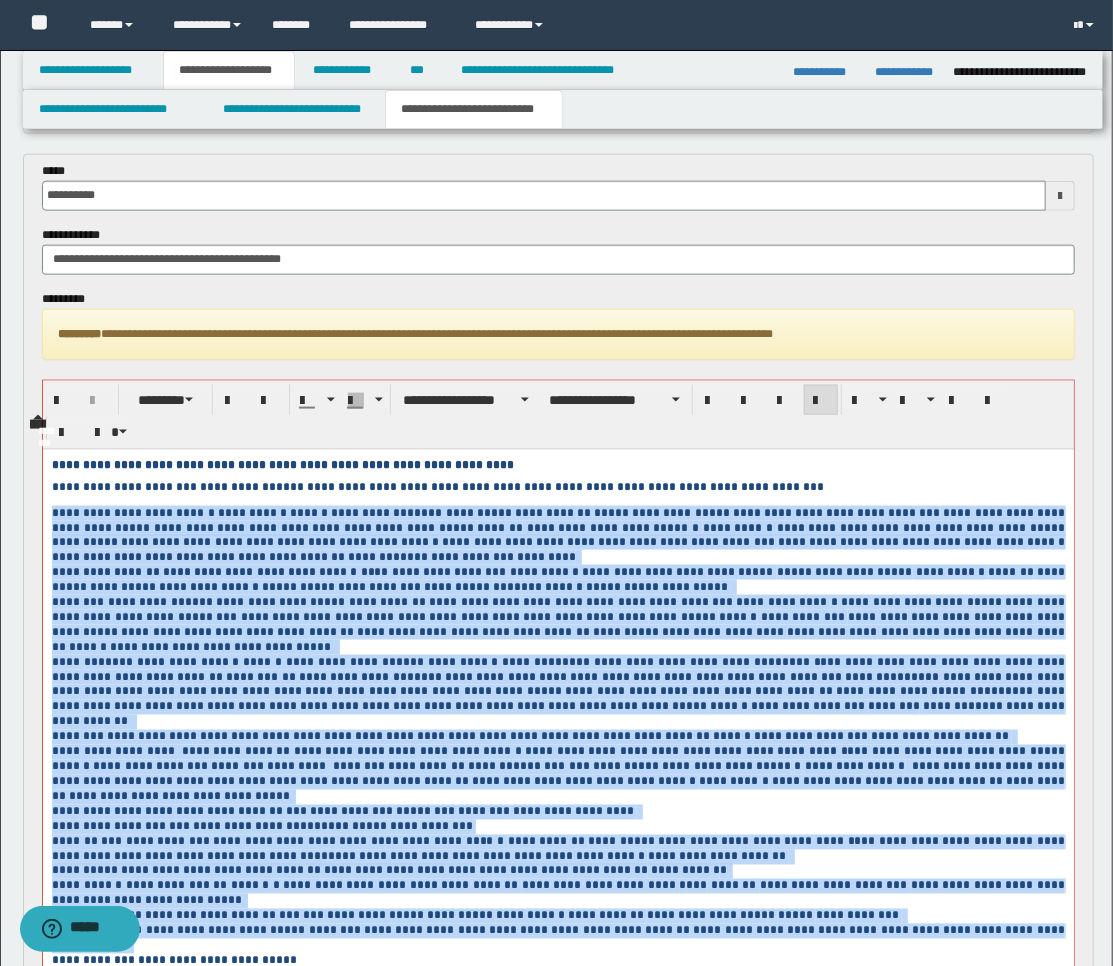 scroll, scrollTop: 1057, scrollLeft: 0, axis: vertical 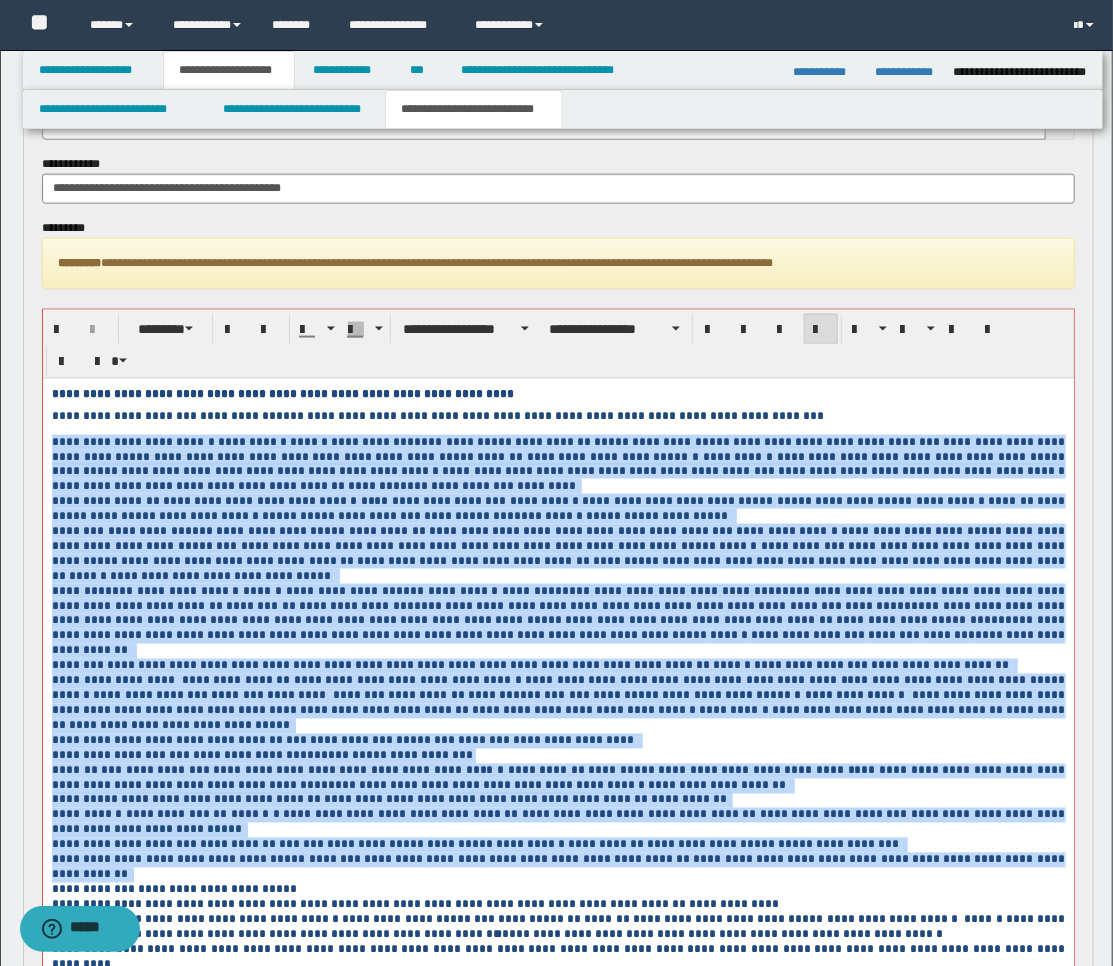 click on "**********" at bounding box center [557, 553] 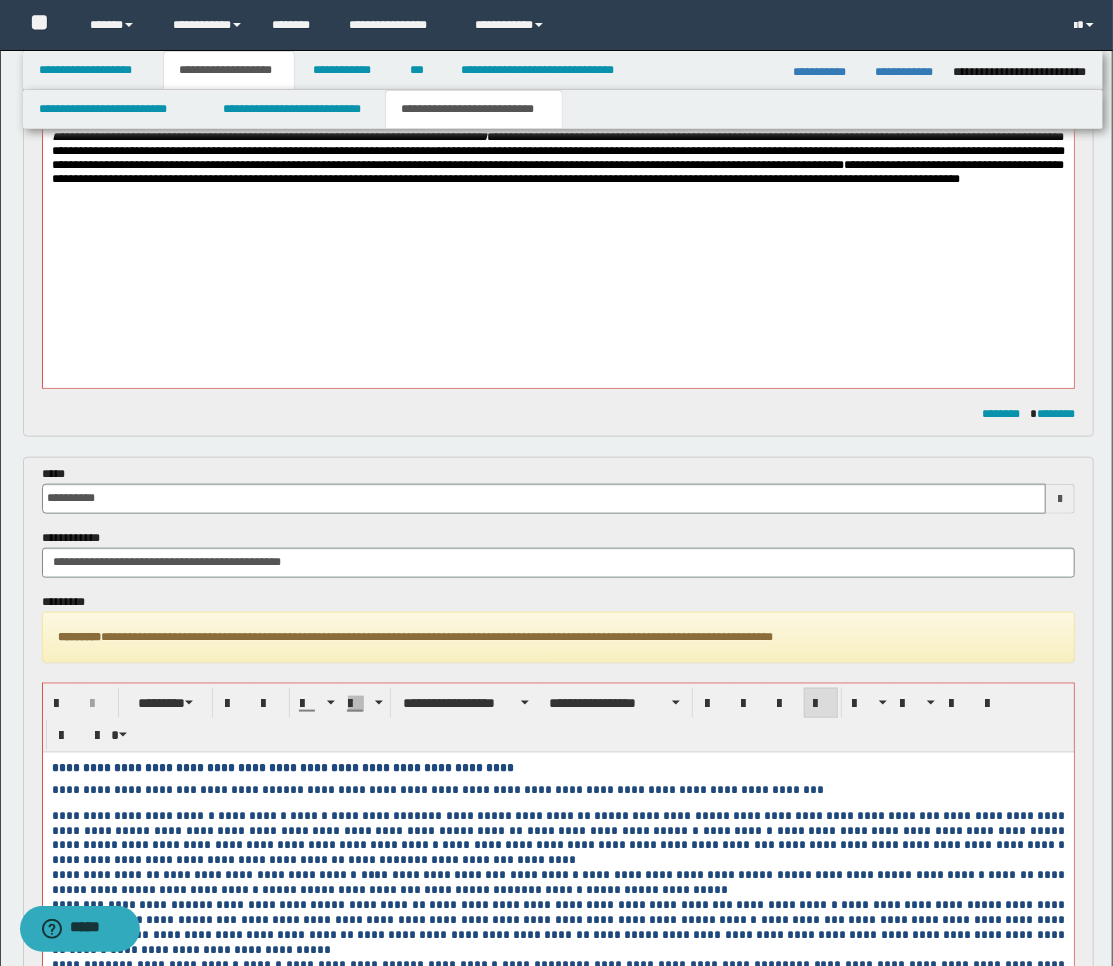 scroll, scrollTop: 613, scrollLeft: 0, axis: vertical 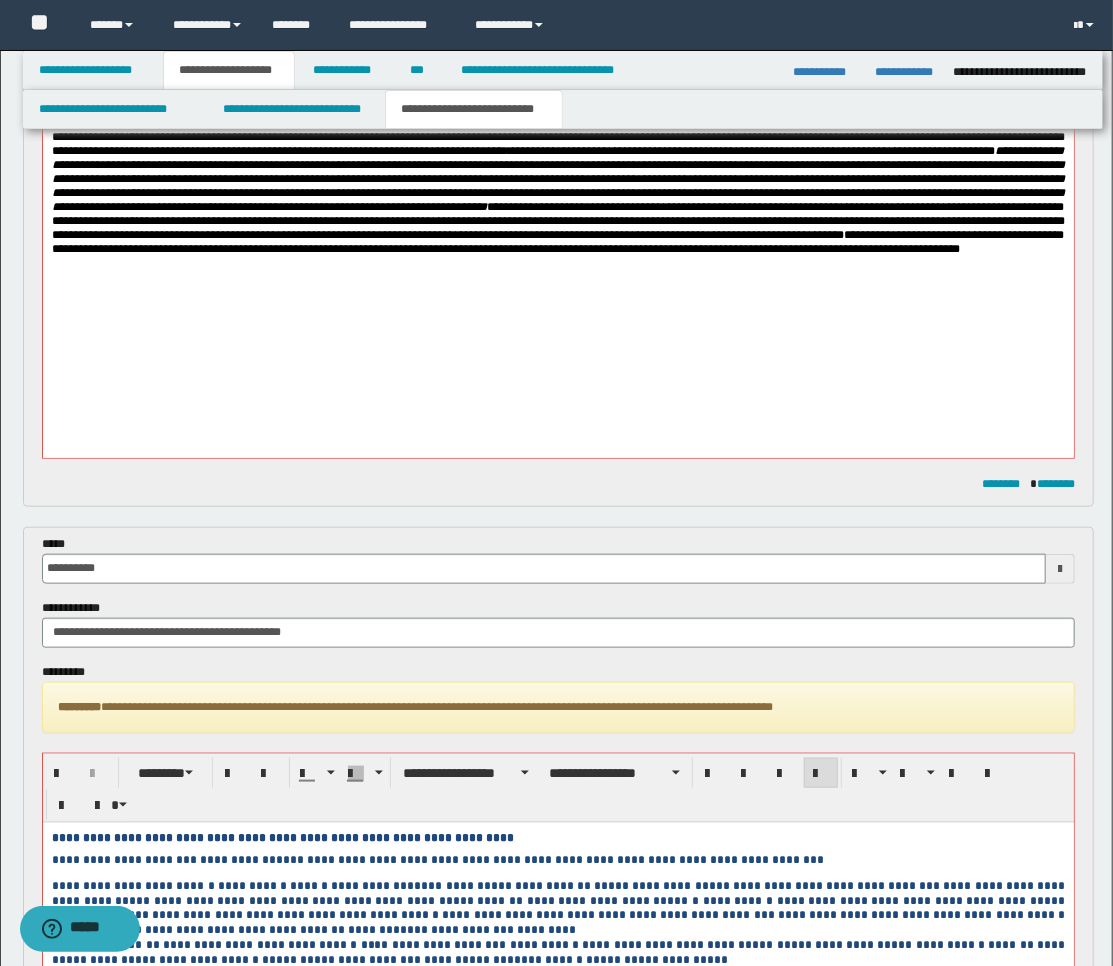 click on "**********" at bounding box center [557, 112] 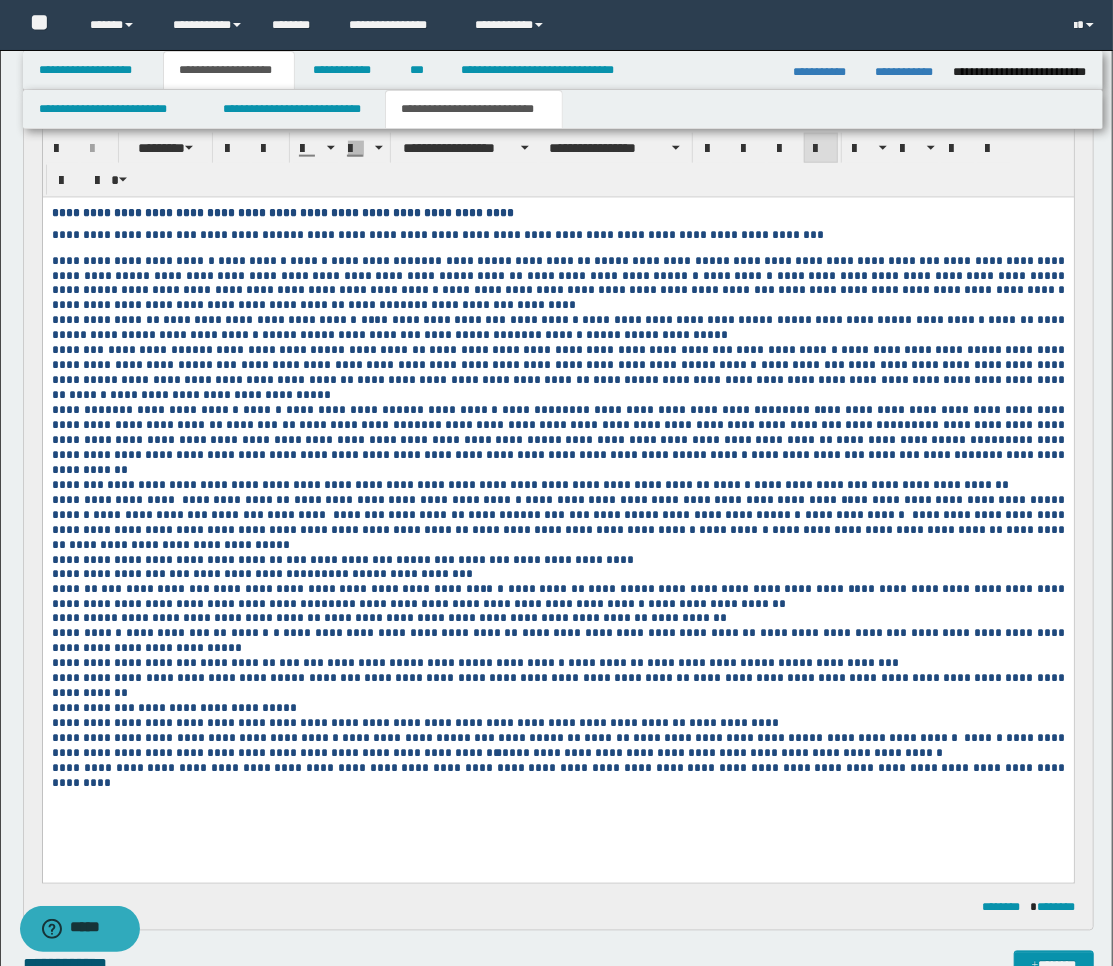 scroll, scrollTop: 1097, scrollLeft: 0, axis: vertical 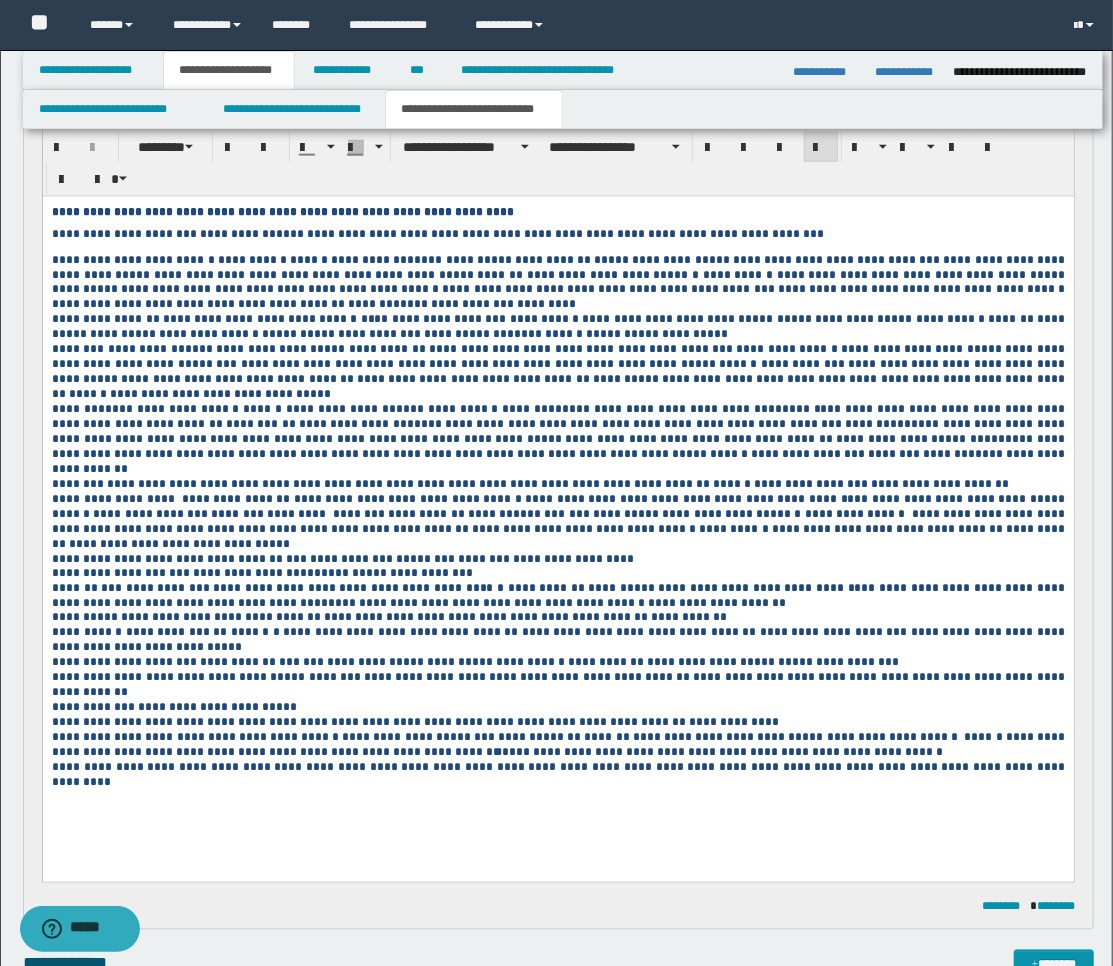 click on "**********" at bounding box center (557, 775) 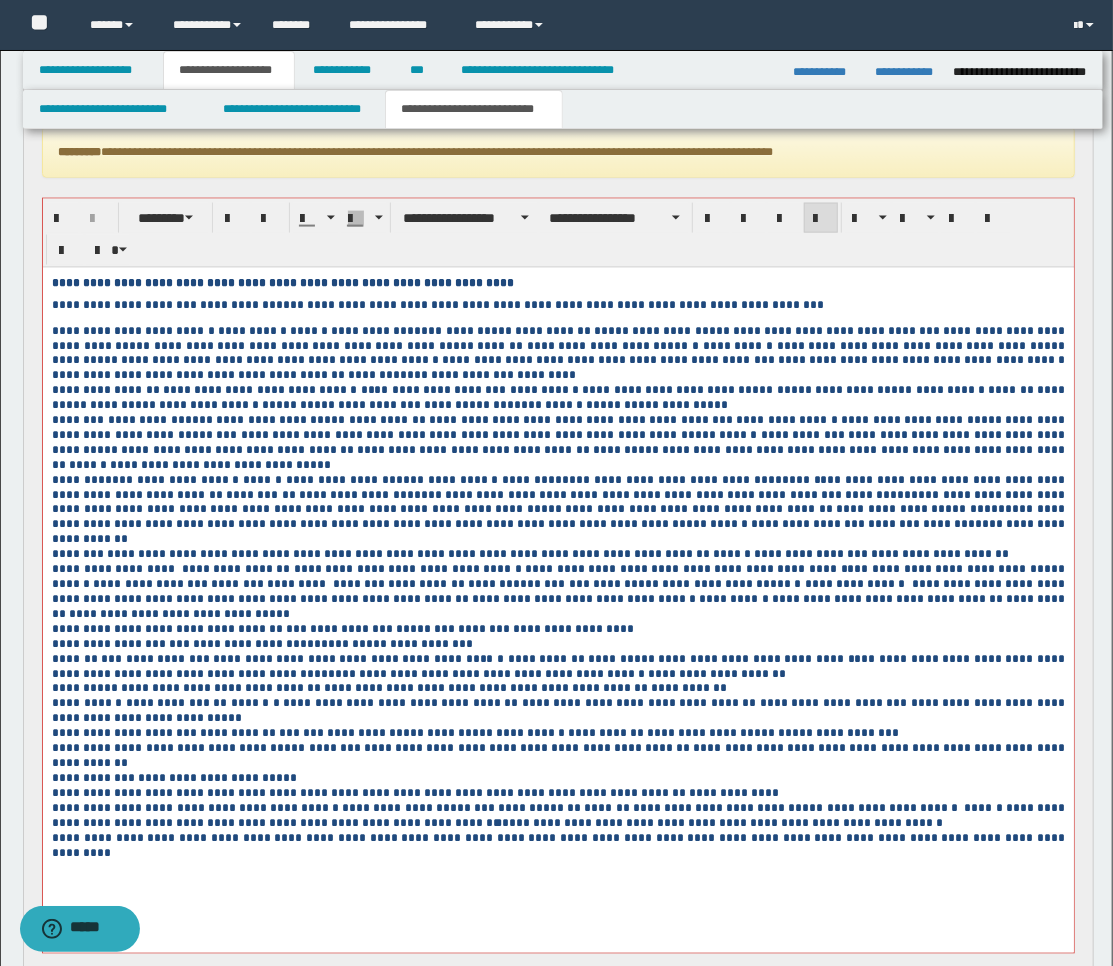 click on "**********" at bounding box center (557, 816) 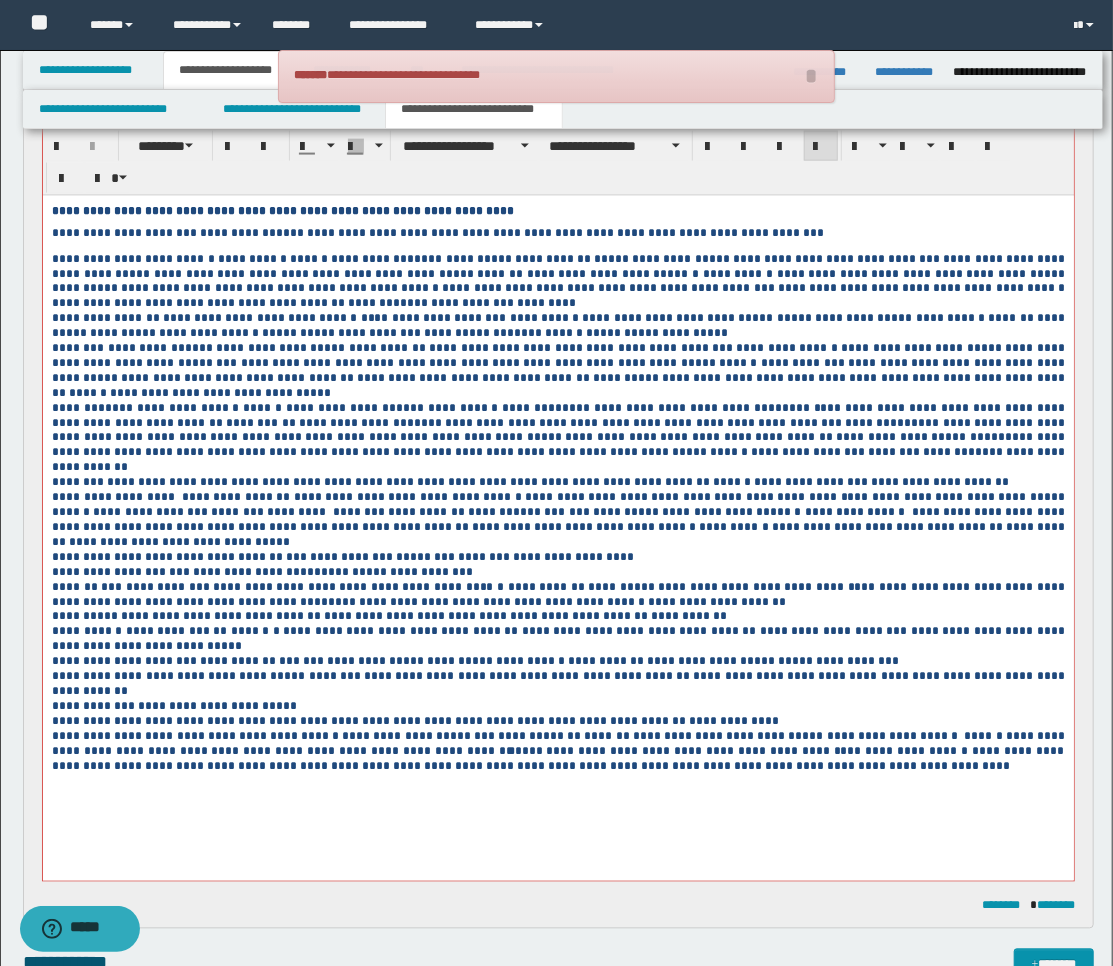 scroll, scrollTop: 1280, scrollLeft: 0, axis: vertical 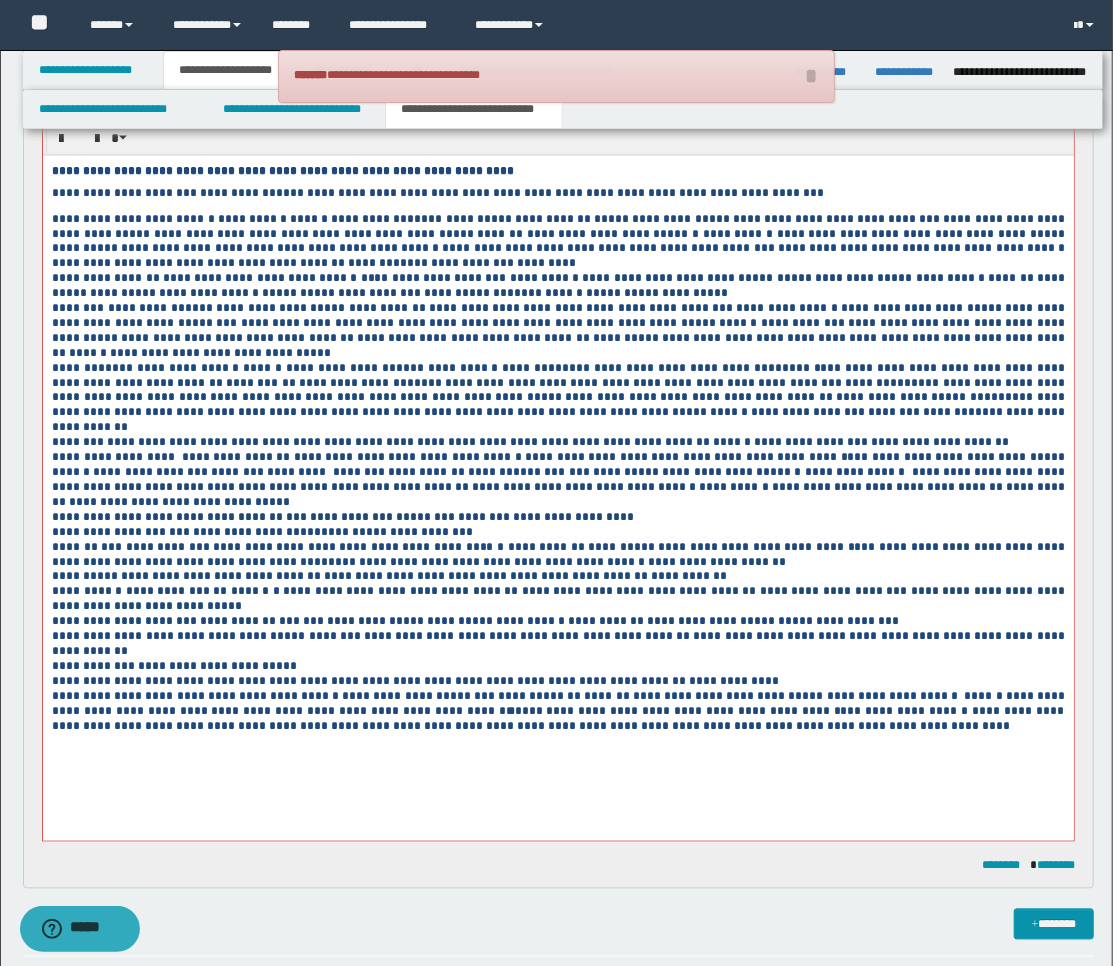 click on "**********" at bounding box center [557, 711] 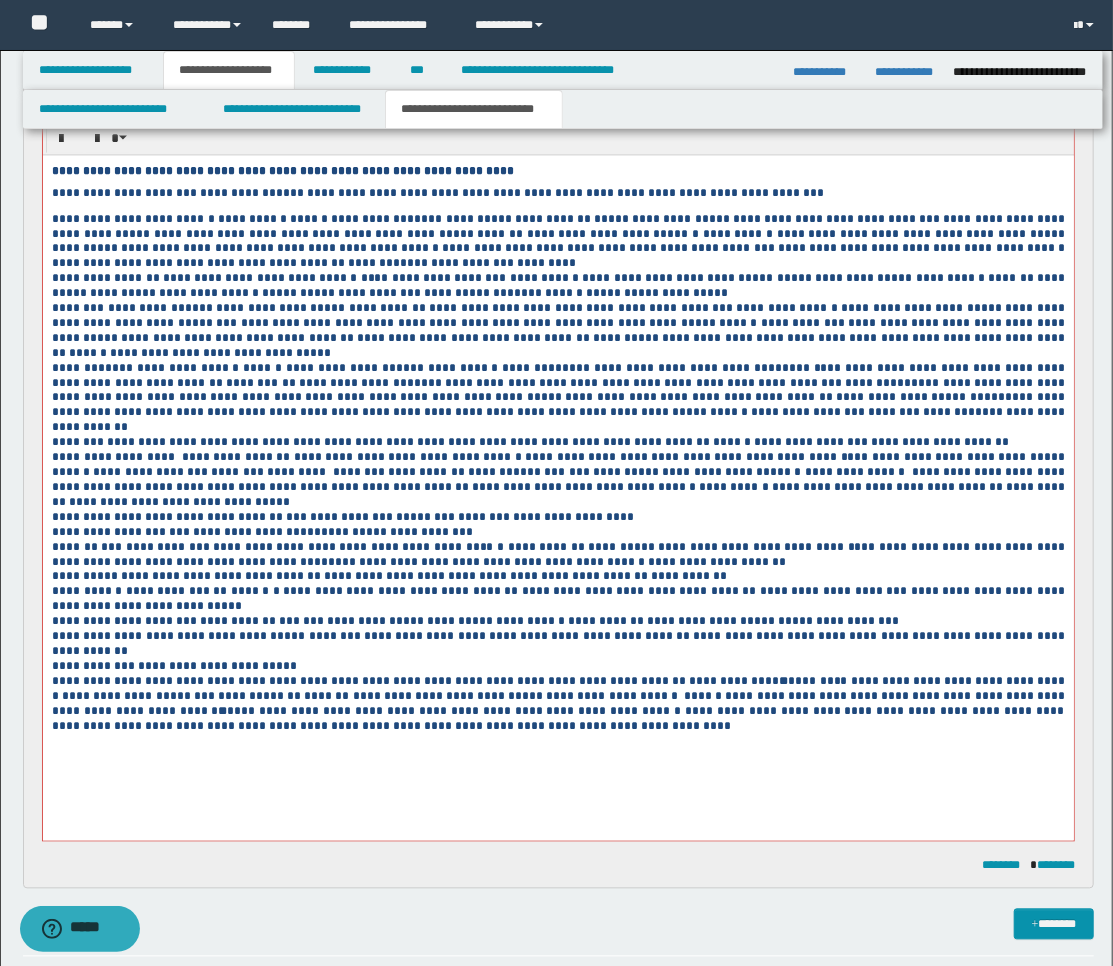 click on "**********" at bounding box center (557, 555) 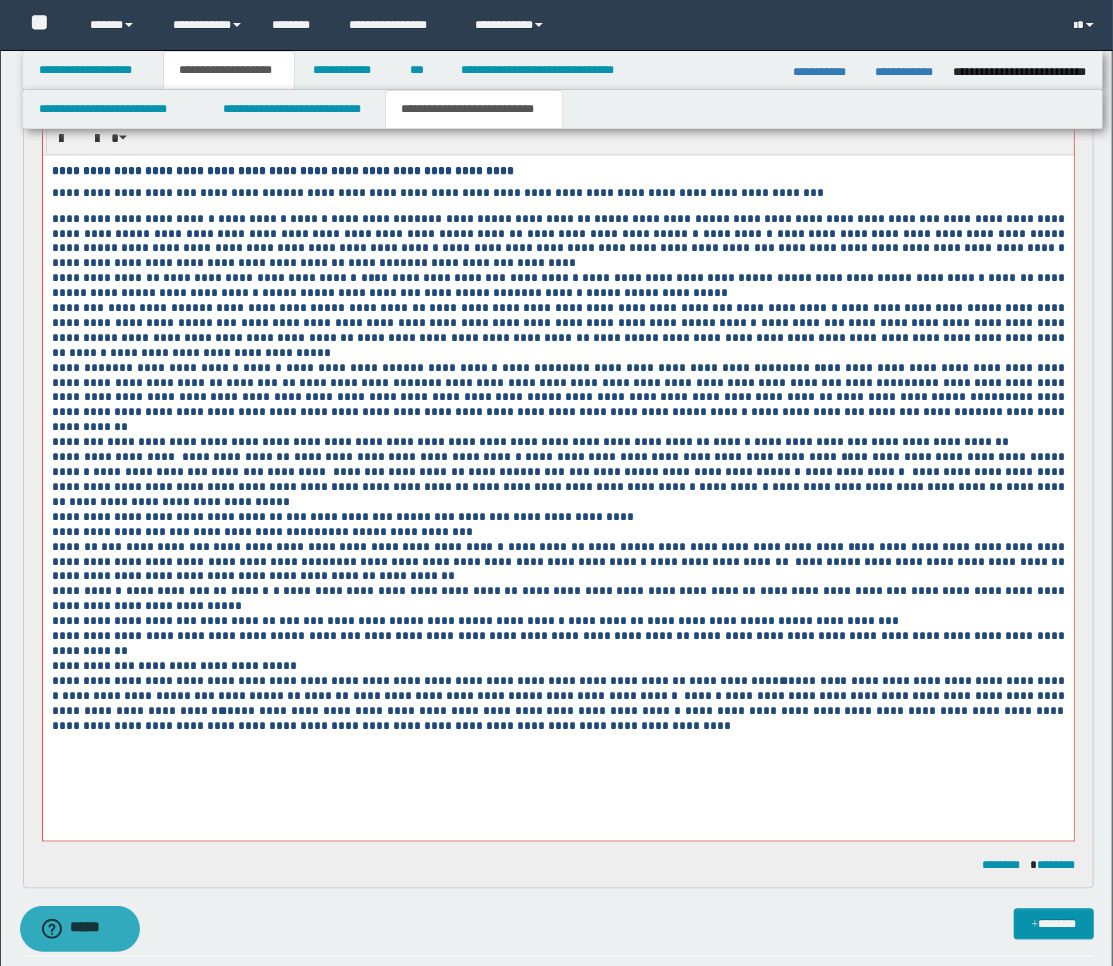 click on "**********" at bounding box center [557, 562] 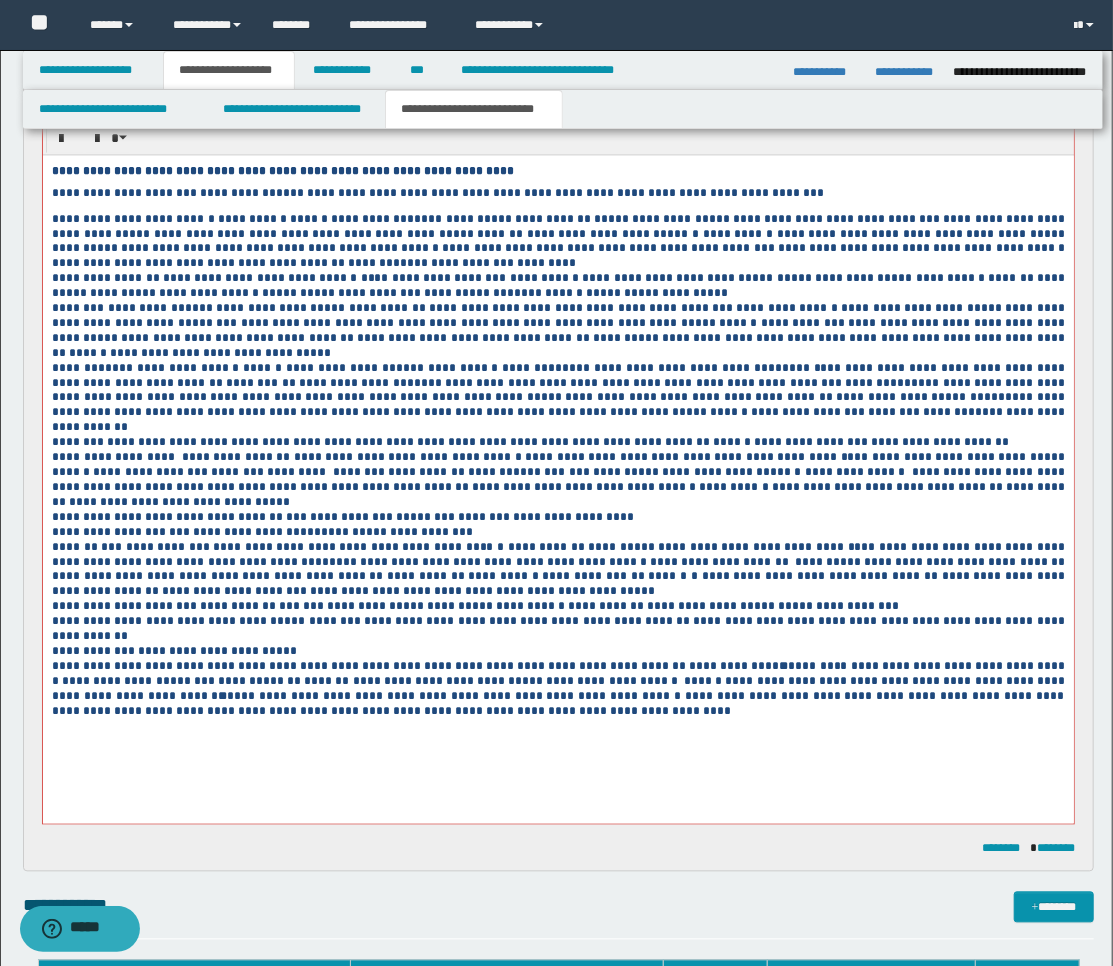 click on "**********" at bounding box center [557, 570] 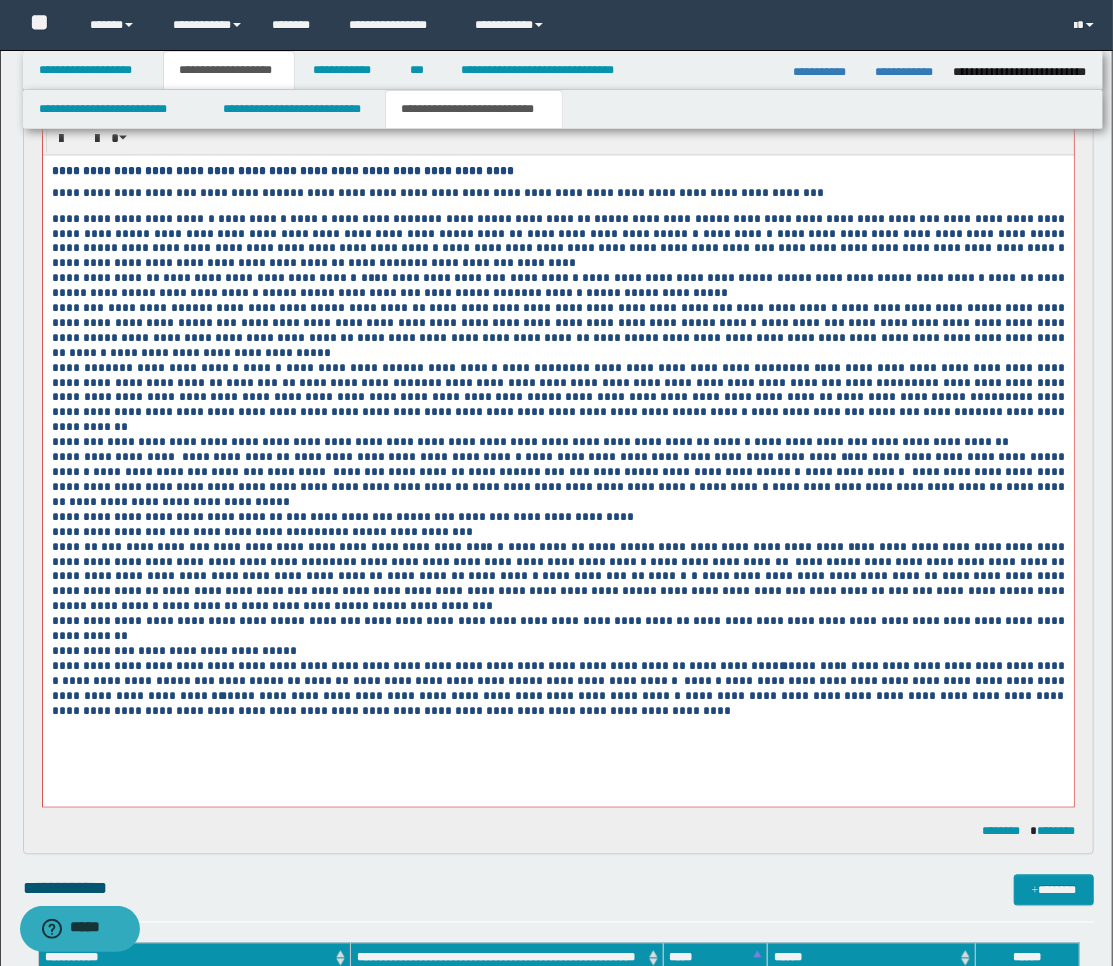 click on "**********" at bounding box center (557, 577) 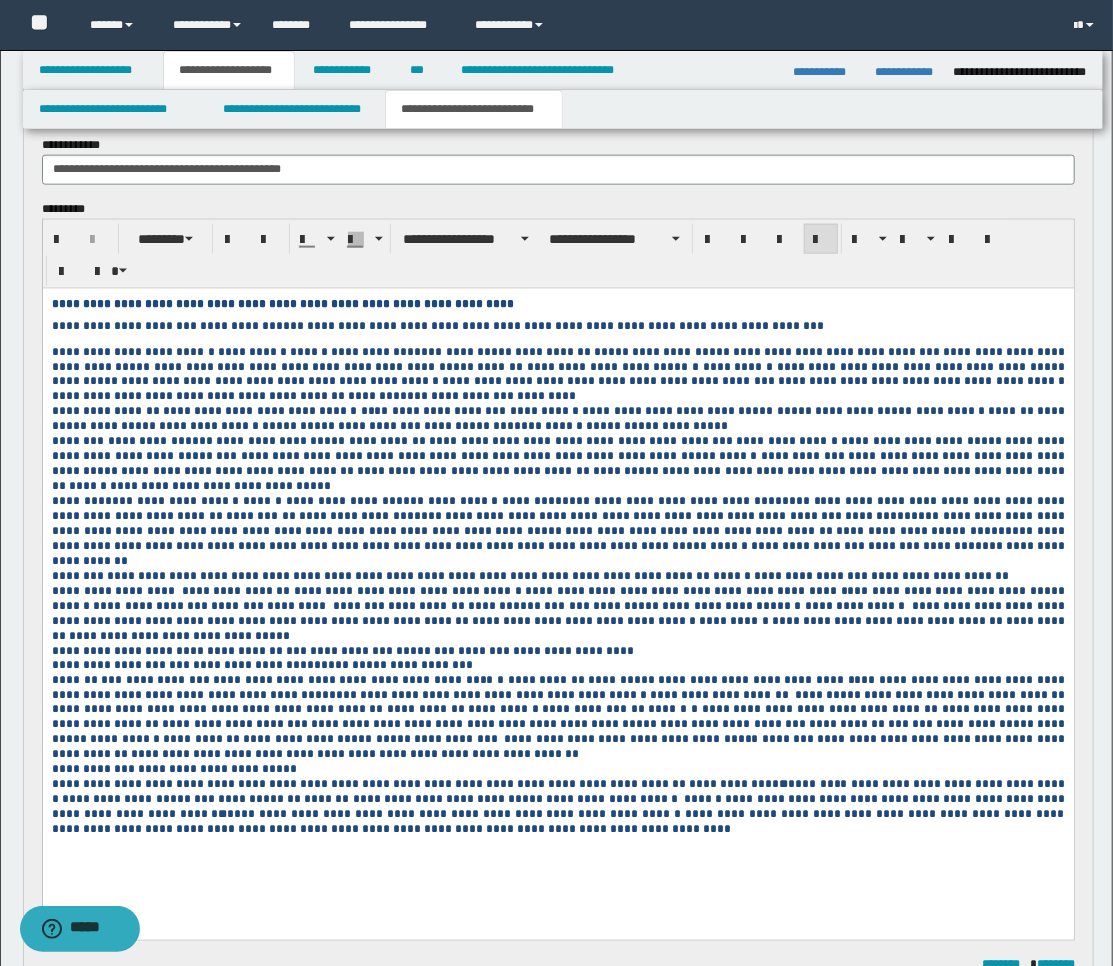 scroll, scrollTop: 986, scrollLeft: 0, axis: vertical 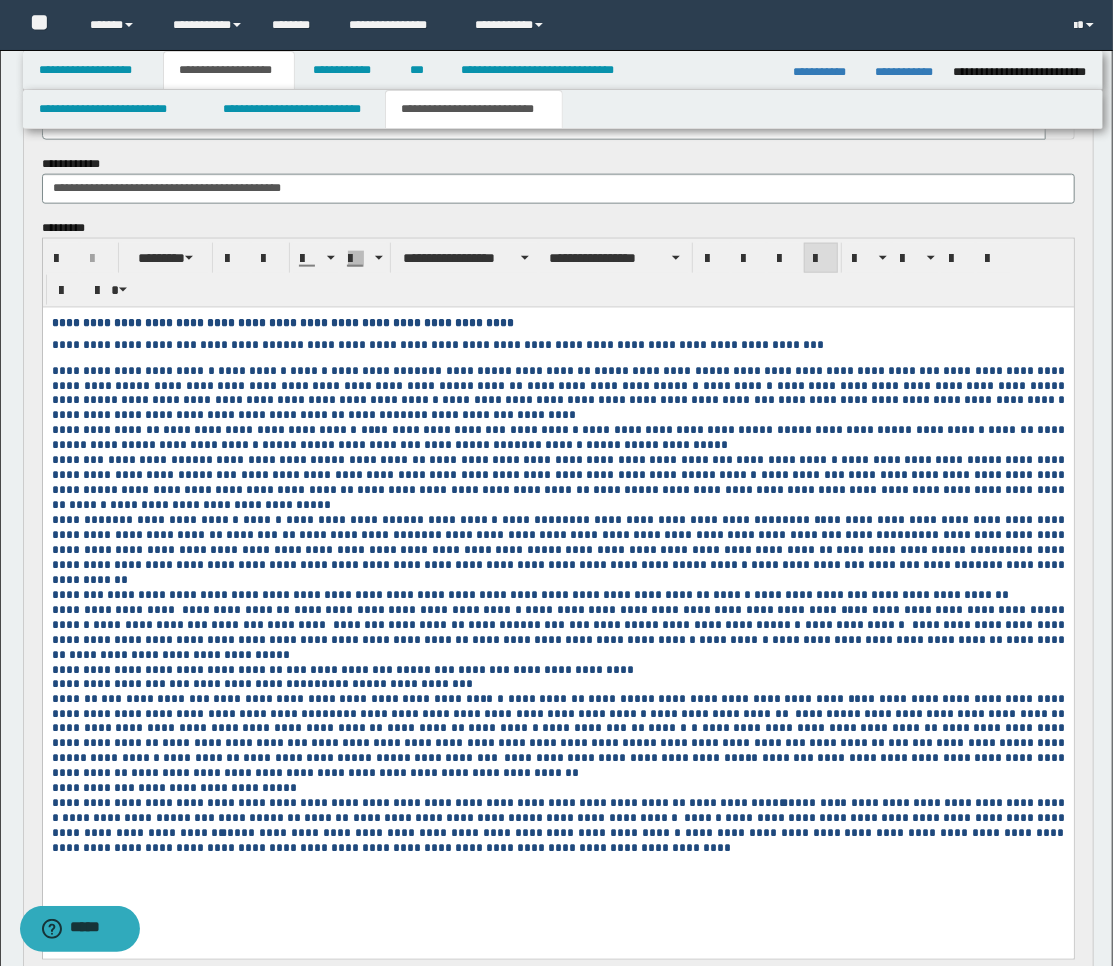 click on "**********" at bounding box center (556, 25) 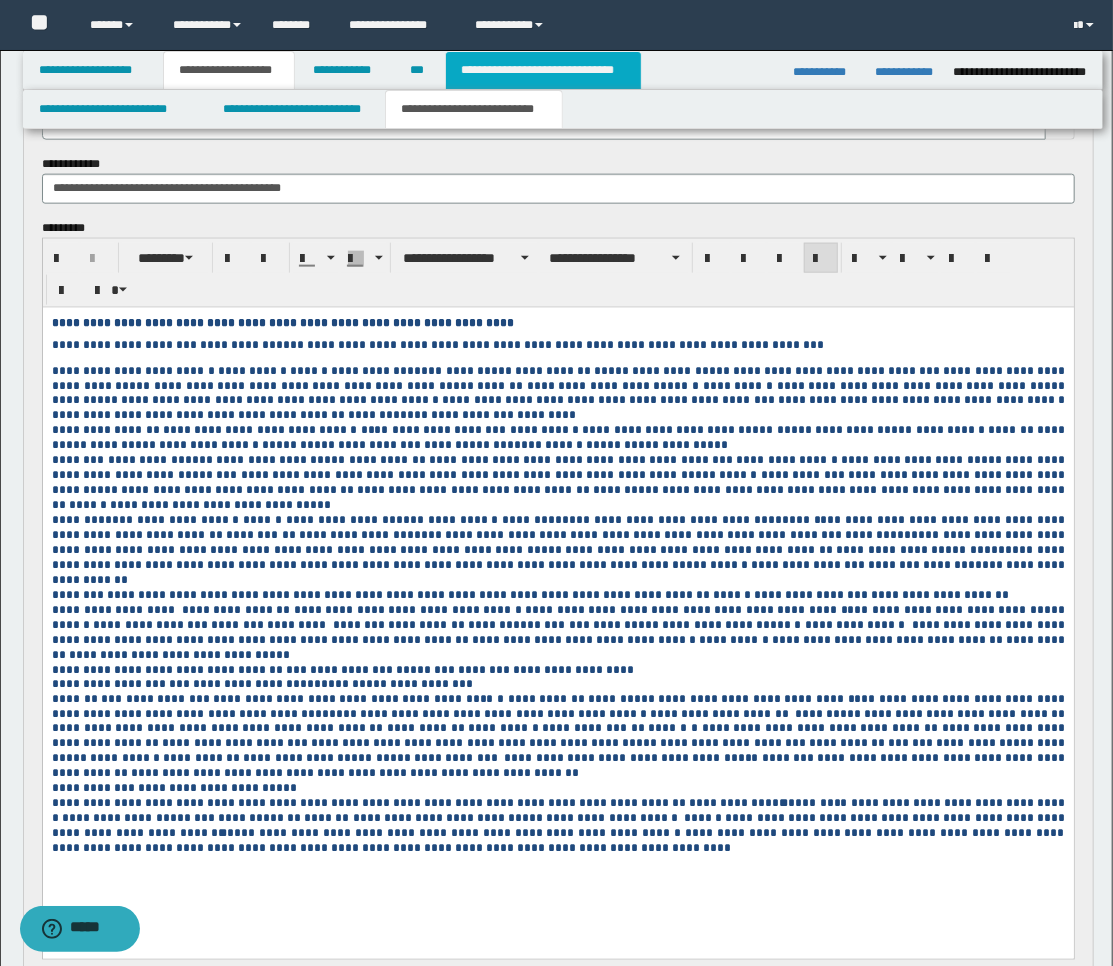 click on "**********" at bounding box center (543, 70) 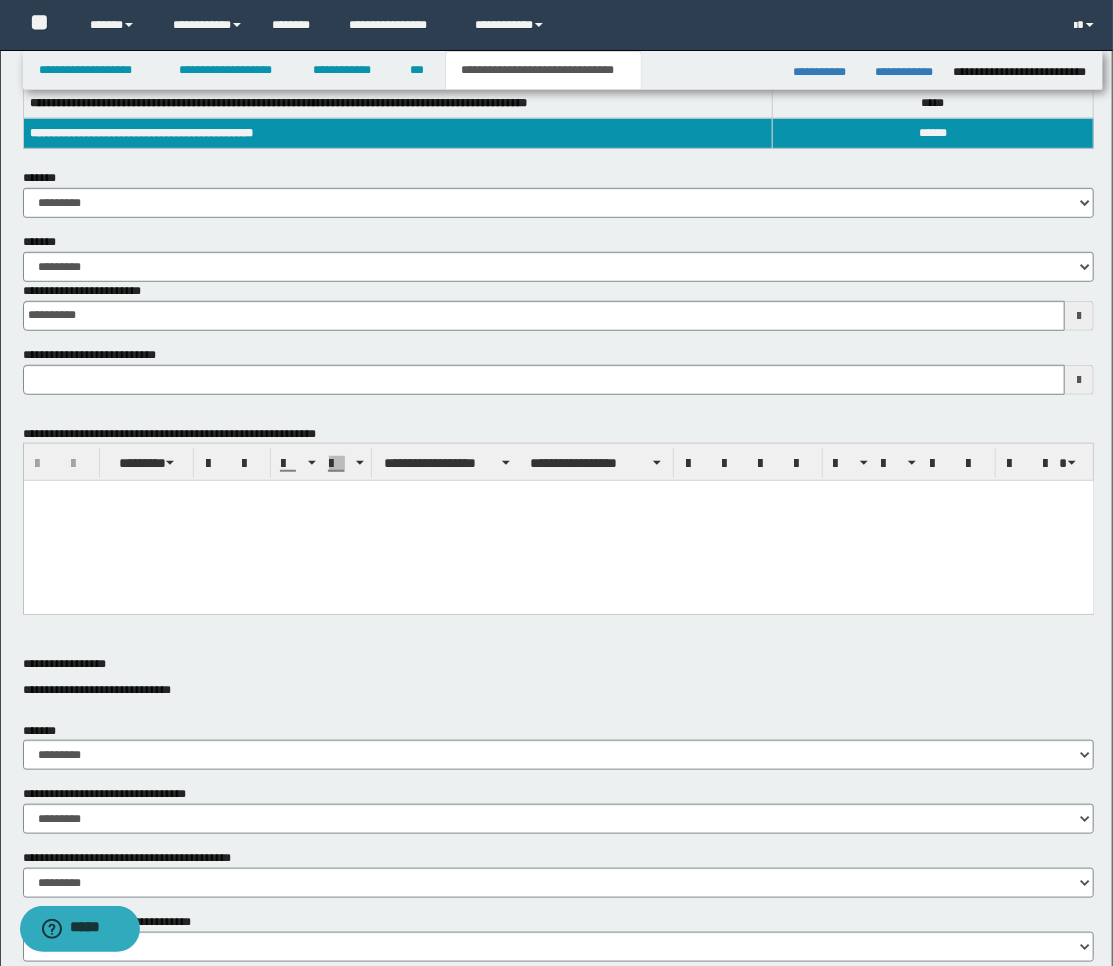 scroll, scrollTop: 400, scrollLeft: 0, axis: vertical 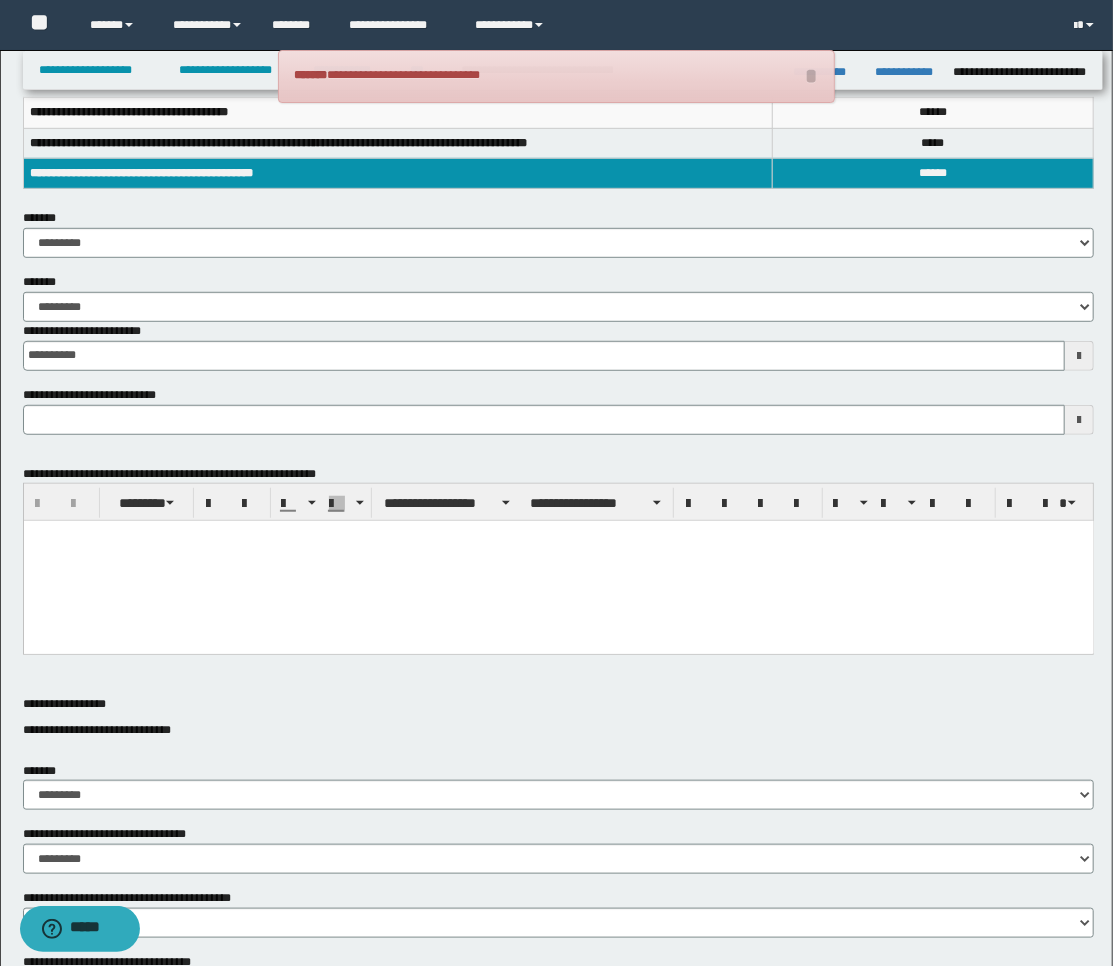 click on "**********" at bounding box center (556, 76) 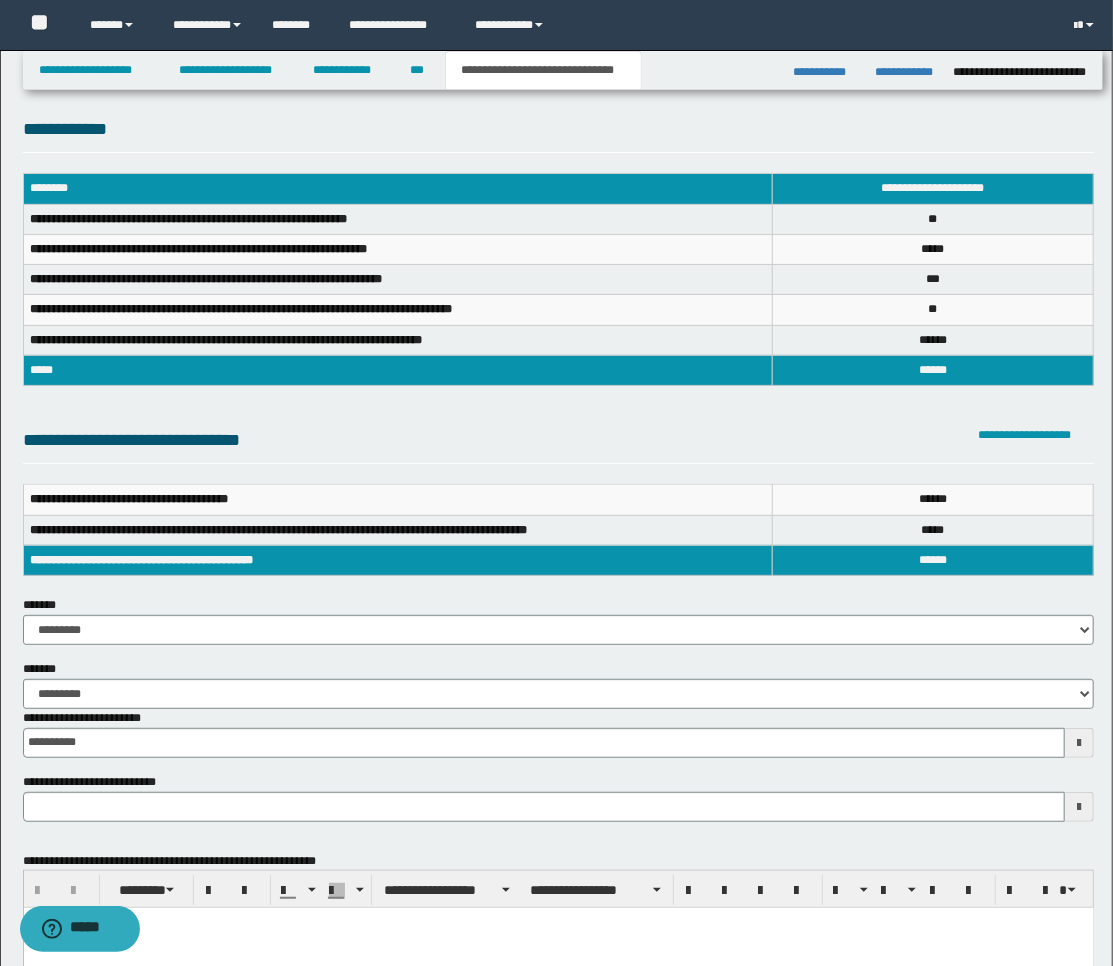 scroll, scrollTop: 0, scrollLeft: 0, axis: both 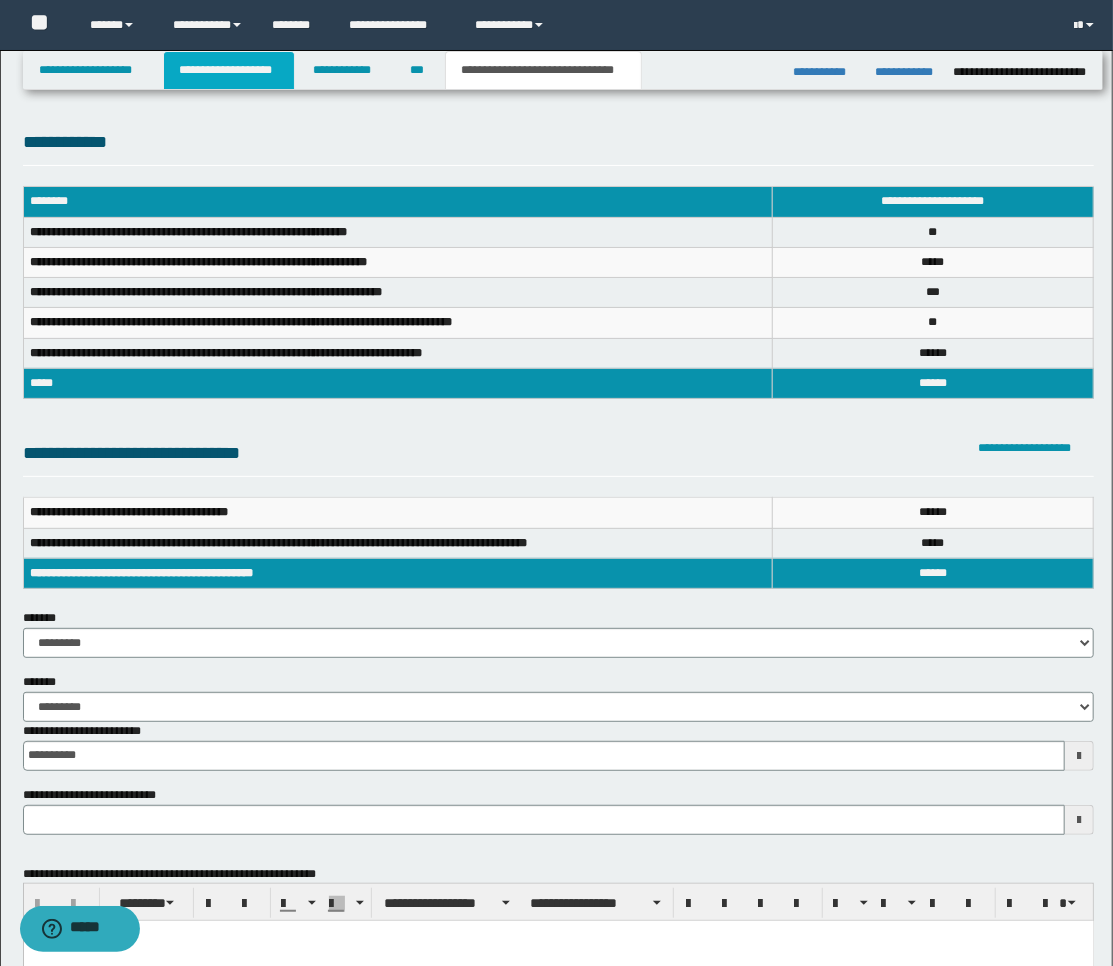 click on "**********" at bounding box center [229, 70] 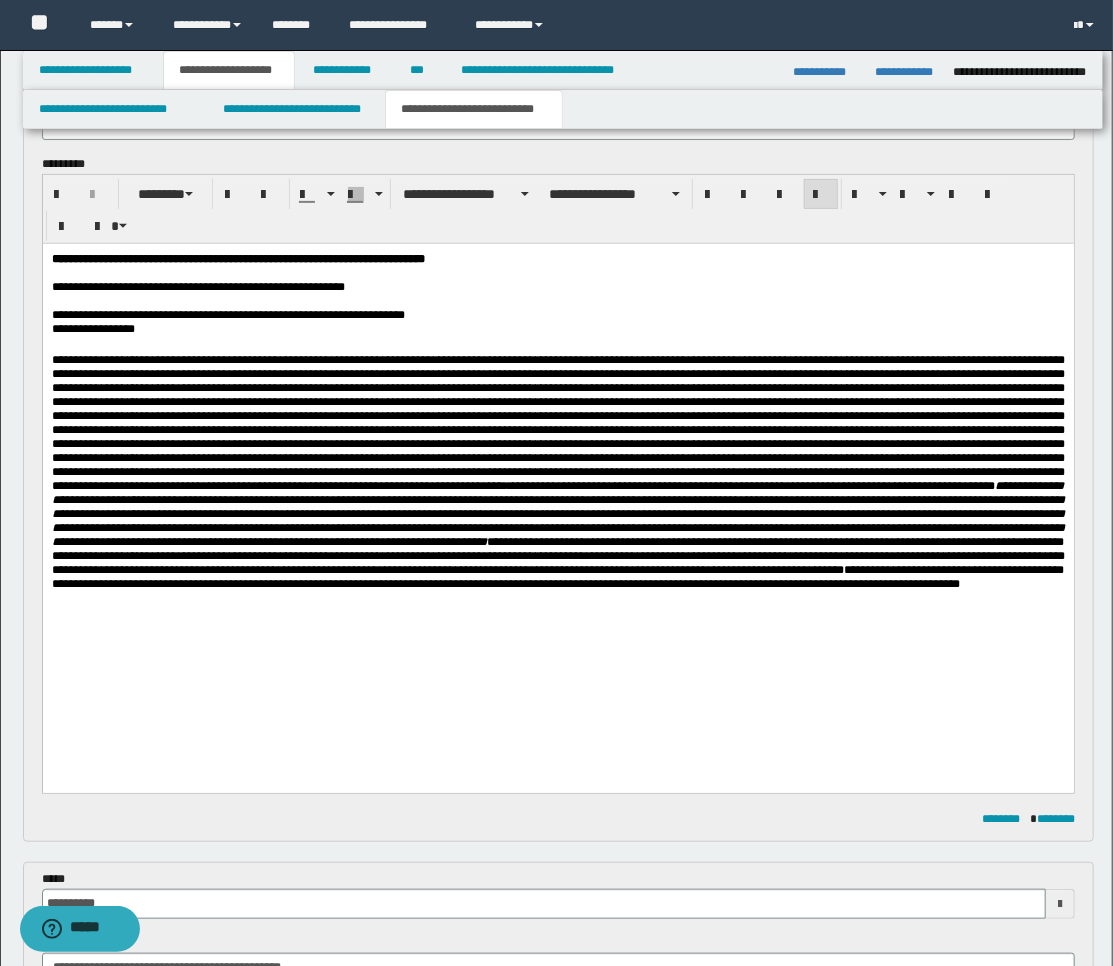 scroll, scrollTop: 222, scrollLeft: 0, axis: vertical 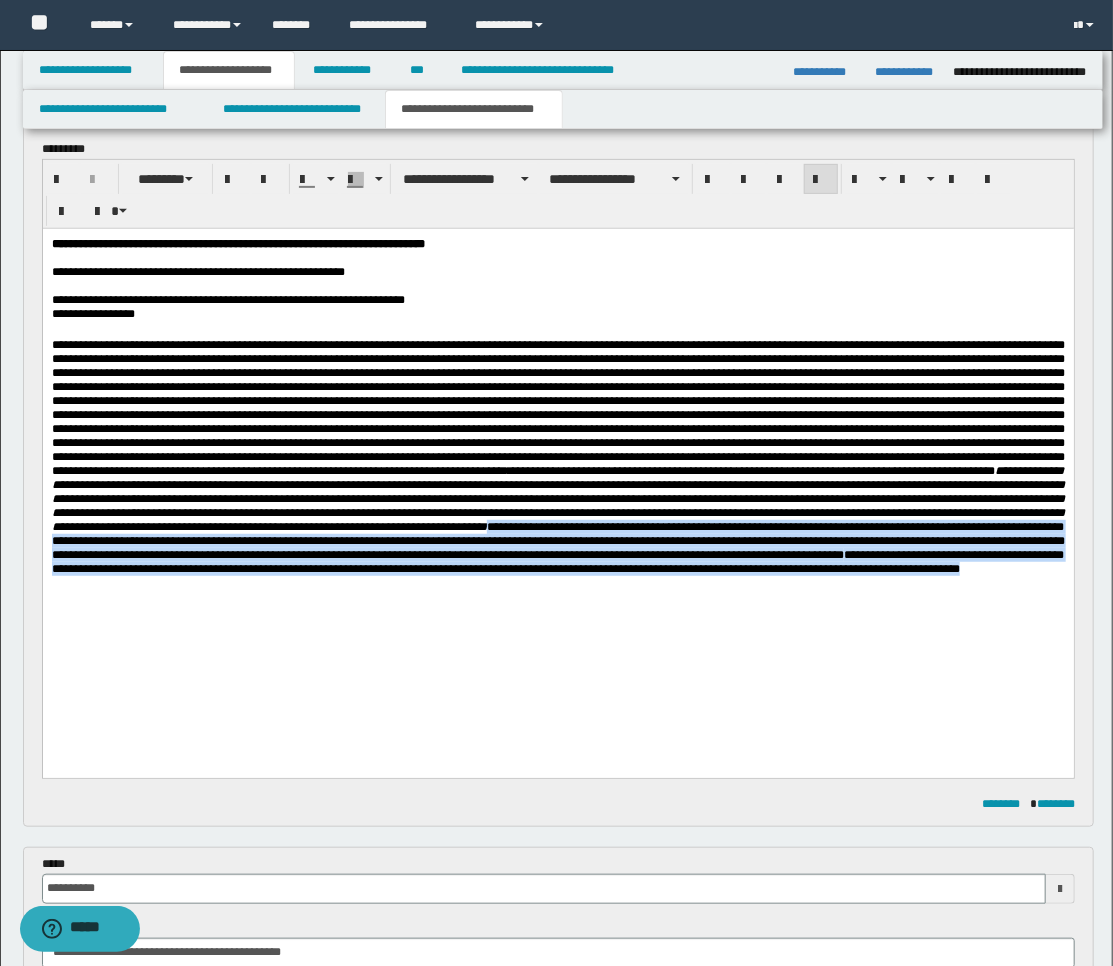 drag, startPoint x: 370, startPoint y: 658, endPoint x: 596, endPoint y: 598, distance: 233.829 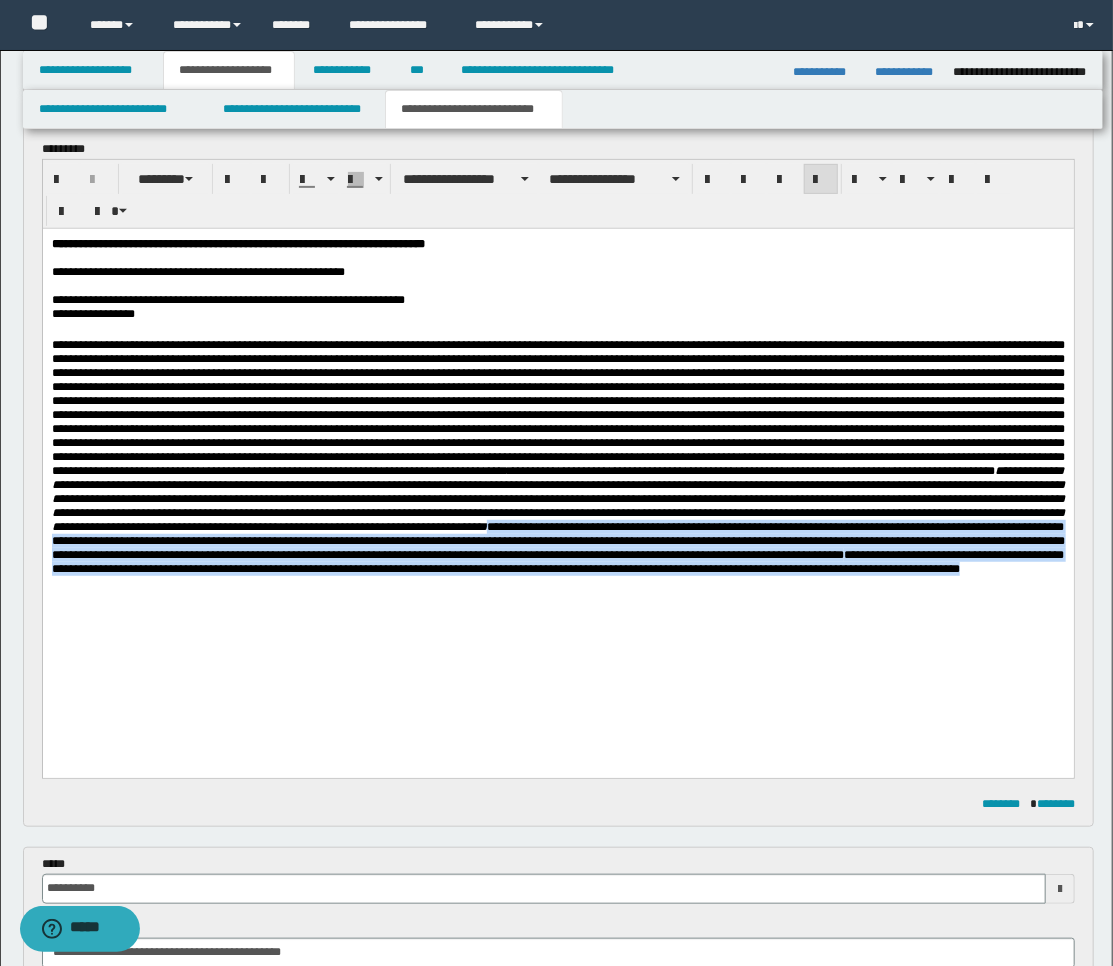 click on "**********" at bounding box center (557, 431) 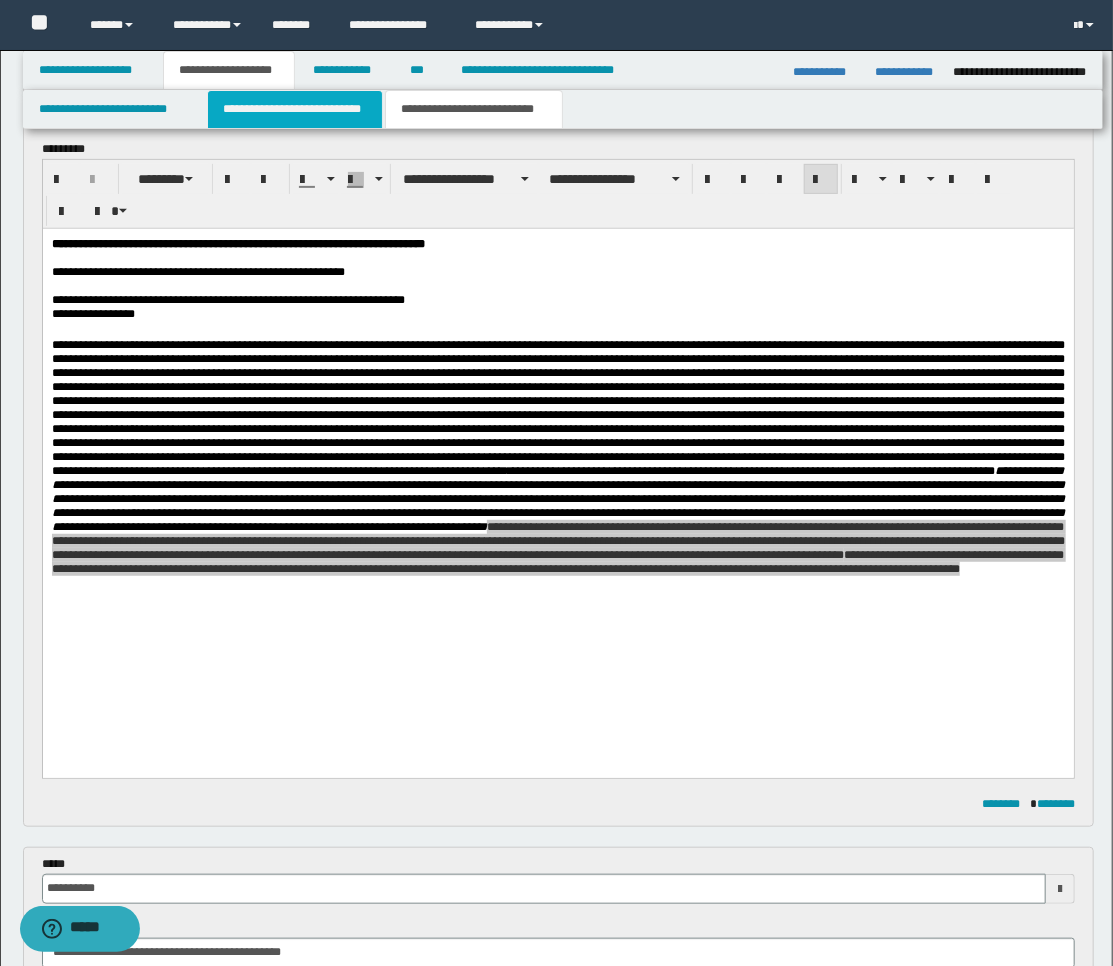 click on "**********" at bounding box center (295, 109) 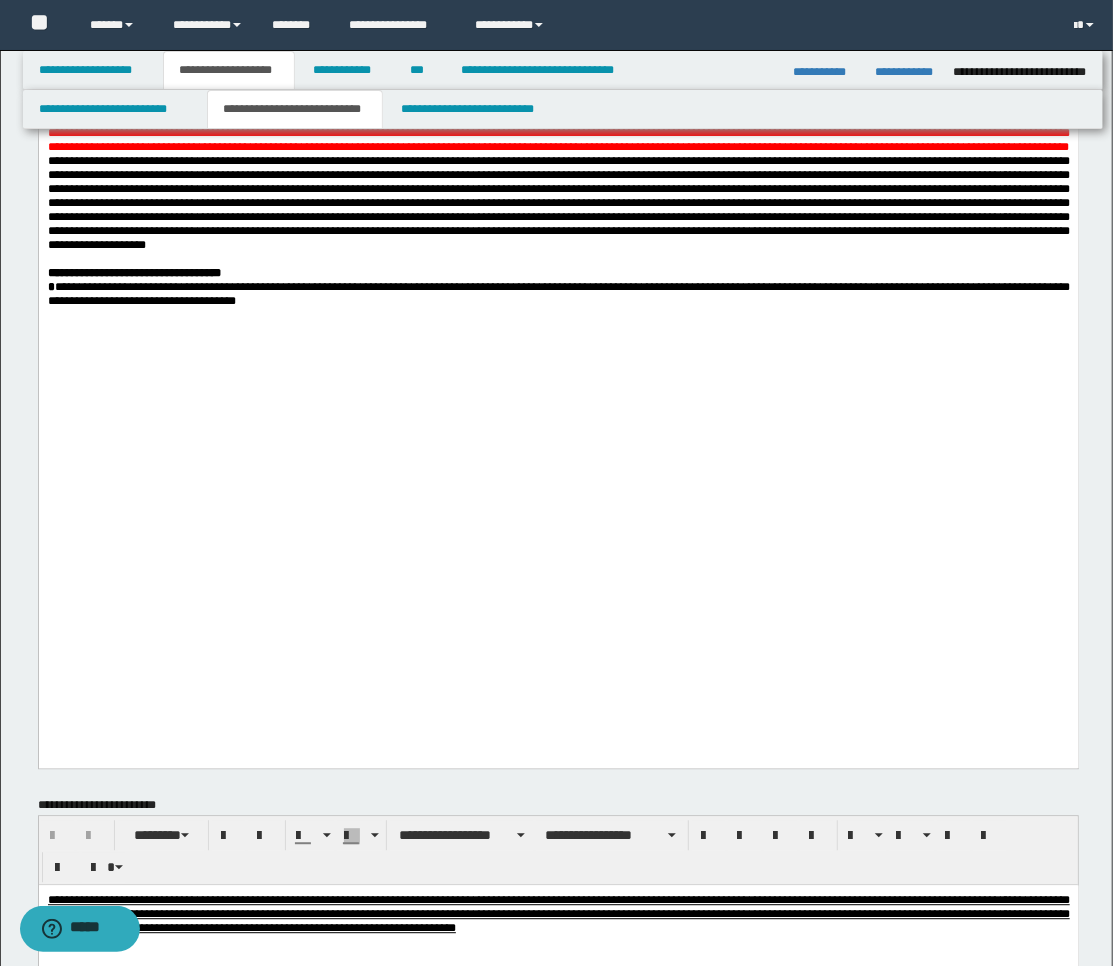 scroll, scrollTop: 1888, scrollLeft: 0, axis: vertical 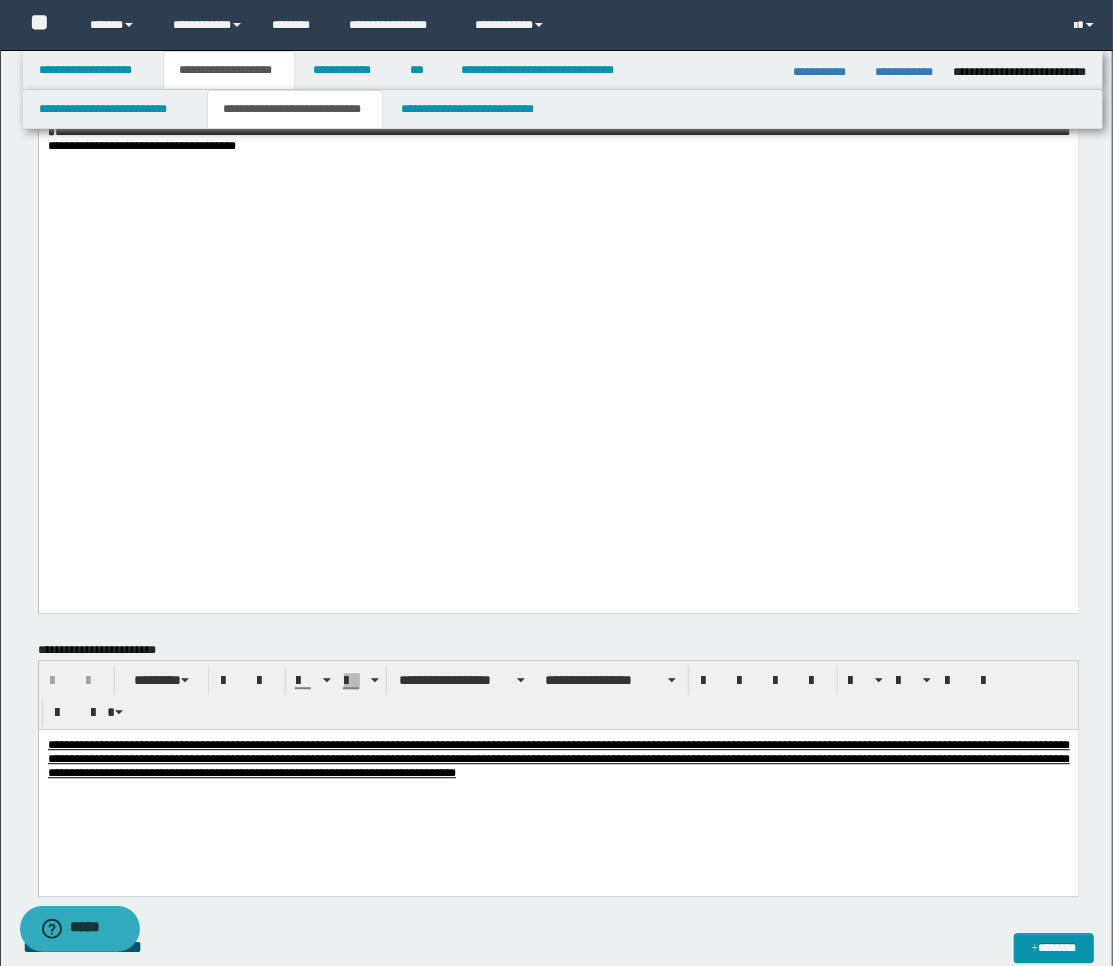 click on "**********" at bounding box center (558, 0) 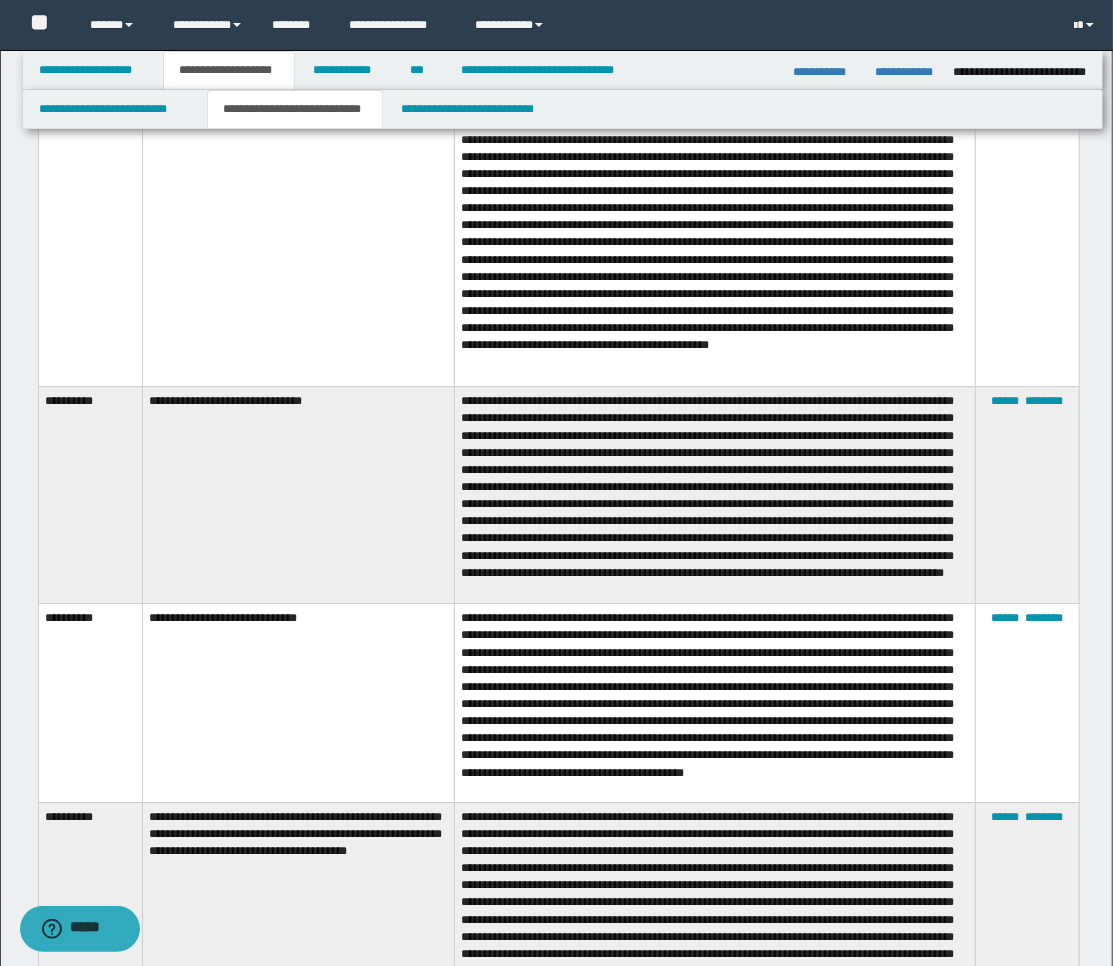 scroll, scrollTop: 6055, scrollLeft: 0, axis: vertical 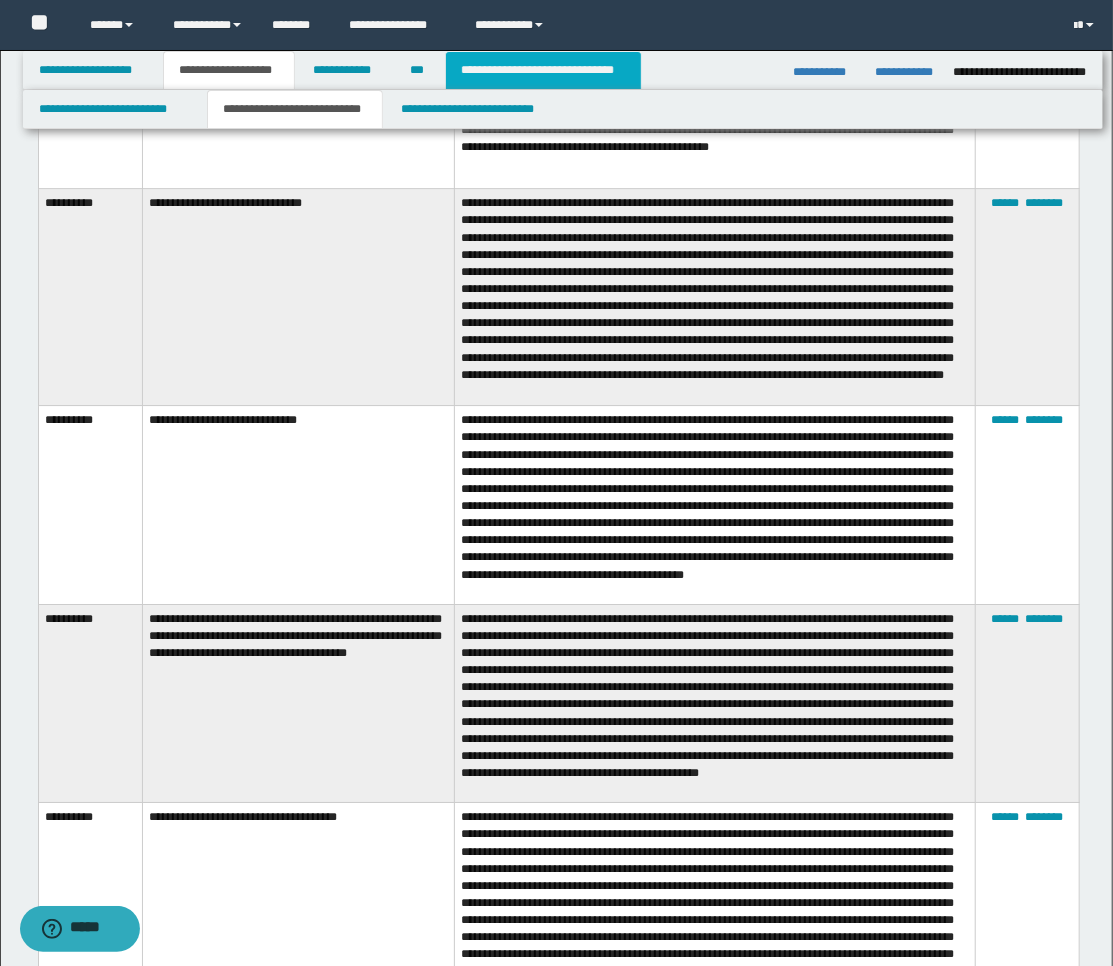 click on "**********" at bounding box center (543, 70) 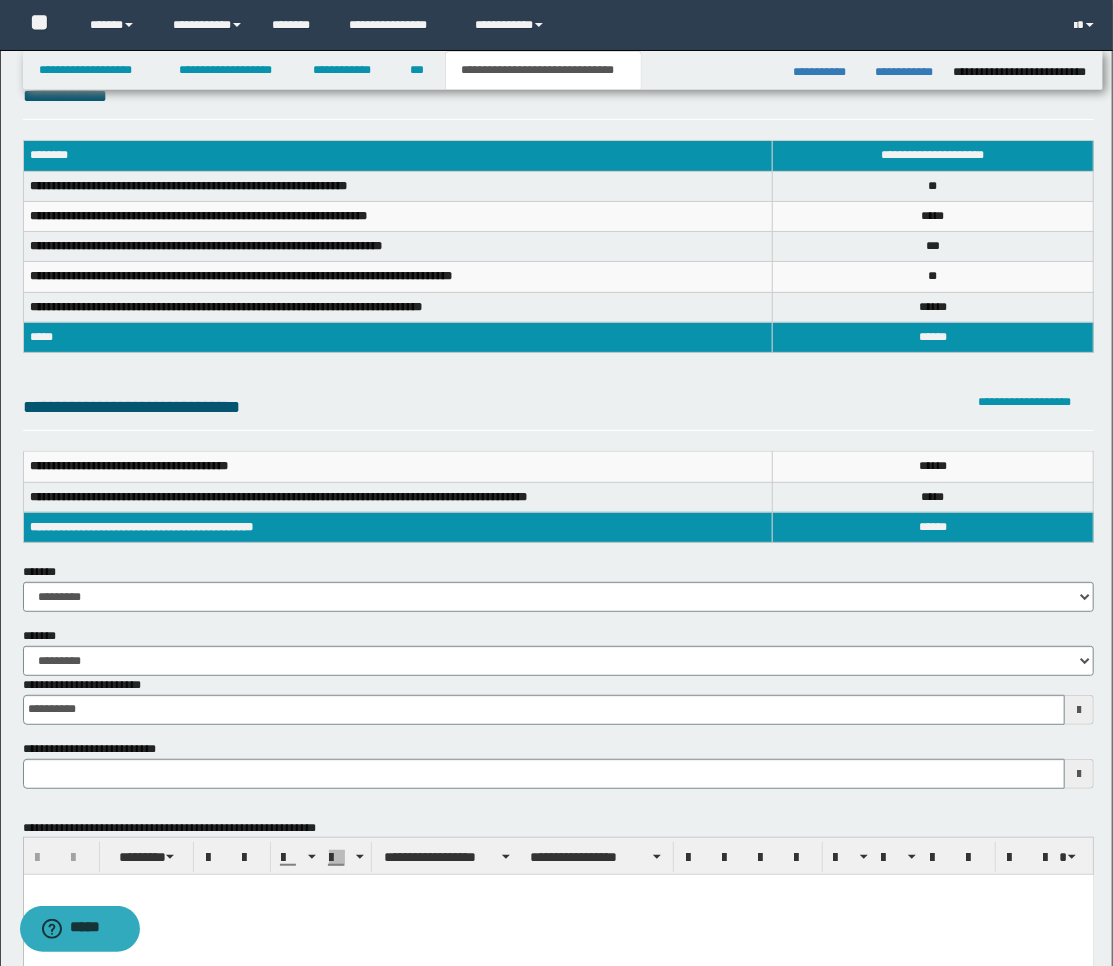 scroll, scrollTop: 0, scrollLeft: 0, axis: both 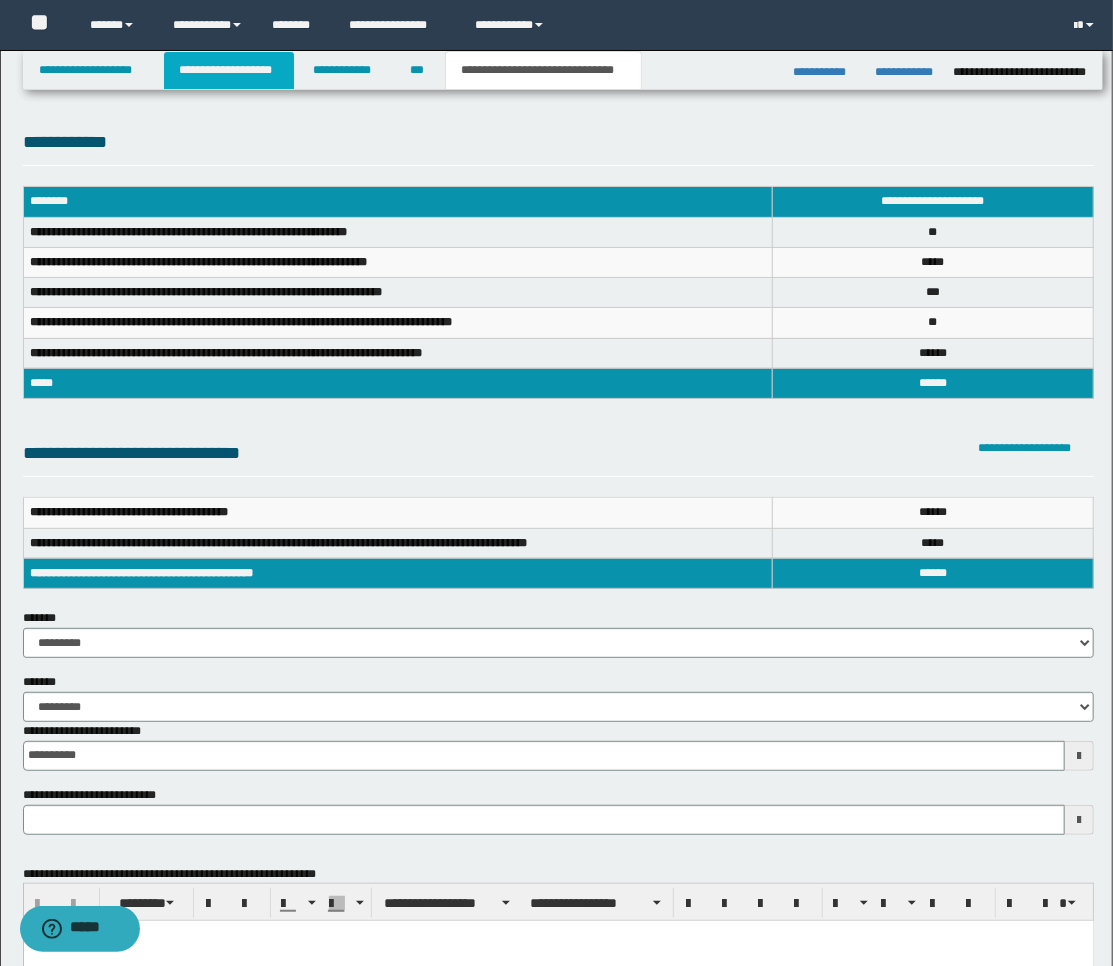 click on "**********" at bounding box center [229, 70] 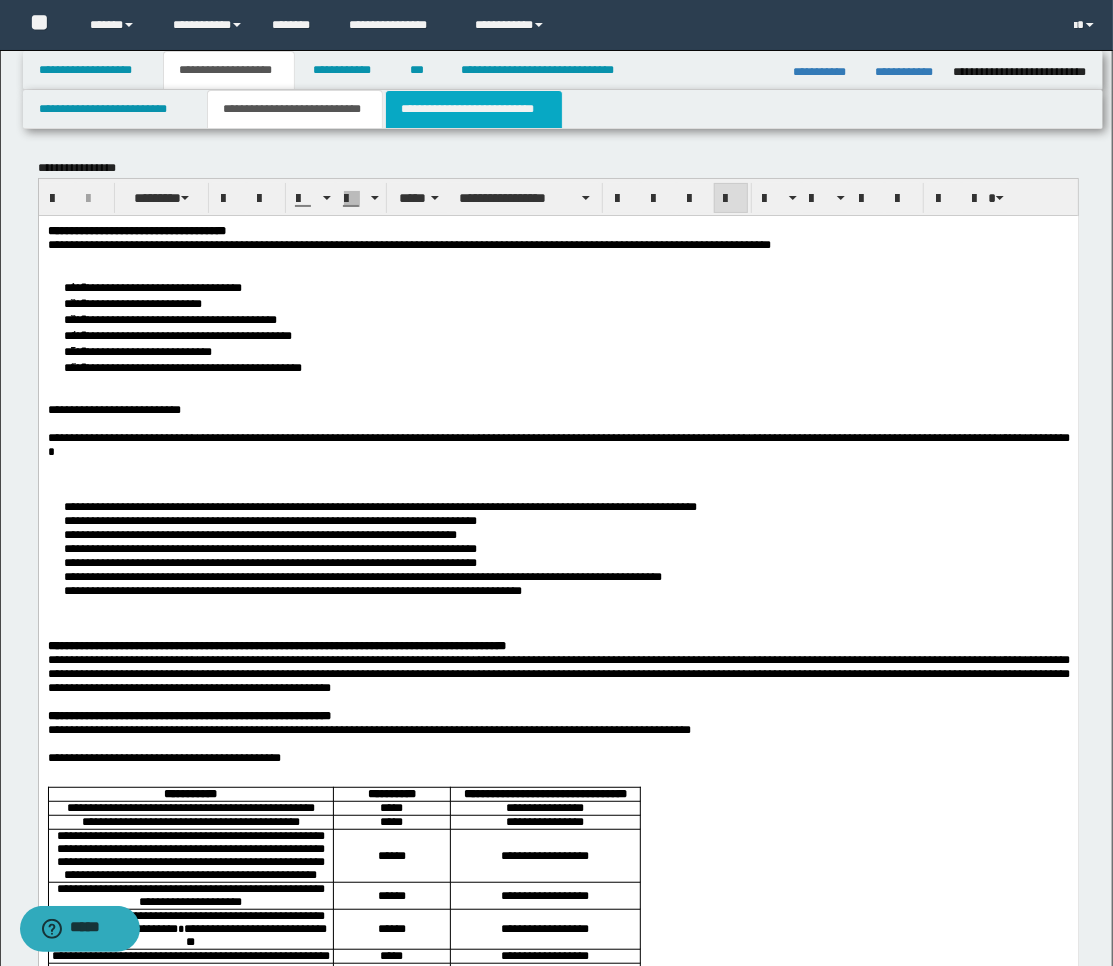 click on "**********" at bounding box center [474, 109] 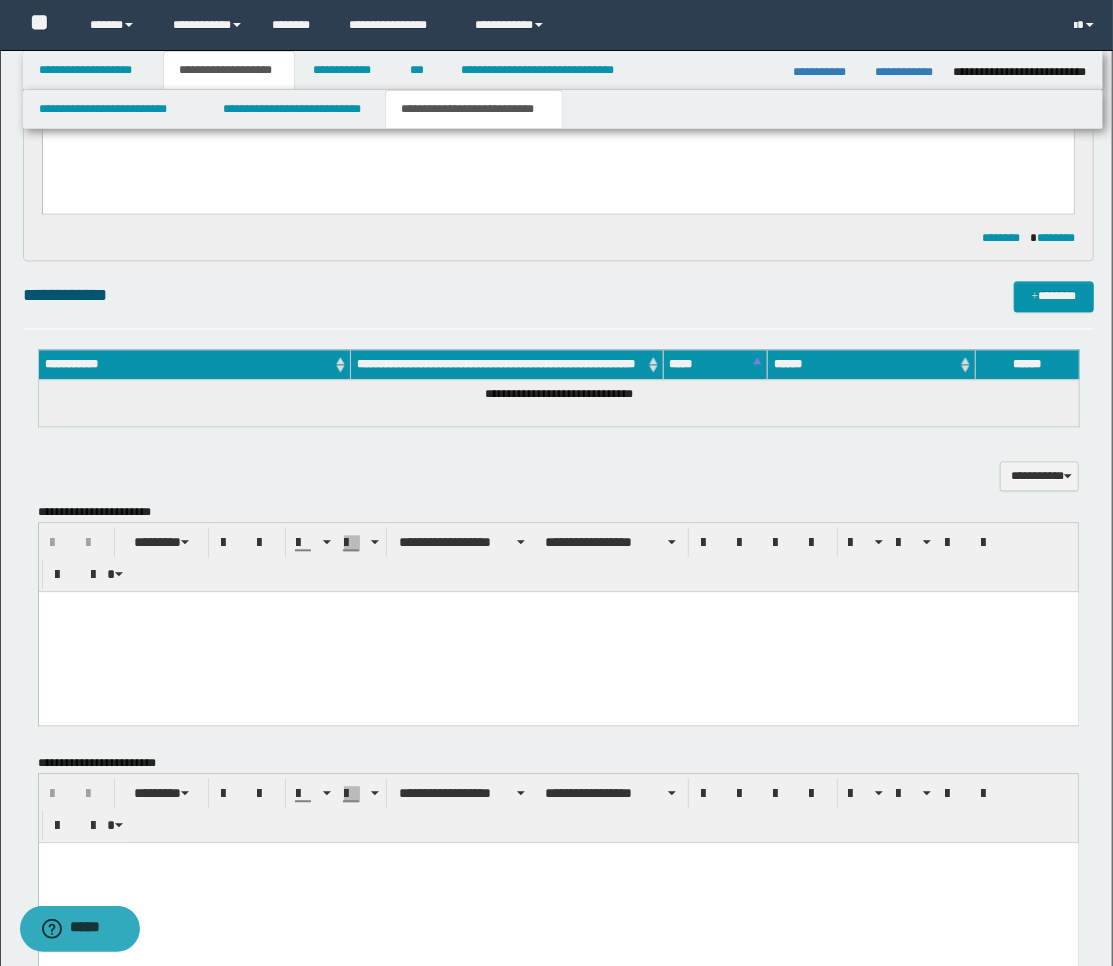 scroll, scrollTop: 1888, scrollLeft: 0, axis: vertical 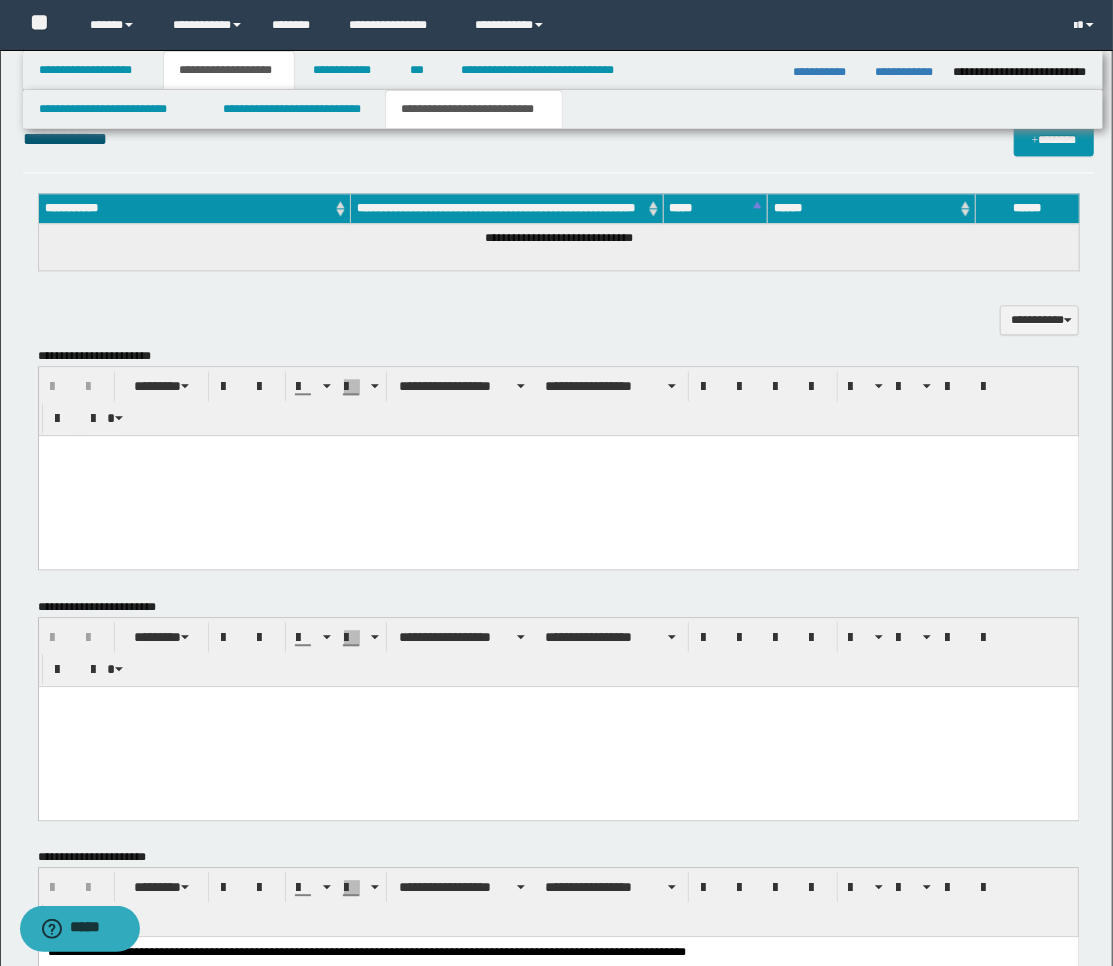click at bounding box center [558, 475] 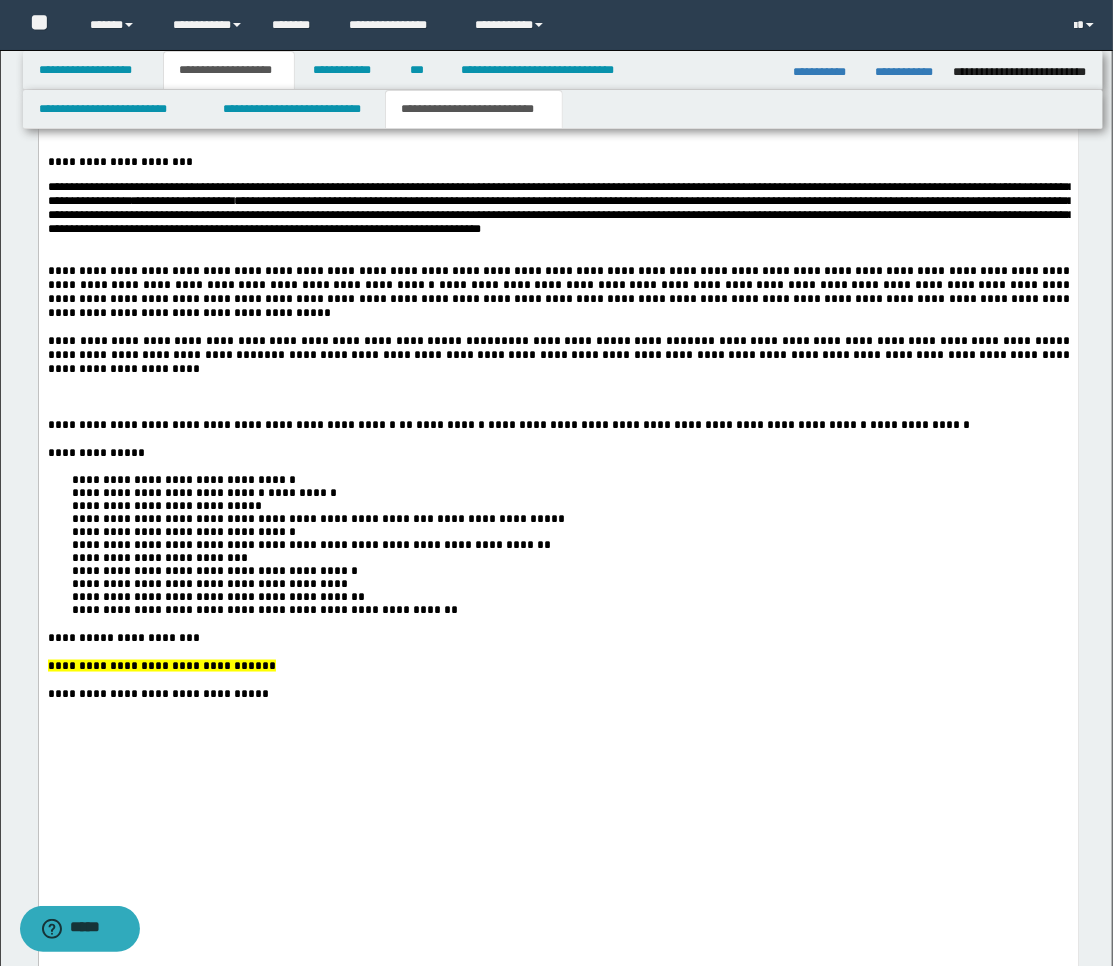 scroll, scrollTop: 4333, scrollLeft: 0, axis: vertical 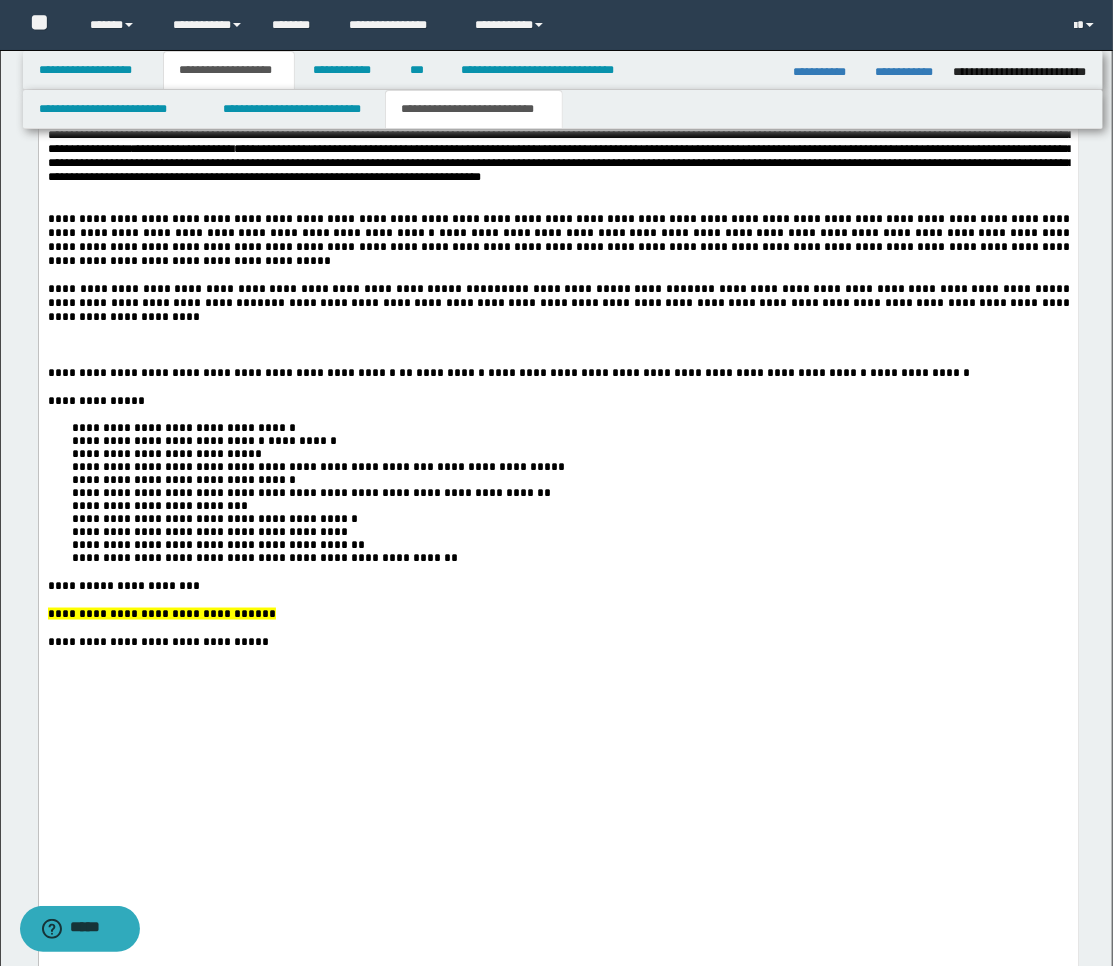 click at bounding box center [558, 206] 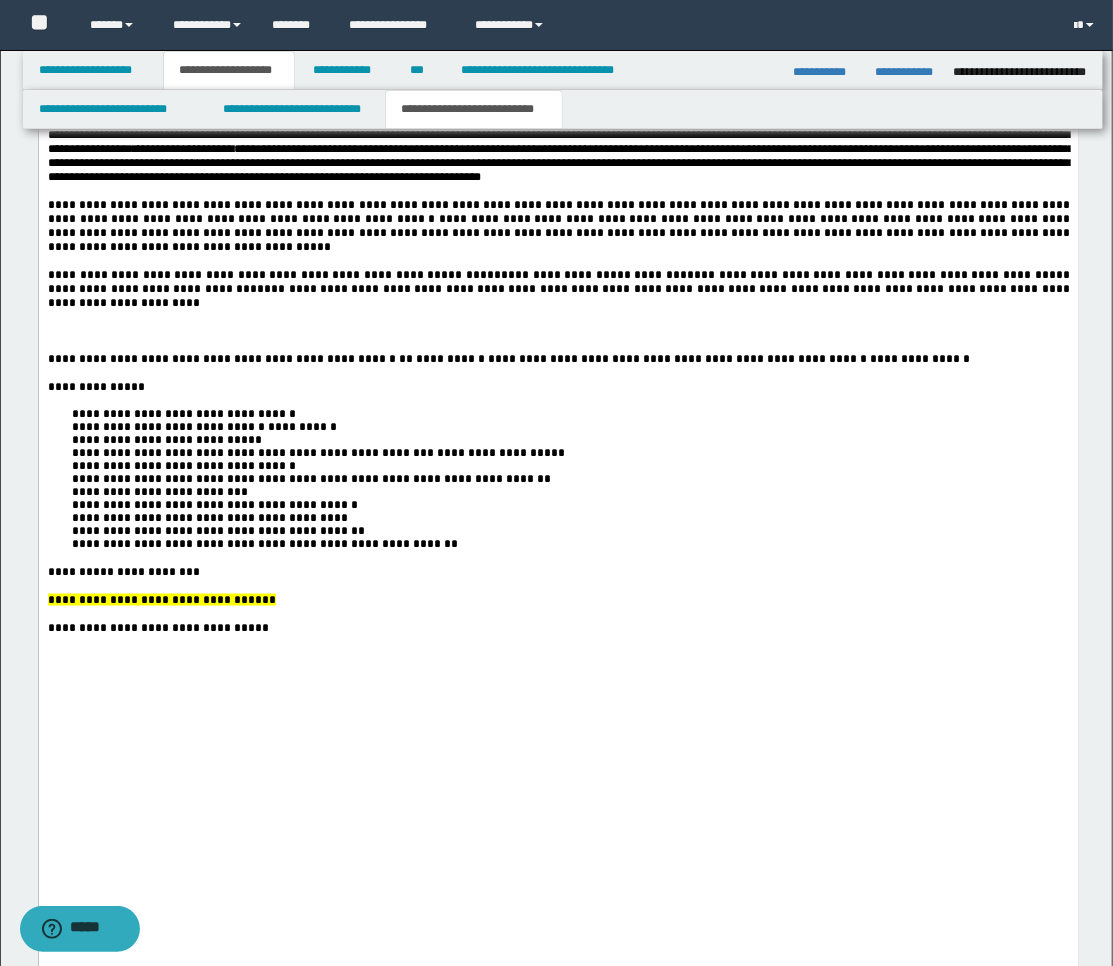 click at bounding box center [558, 346] 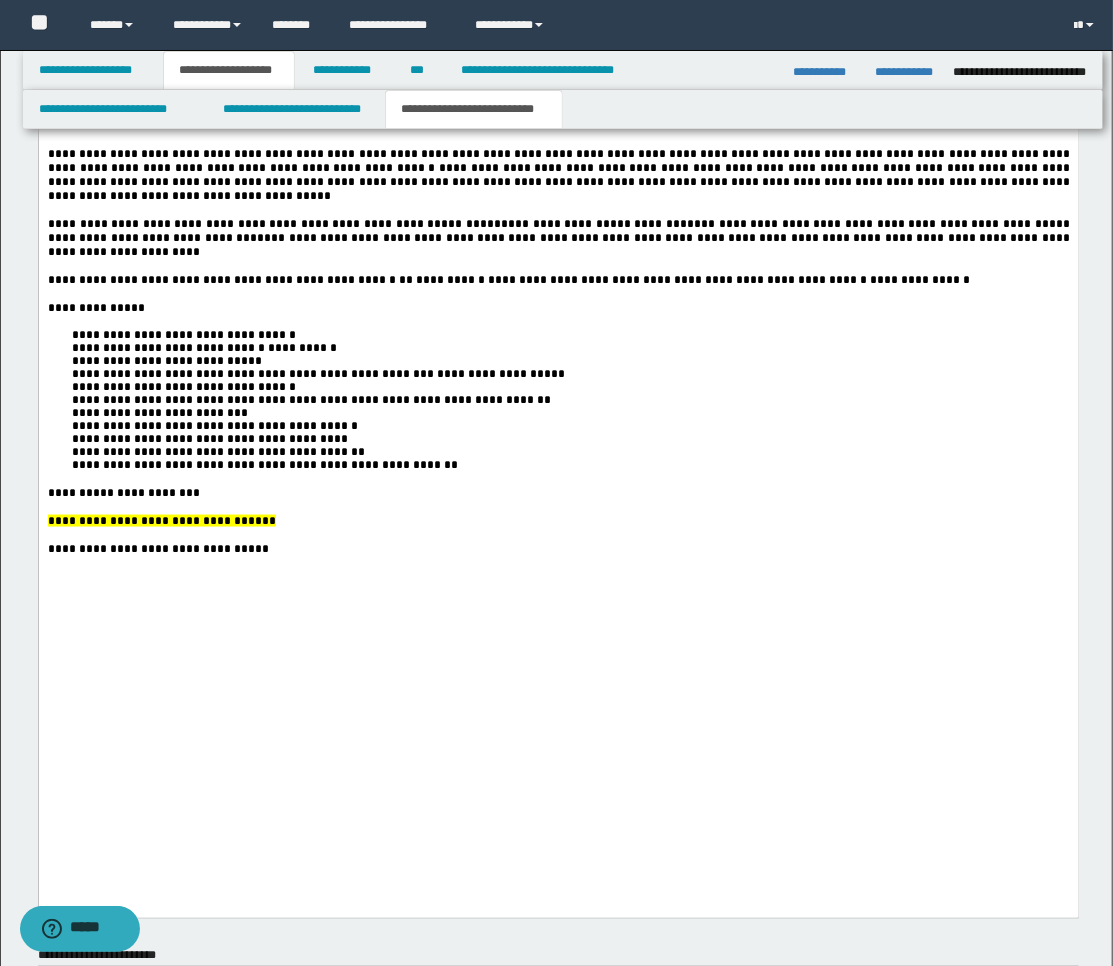 scroll, scrollTop: 4333, scrollLeft: 0, axis: vertical 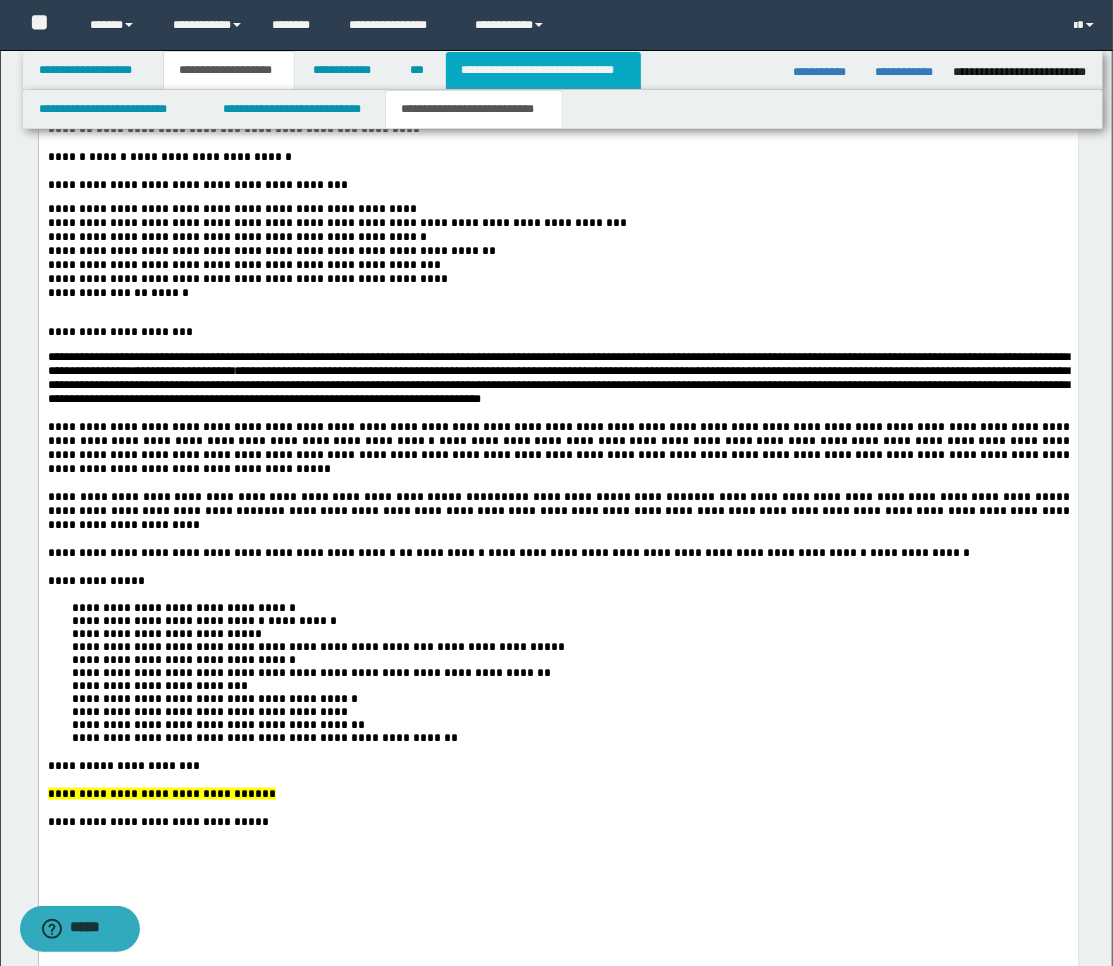 click on "**********" at bounding box center [543, 70] 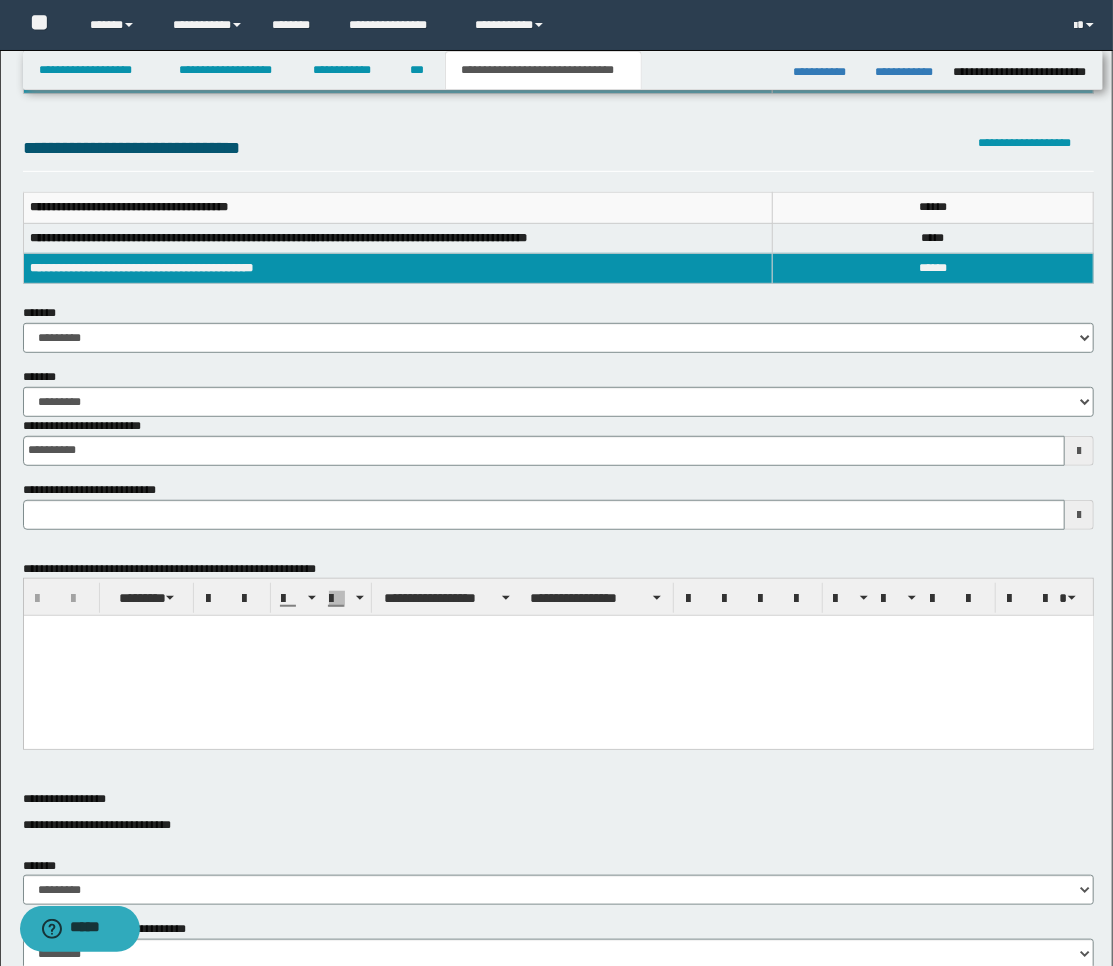 scroll, scrollTop: 444, scrollLeft: 0, axis: vertical 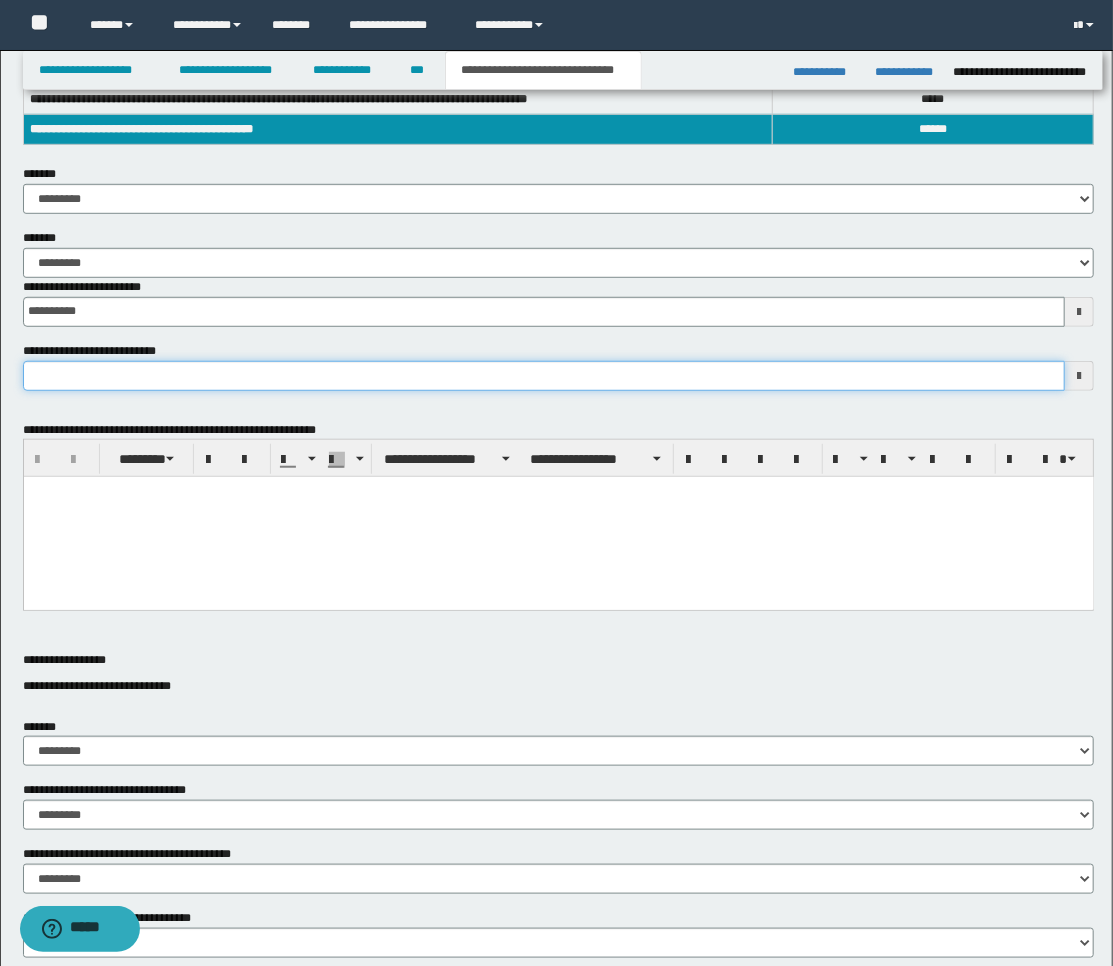 click on "**********" at bounding box center [544, 376] 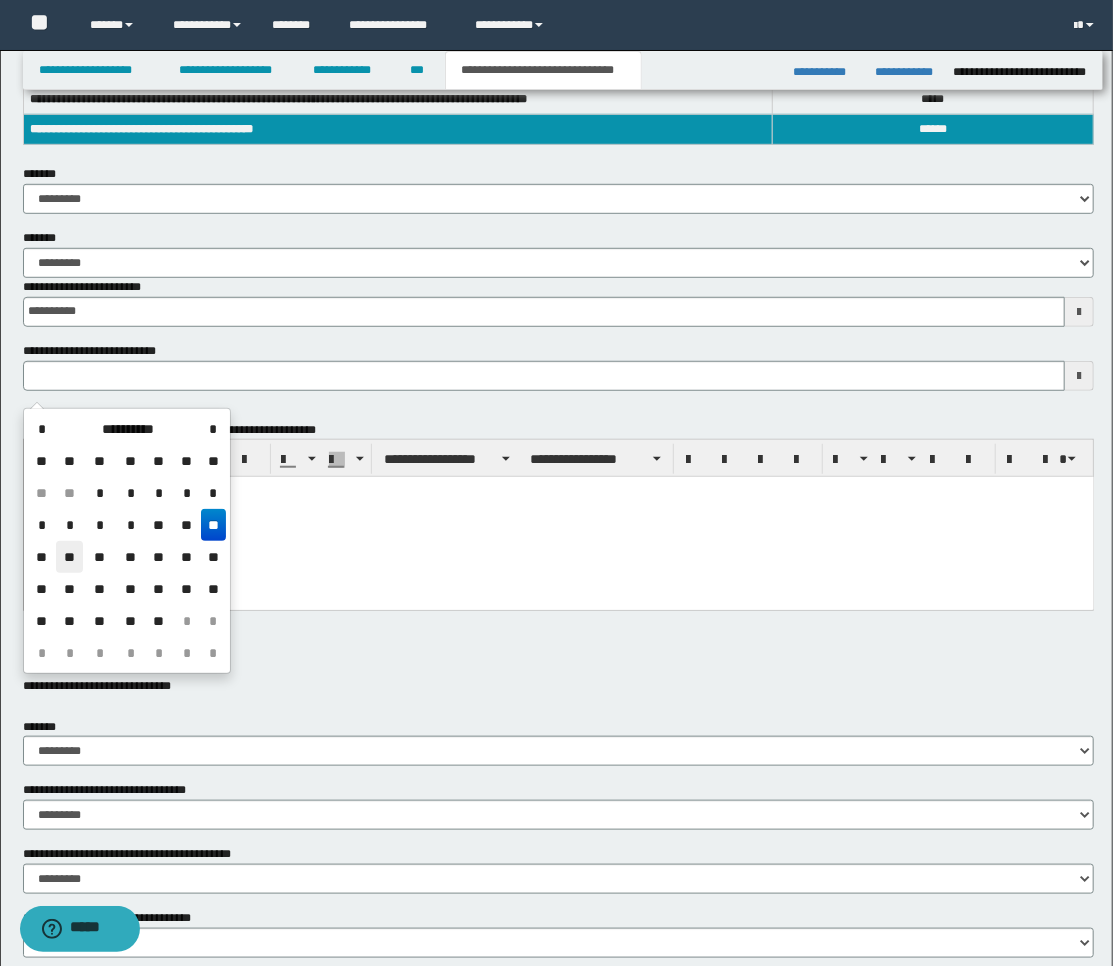 click on "**" at bounding box center [70, 557] 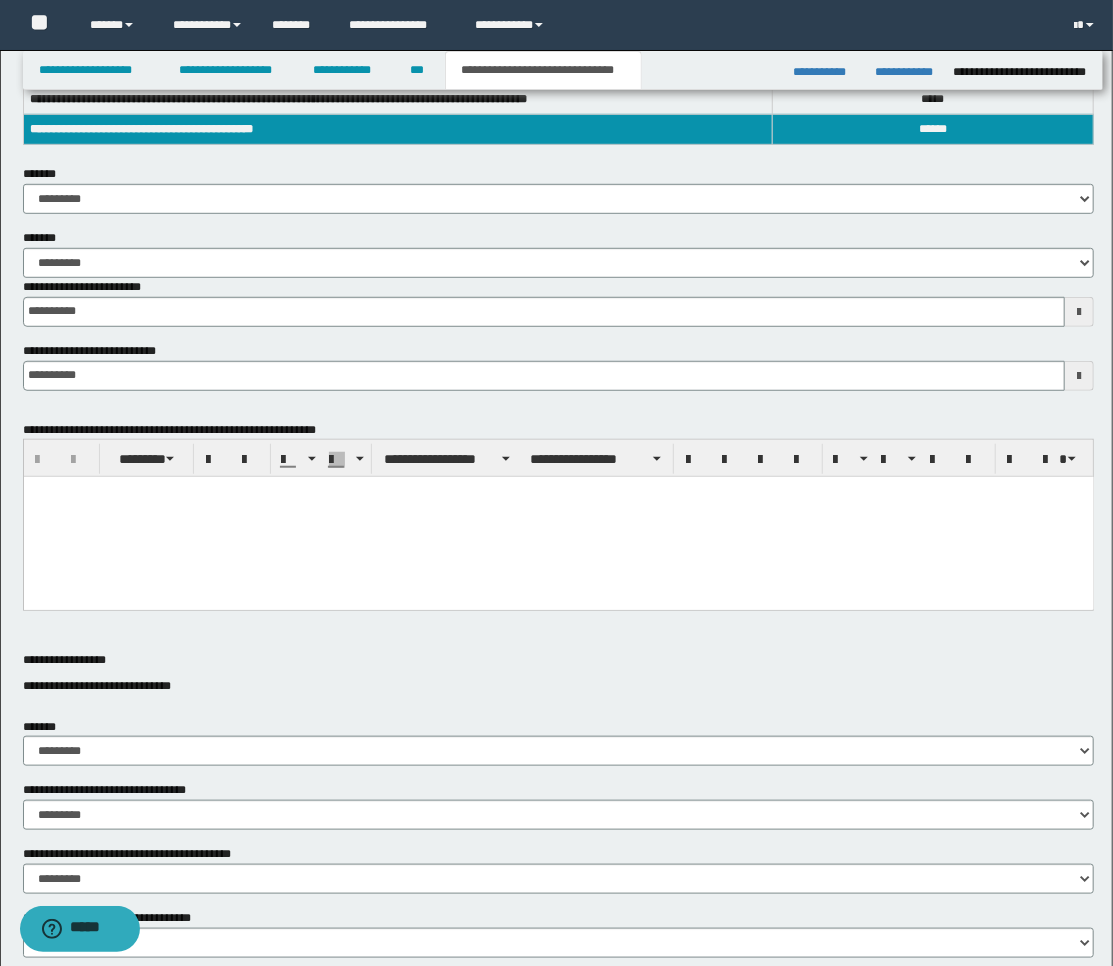 click at bounding box center (558, 517) 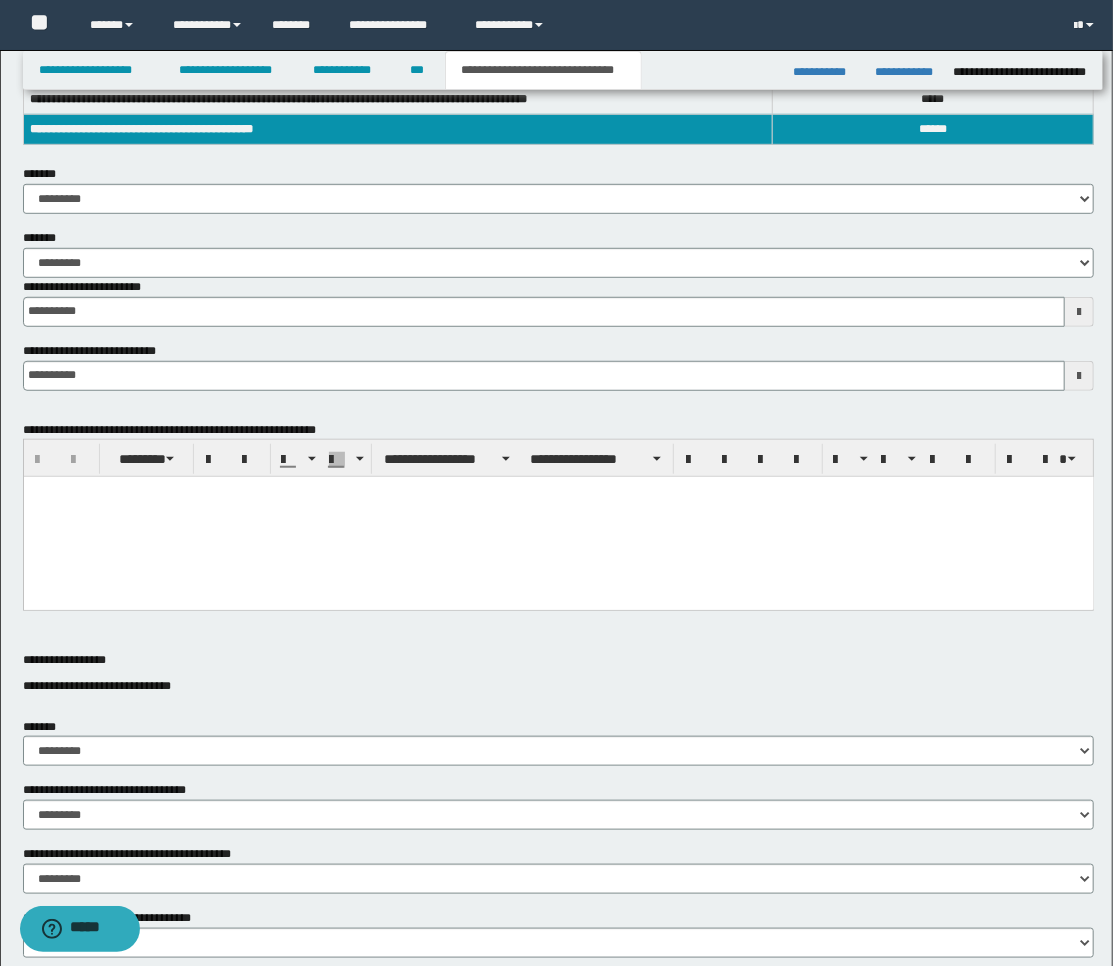 click at bounding box center (558, 517) 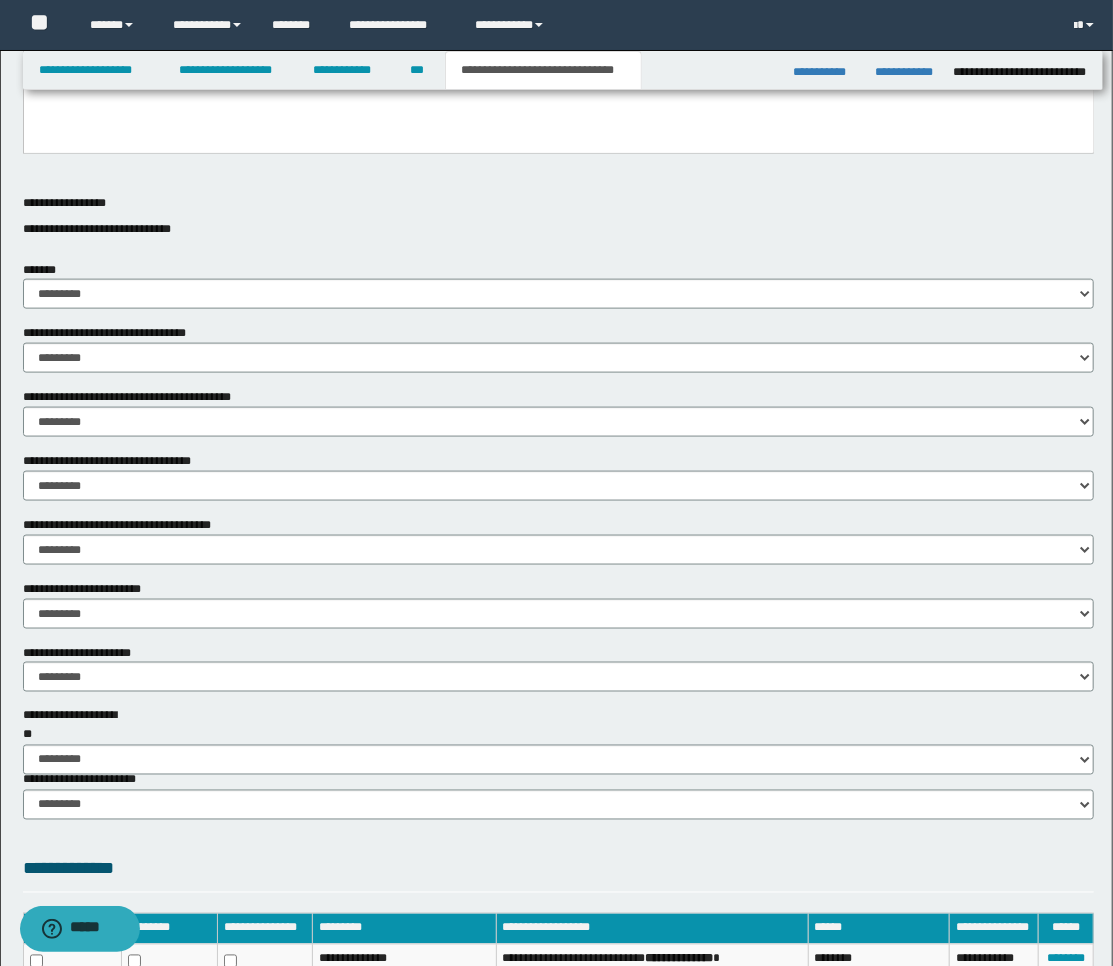 scroll, scrollTop: 1111, scrollLeft: 0, axis: vertical 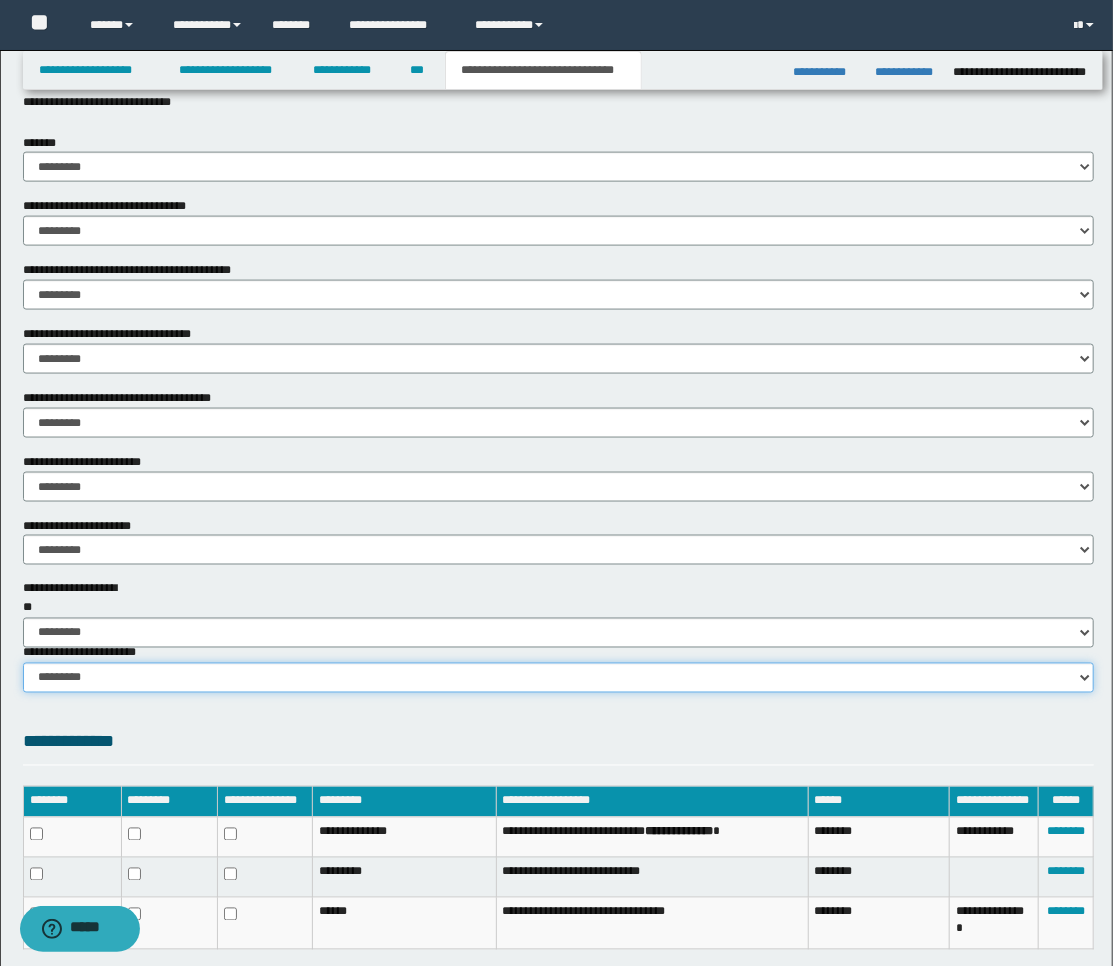 click on "*********
*********
*********" at bounding box center (559, 678) 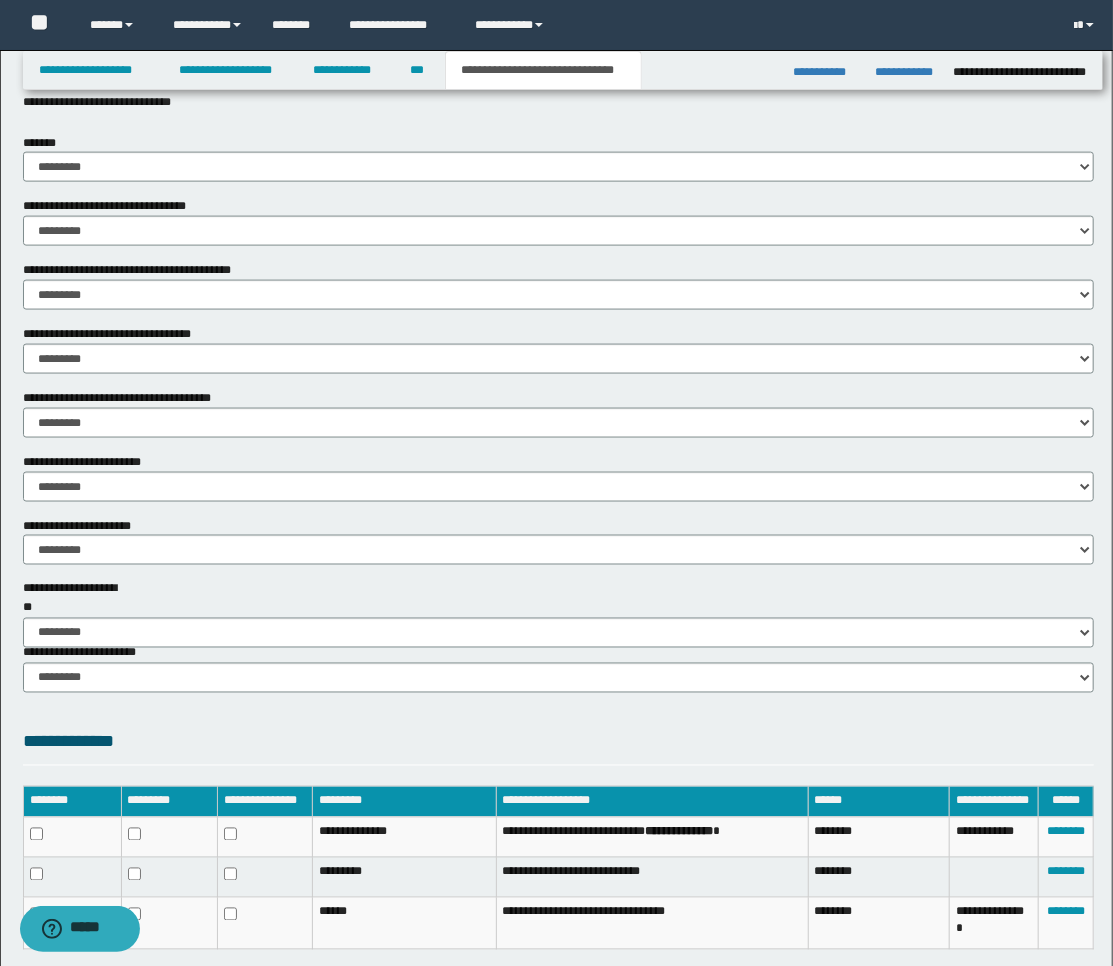 click on "**********" at bounding box center (559, 18) 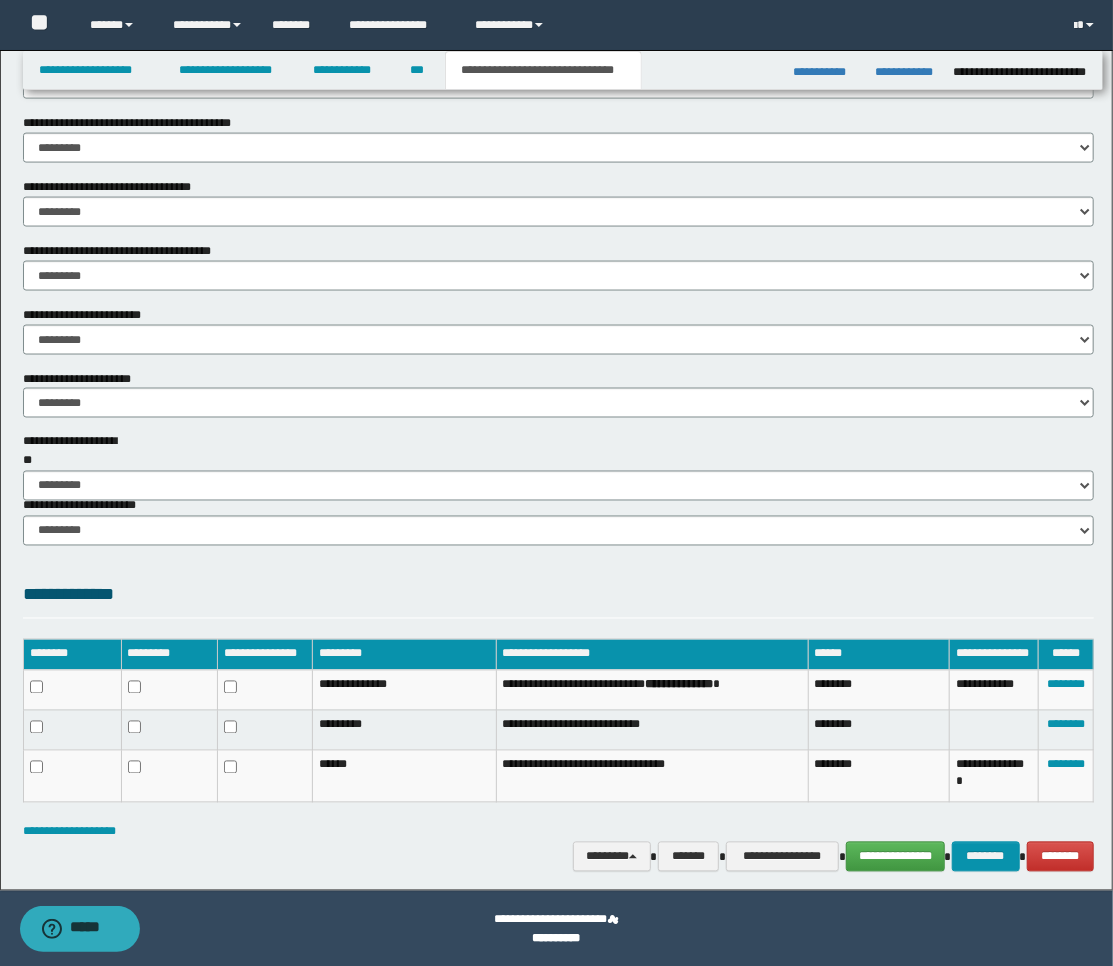 scroll, scrollTop: 1260, scrollLeft: 0, axis: vertical 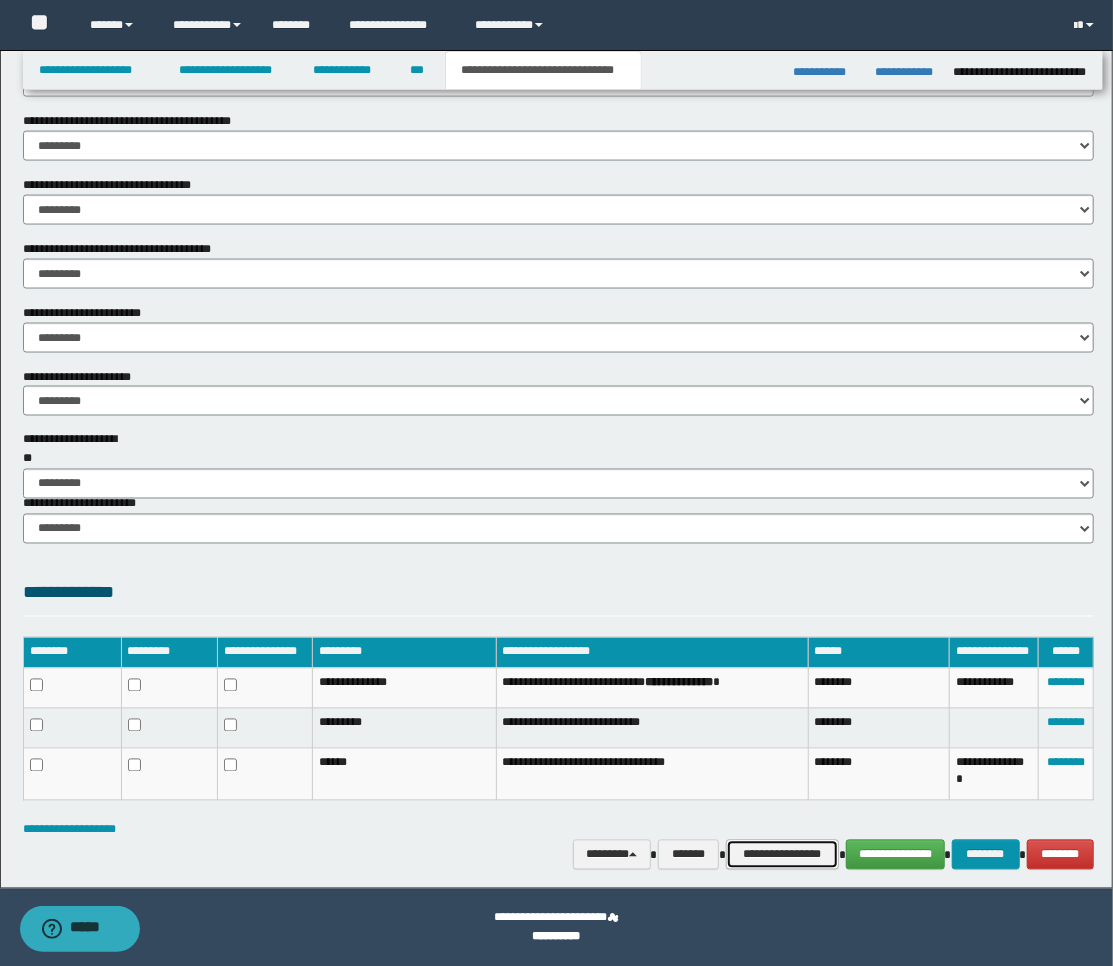 click on "**********" at bounding box center (782, 855) 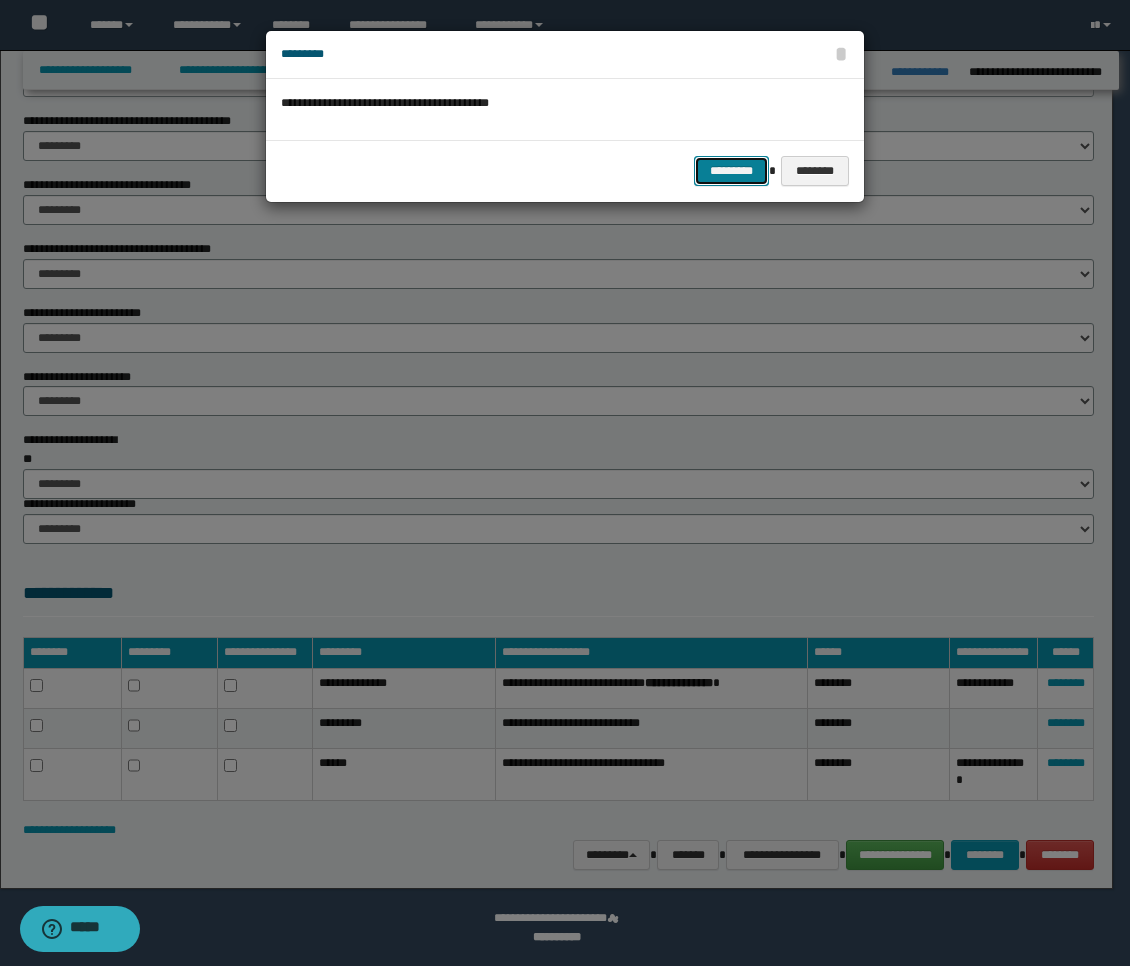 click on "*********" at bounding box center [731, 171] 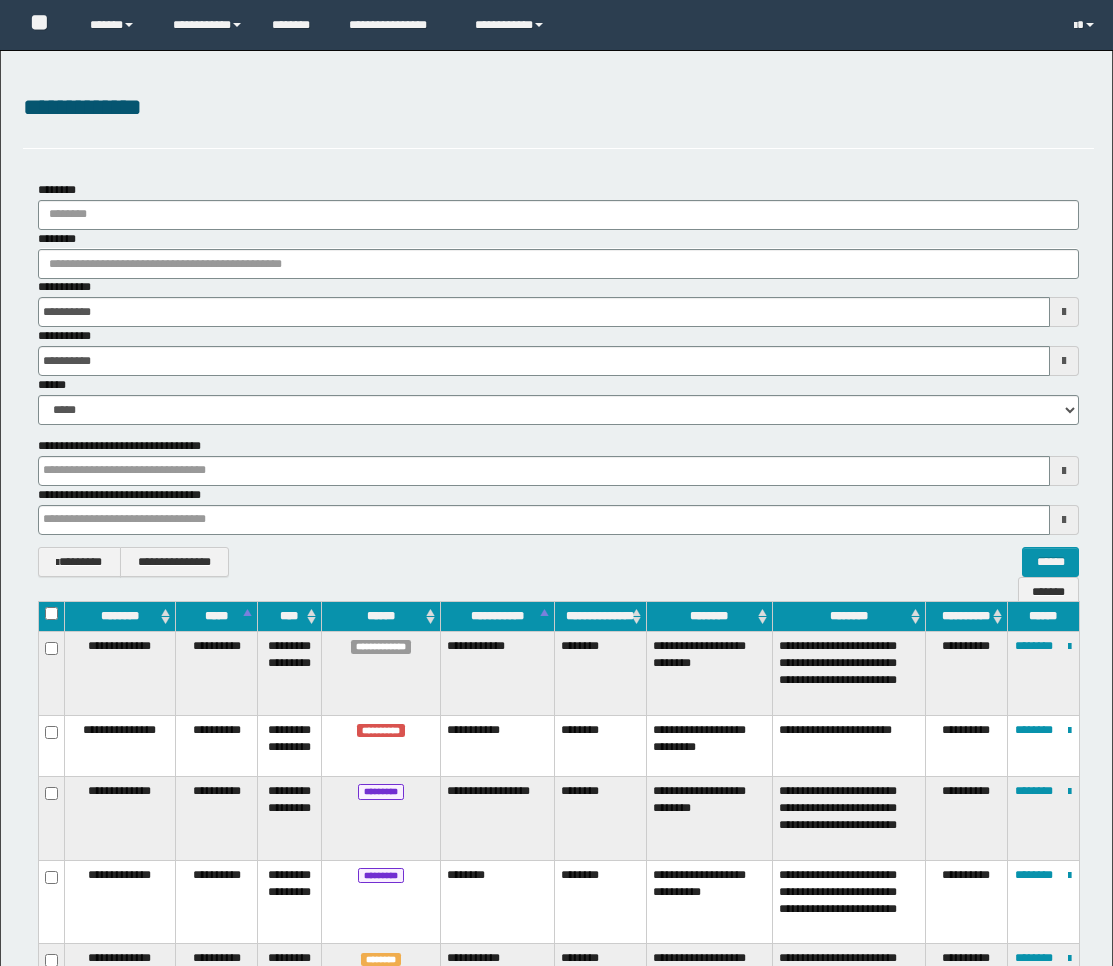 scroll, scrollTop: 1117, scrollLeft: 0, axis: vertical 